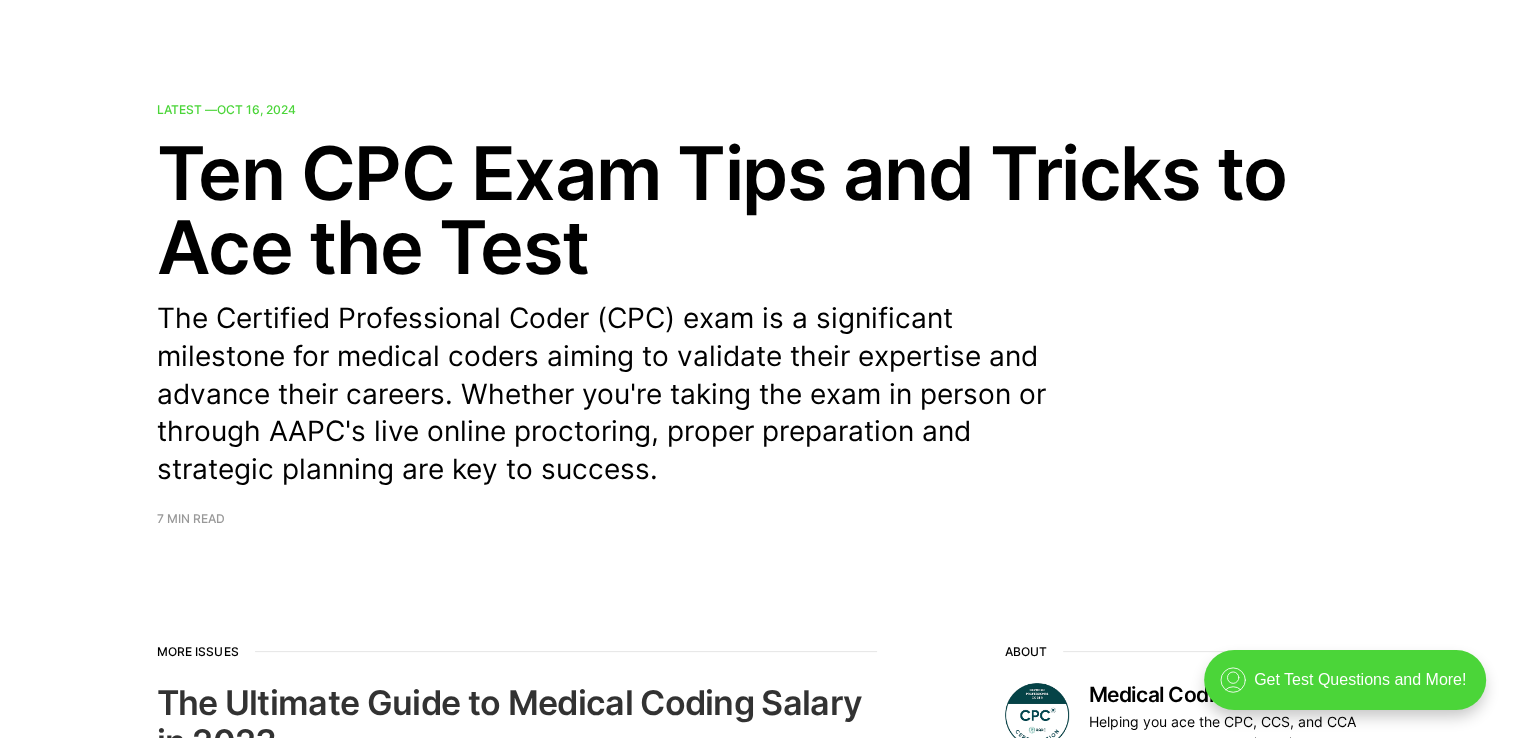 scroll, scrollTop: 0, scrollLeft: 0, axis: both 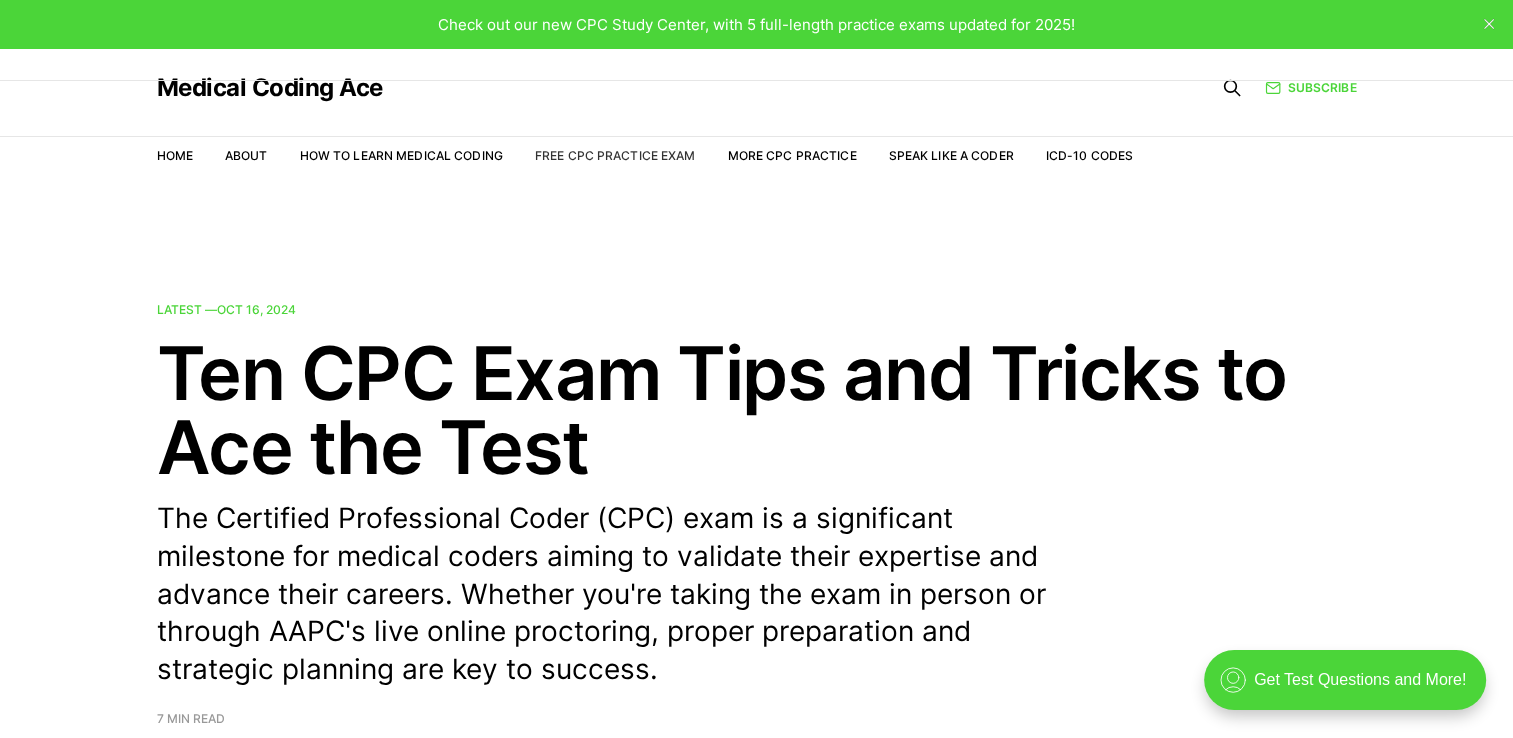 click on "Free CPC Practice Exam" at bounding box center (615, 155) 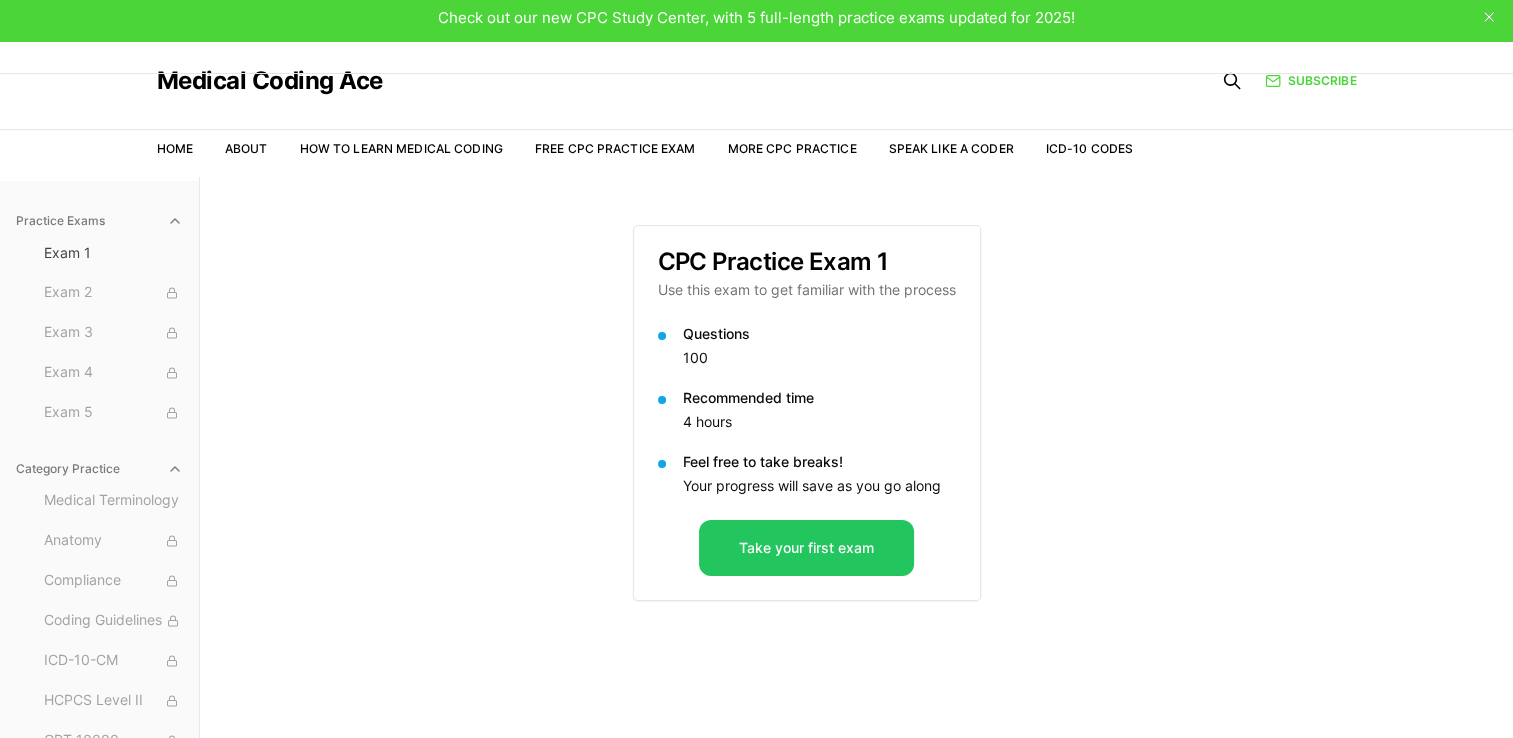 scroll, scrollTop: 184, scrollLeft: 0, axis: vertical 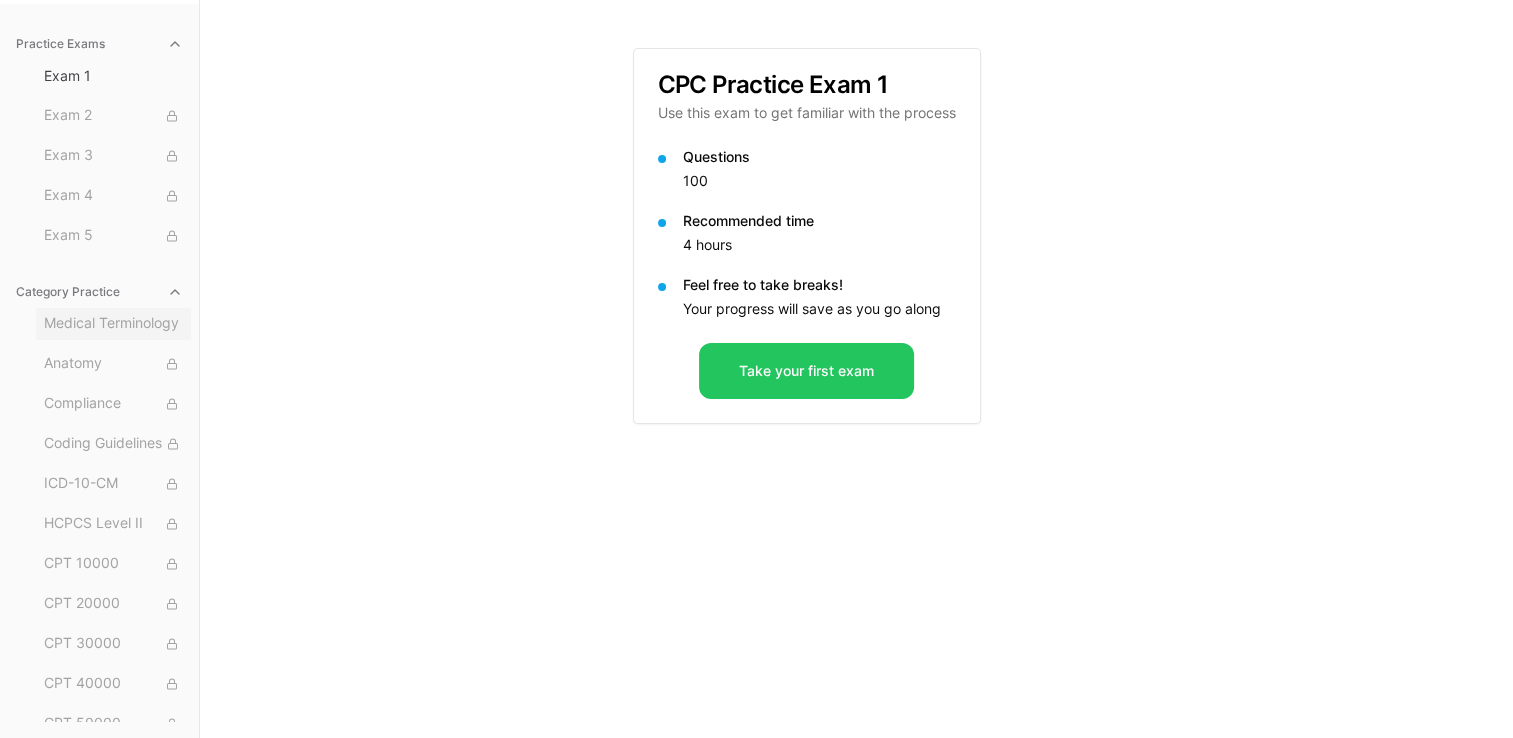 click on "Medical Terminology" at bounding box center [113, 324] 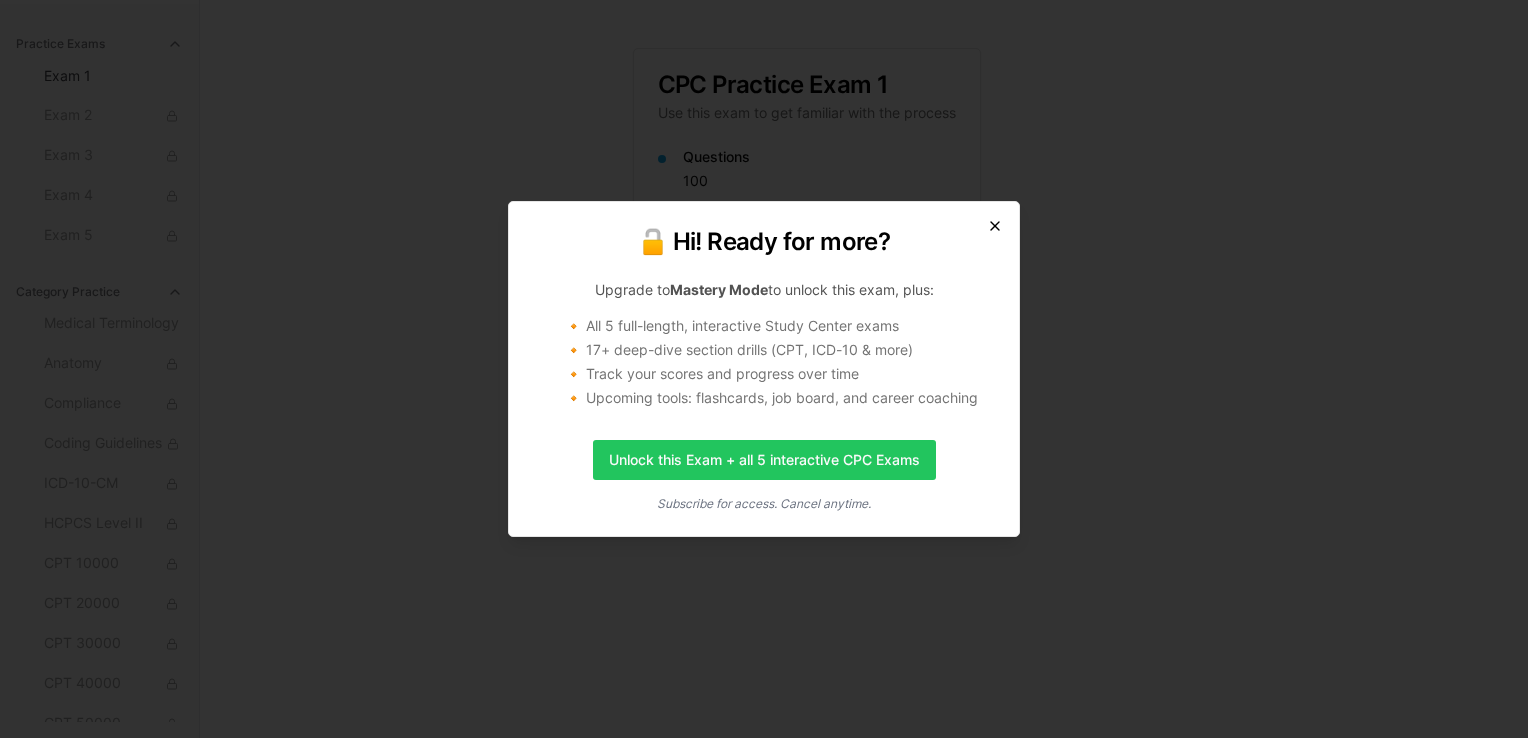 click 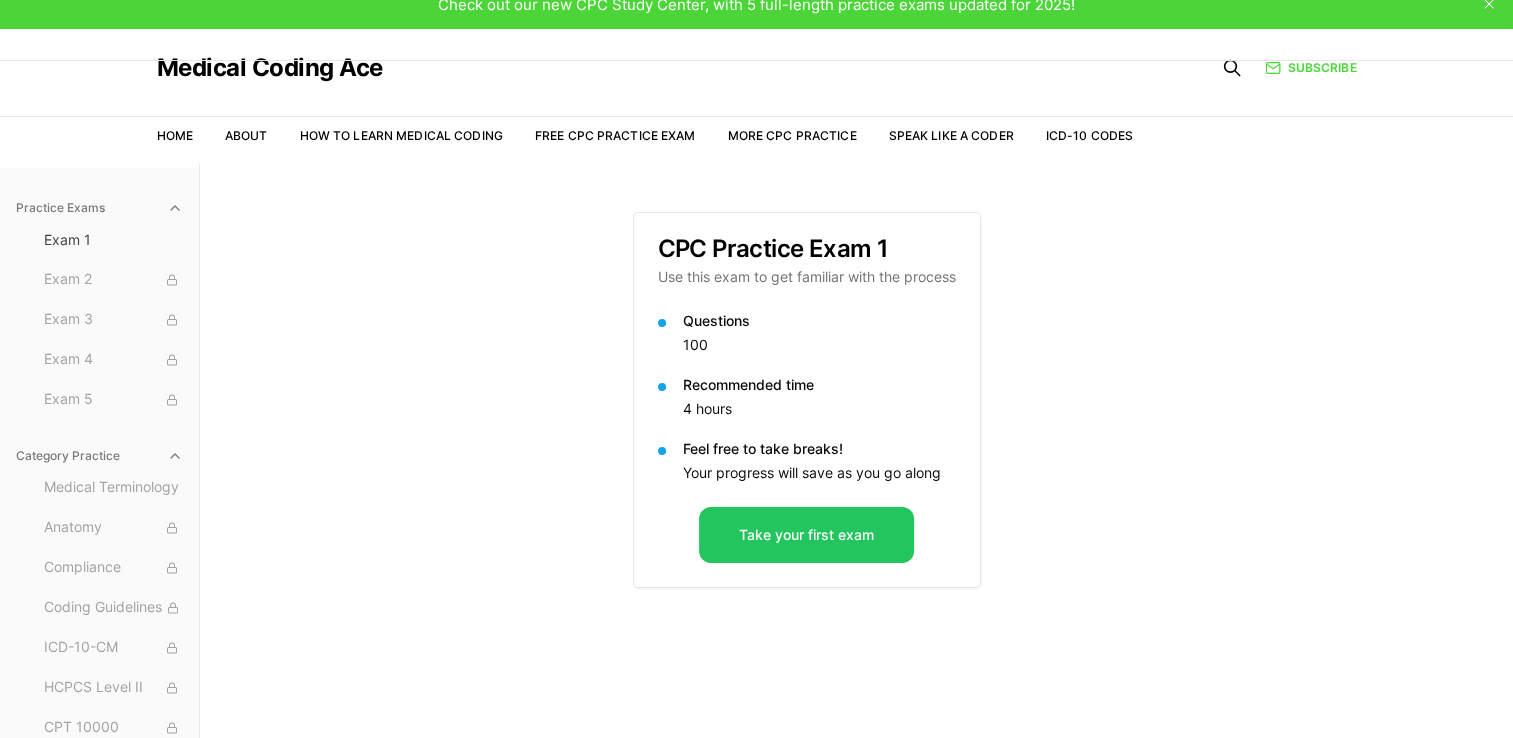 scroll, scrollTop: 0, scrollLeft: 0, axis: both 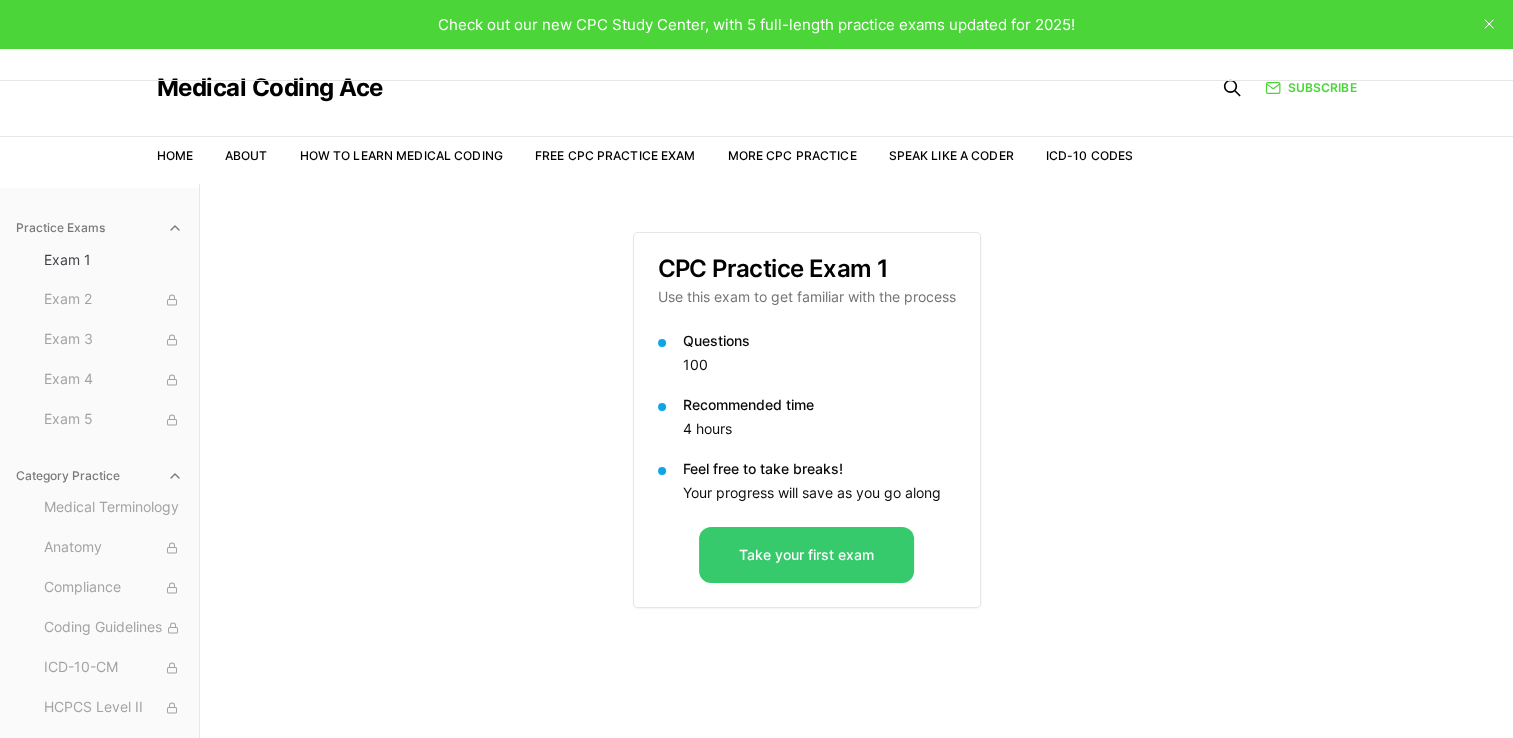 click on "Take your first exam" at bounding box center [806, 555] 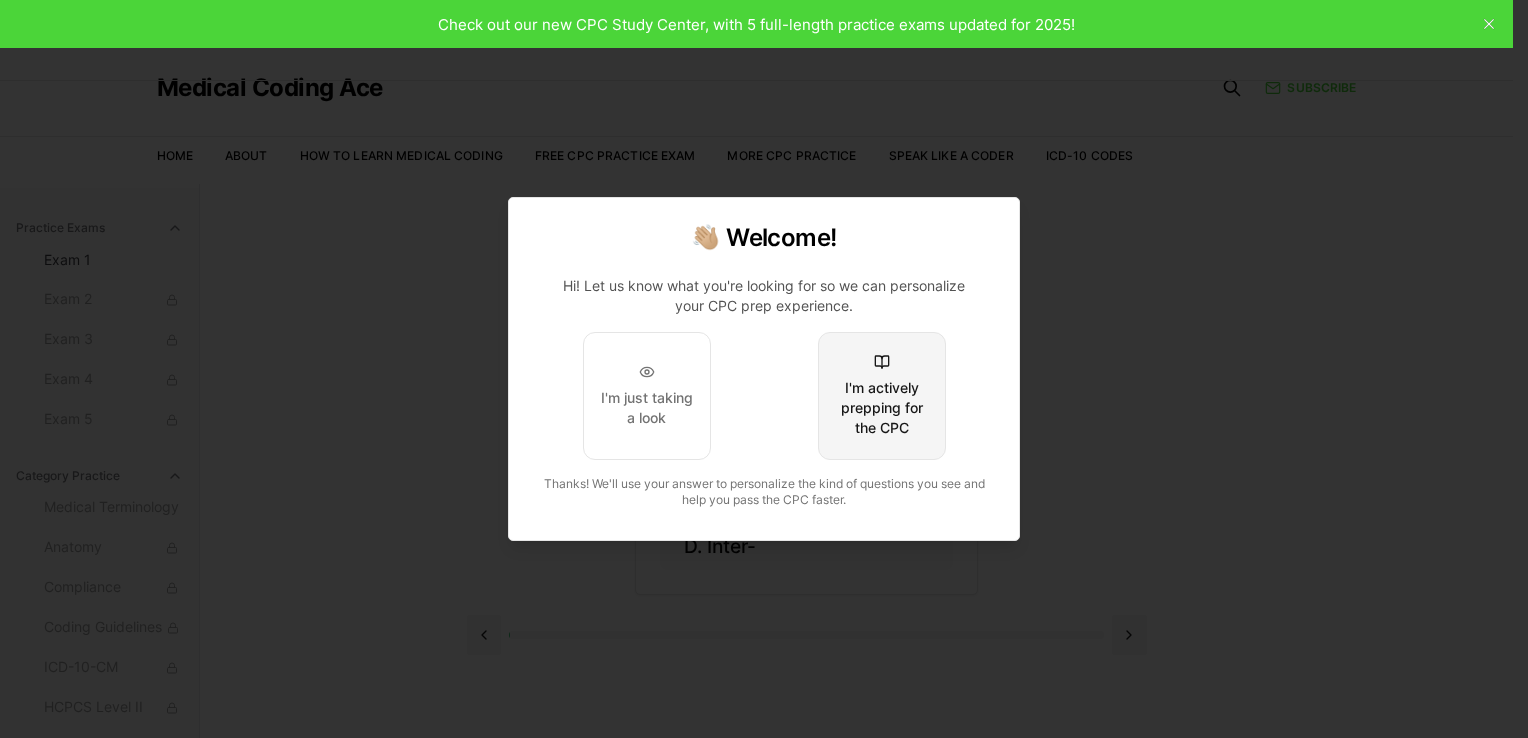 click on "I'm actively prepping for the CPC" at bounding box center (882, 396) 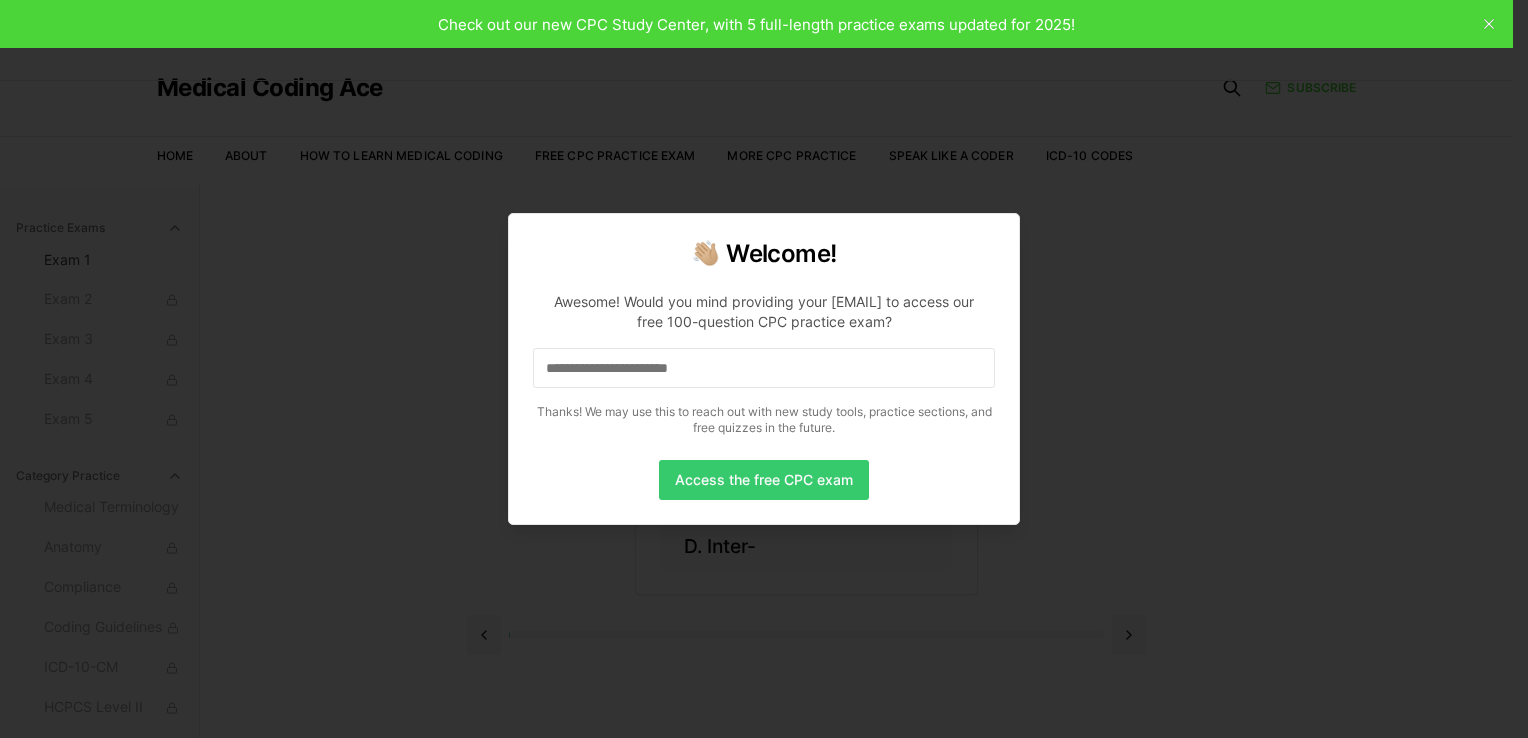 click on "Access the free CPC exam" at bounding box center (764, 480) 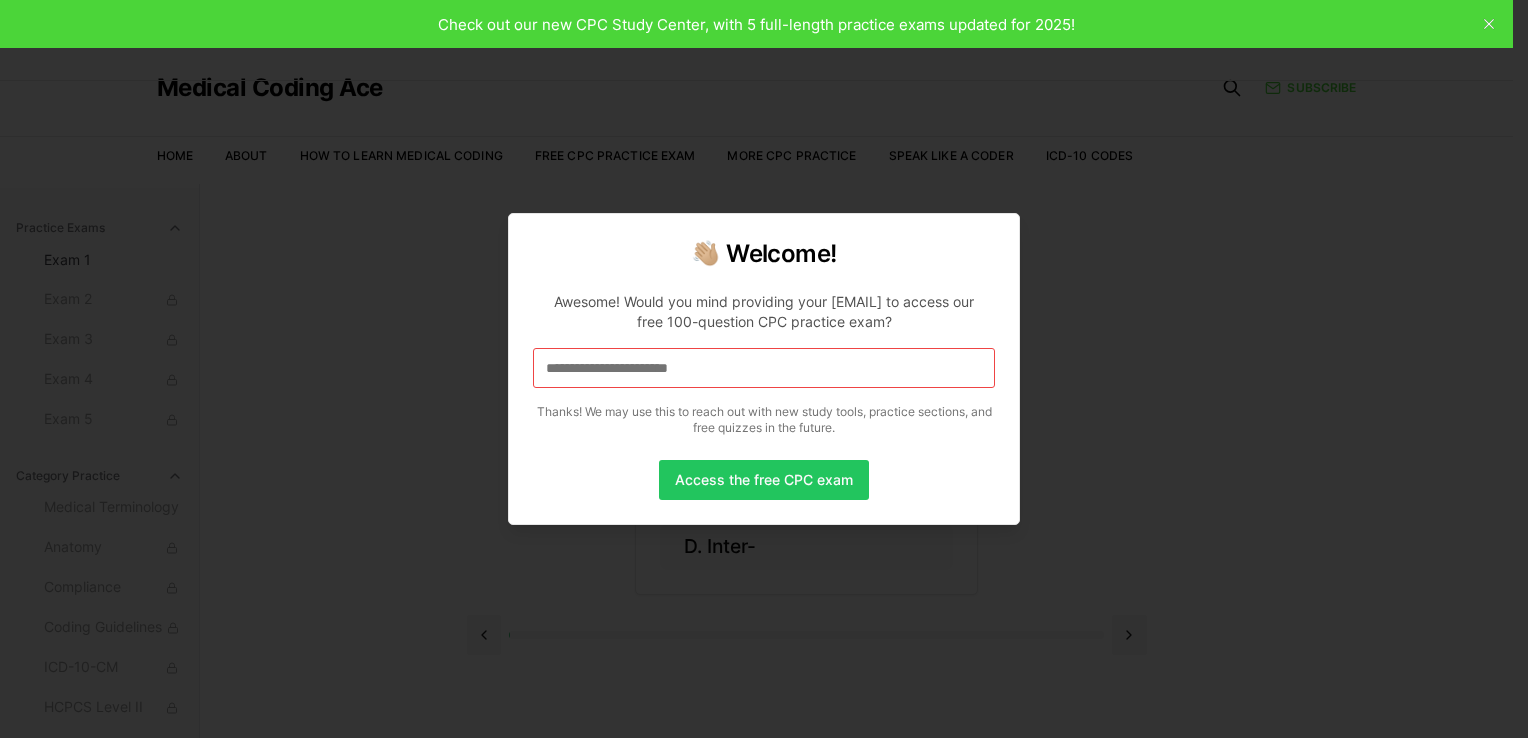 click at bounding box center [764, 368] 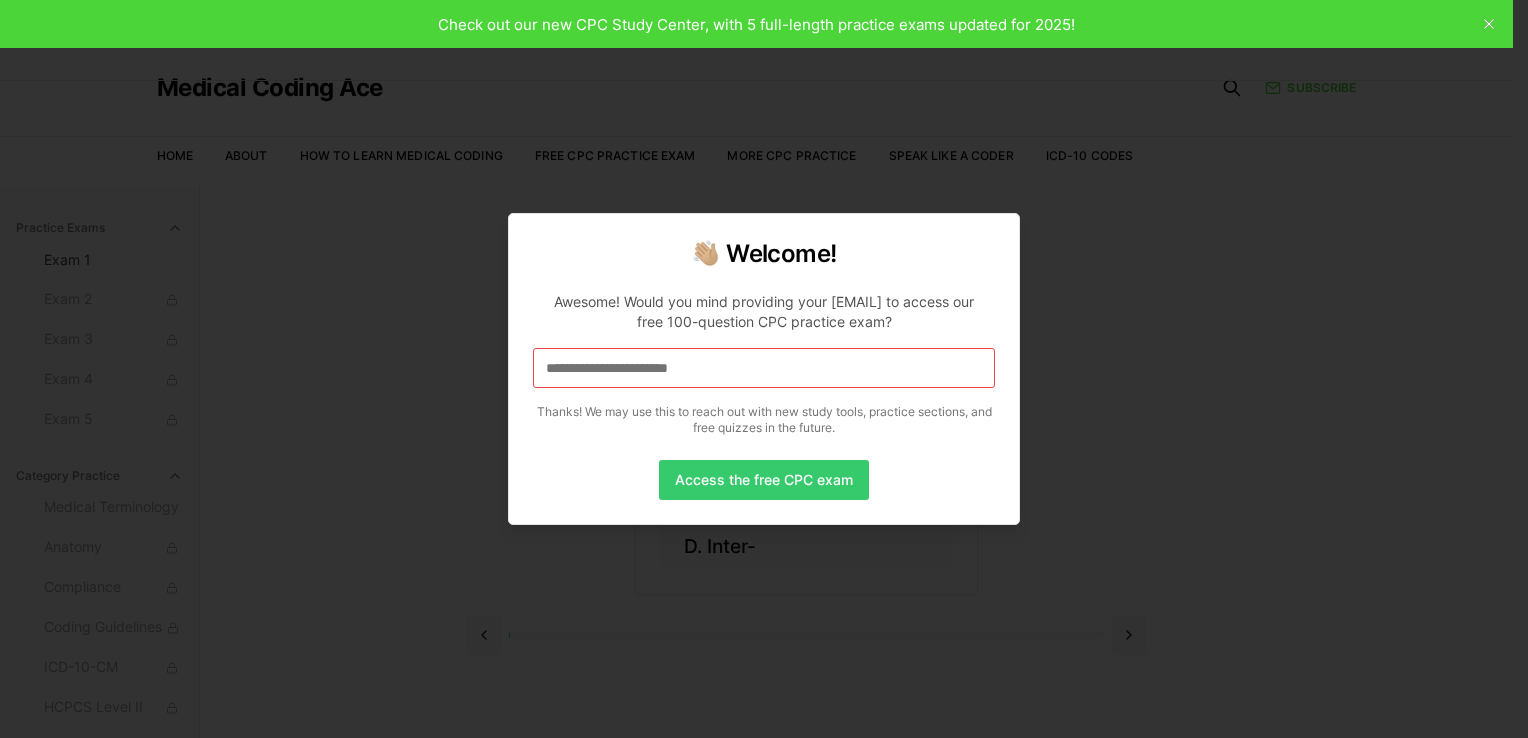 click on "Access the free CPC exam" at bounding box center (764, 480) 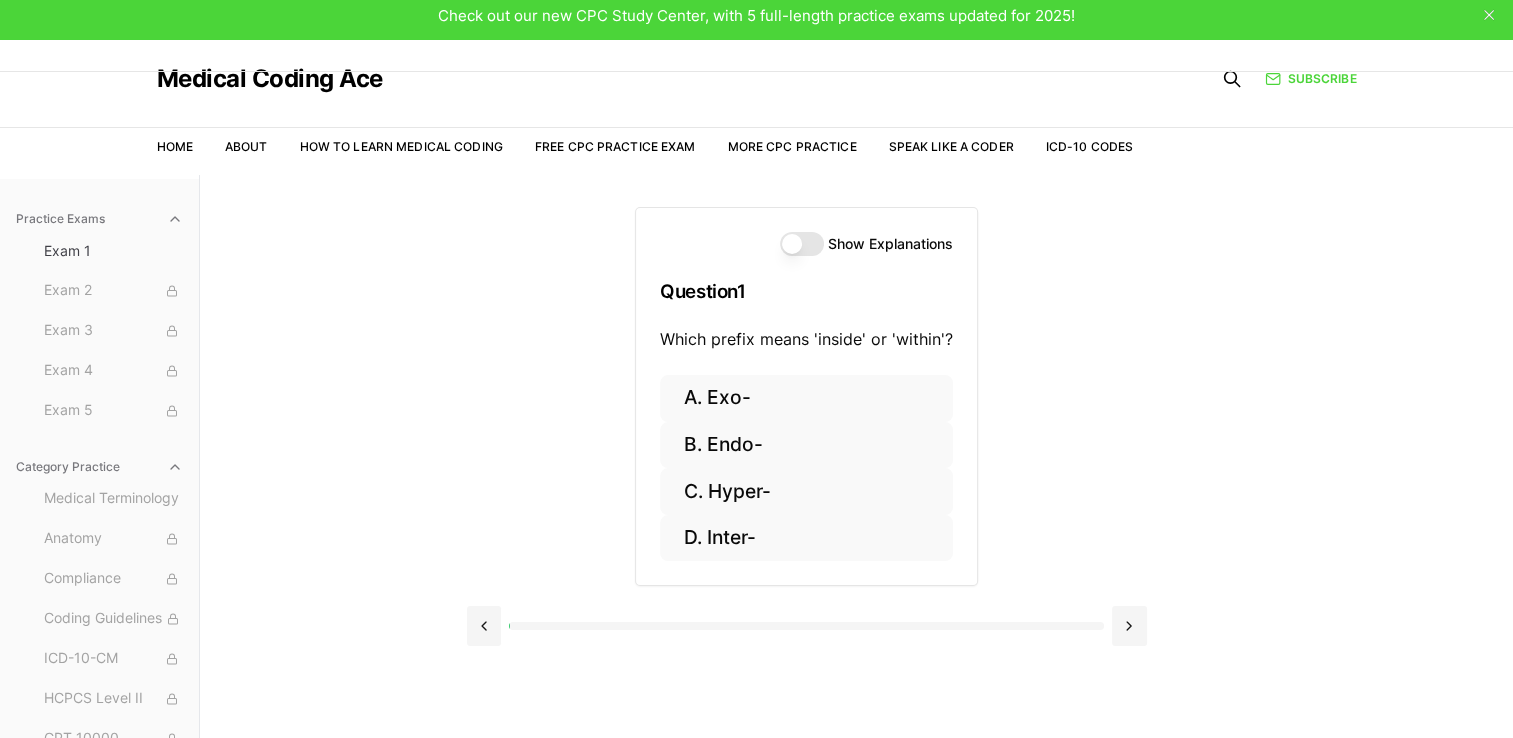 scroll, scrollTop: 0, scrollLeft: 0, axis: both 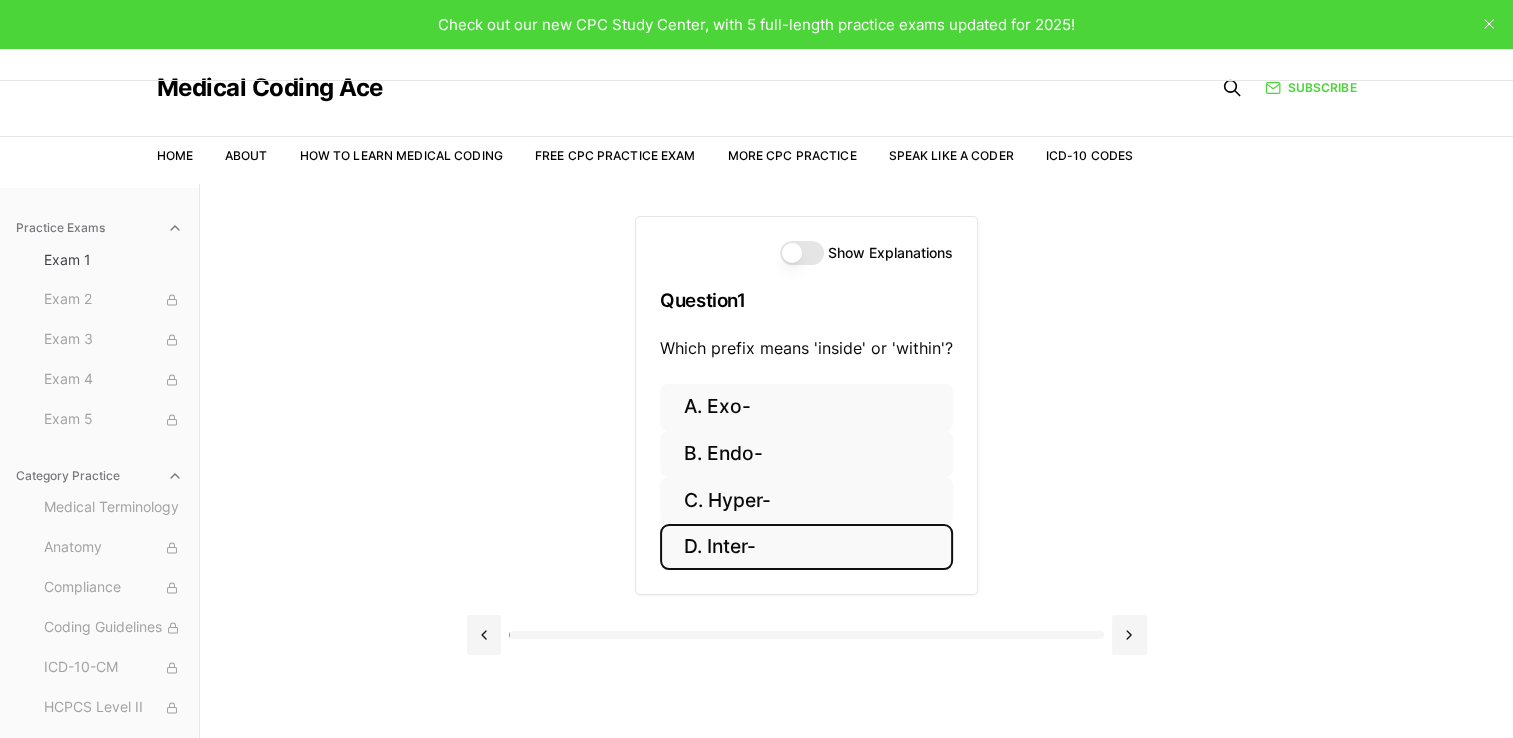 click on "D. Inter-" at bounding box center [806, 547] 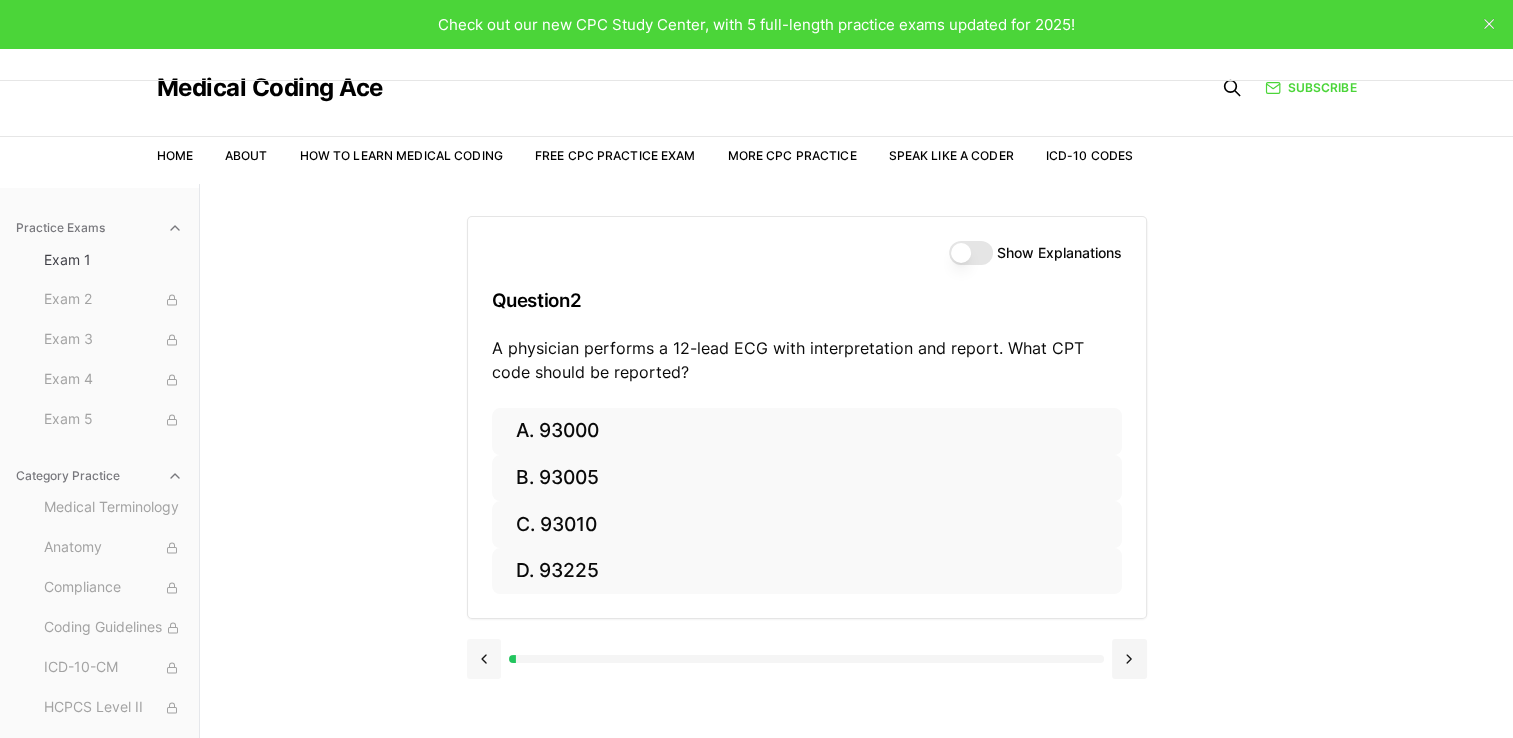 click at bounding box center (484, 659) 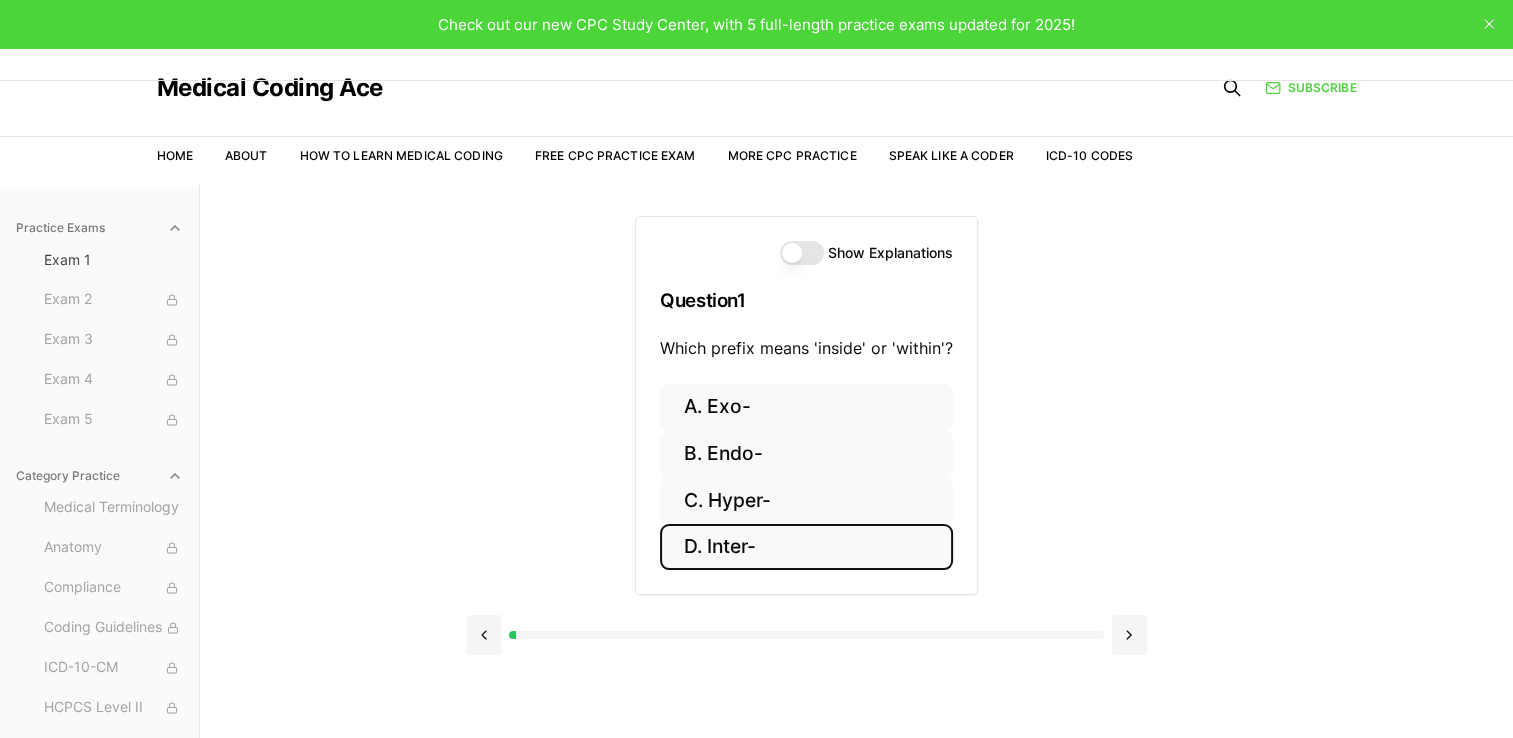 click on "Show Explanations" at bounding box center (802, 253) 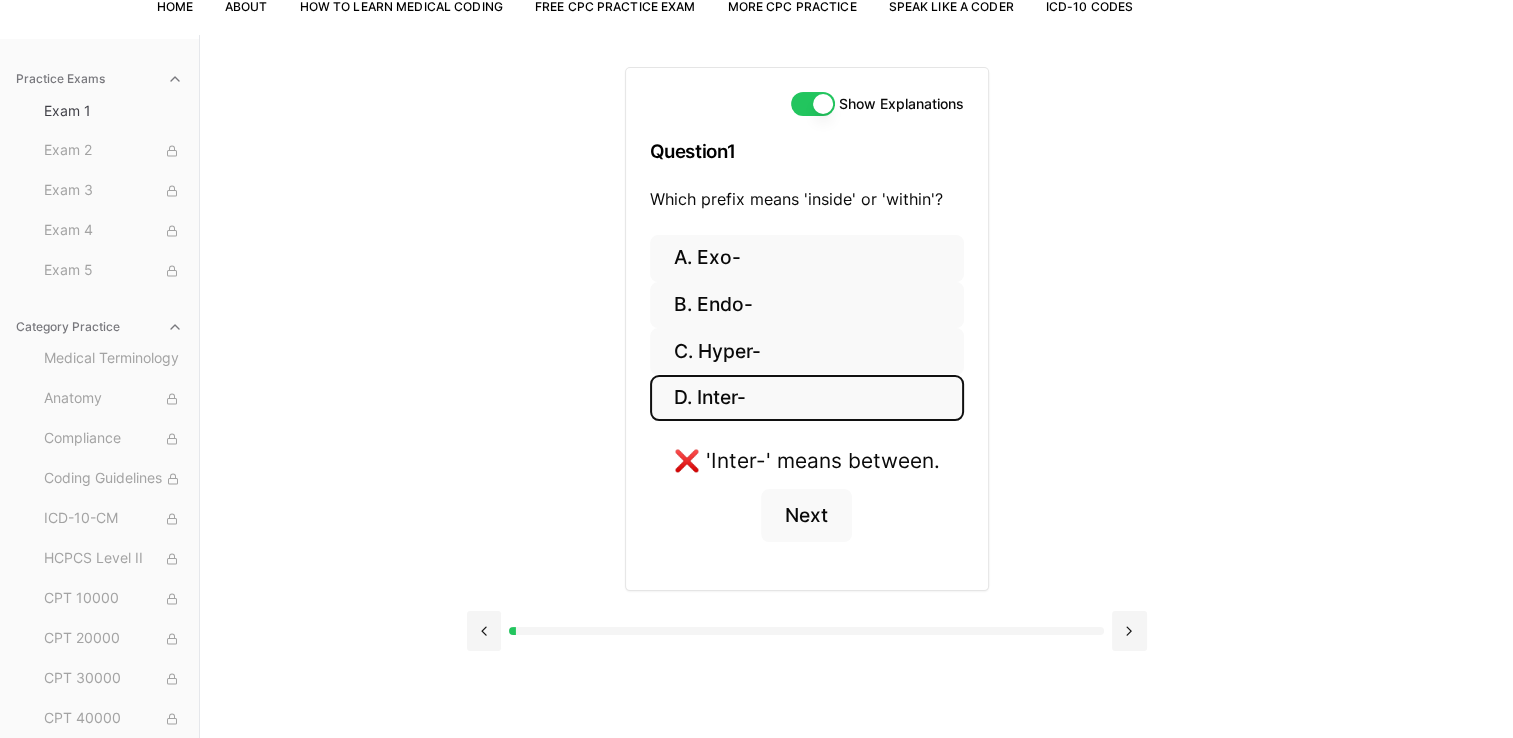 scroll, scrollTop: 184, scrollLeft: 0, axis: vertical 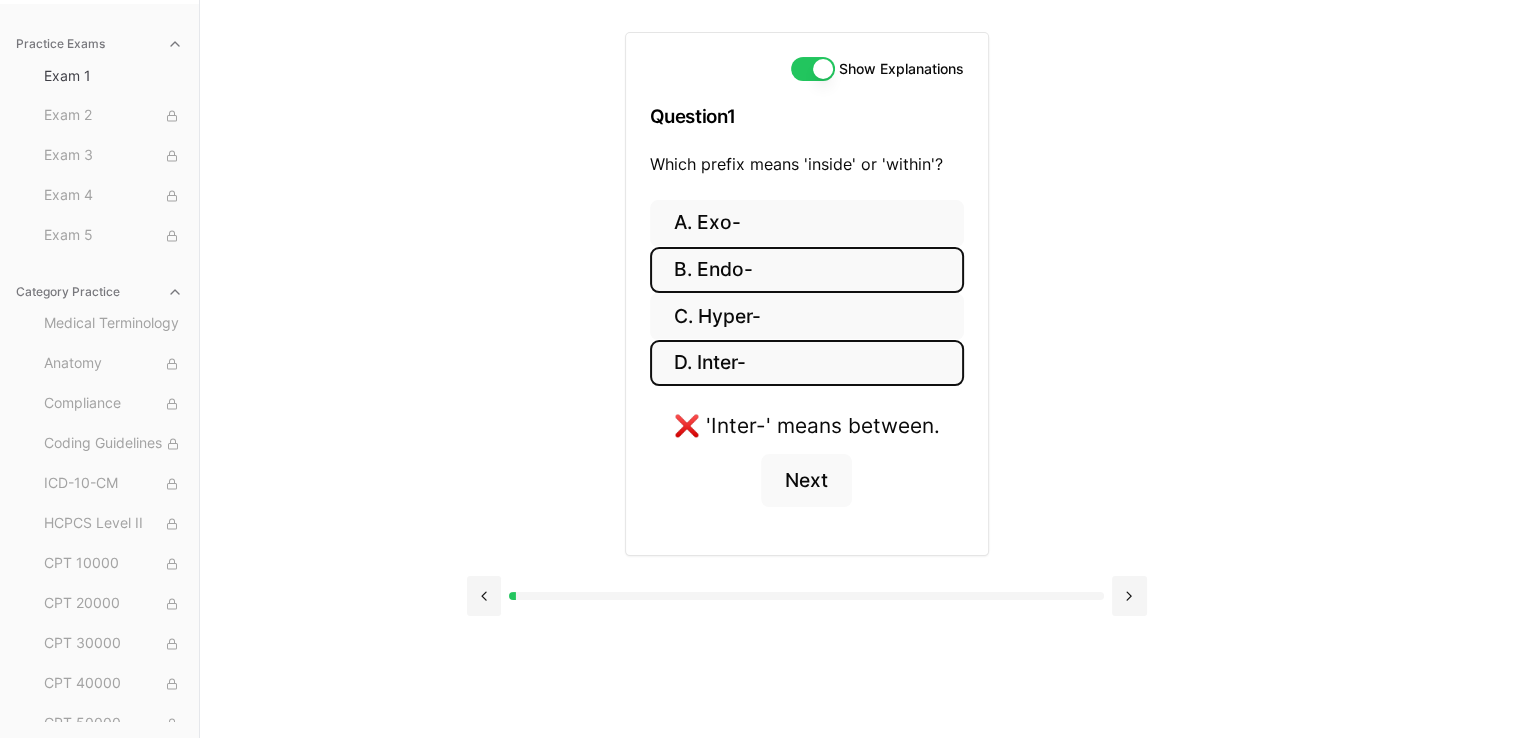 click on "B. Endo-" at bounding box center (807, 270) 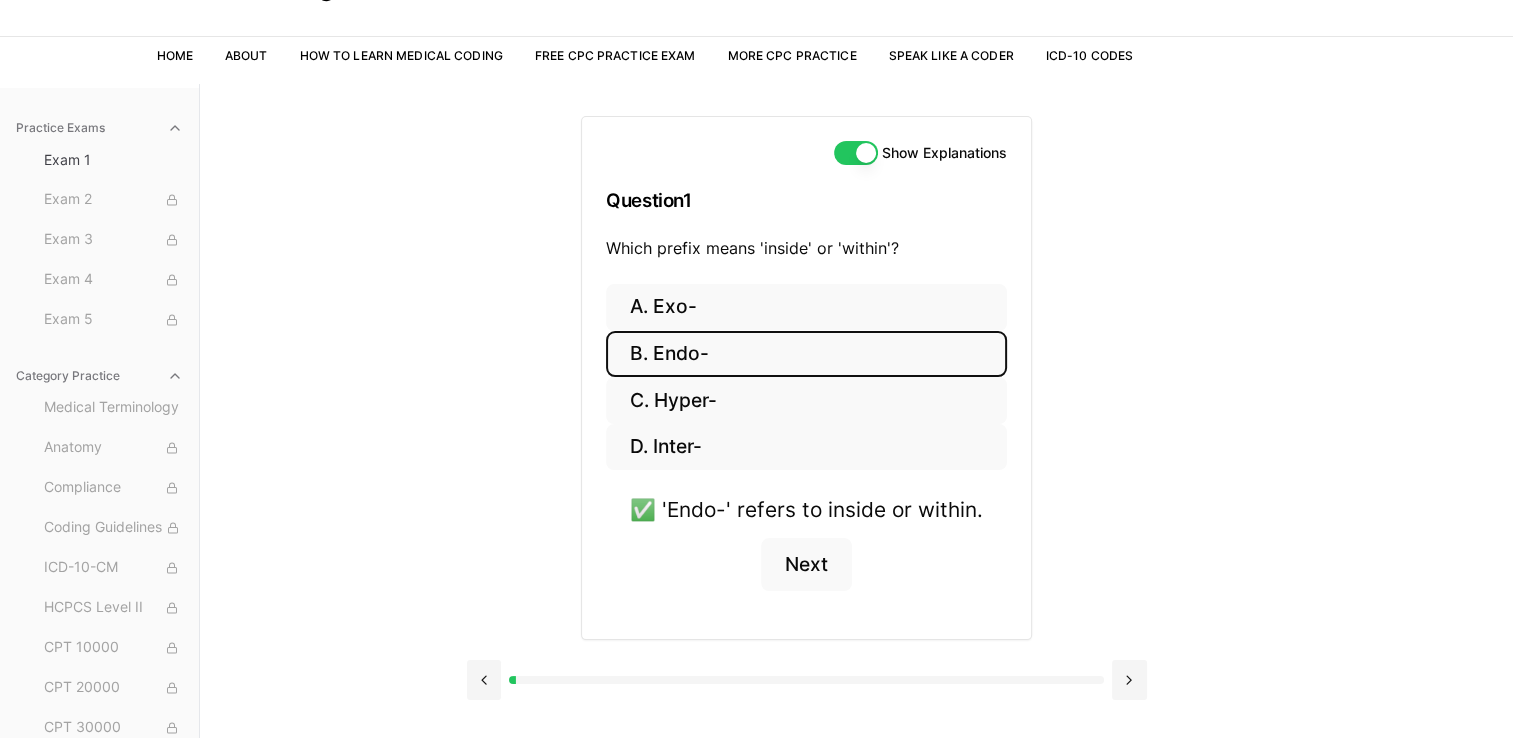 scroll, scrollTop: 184, scrollLeft: 0, axis: vertical 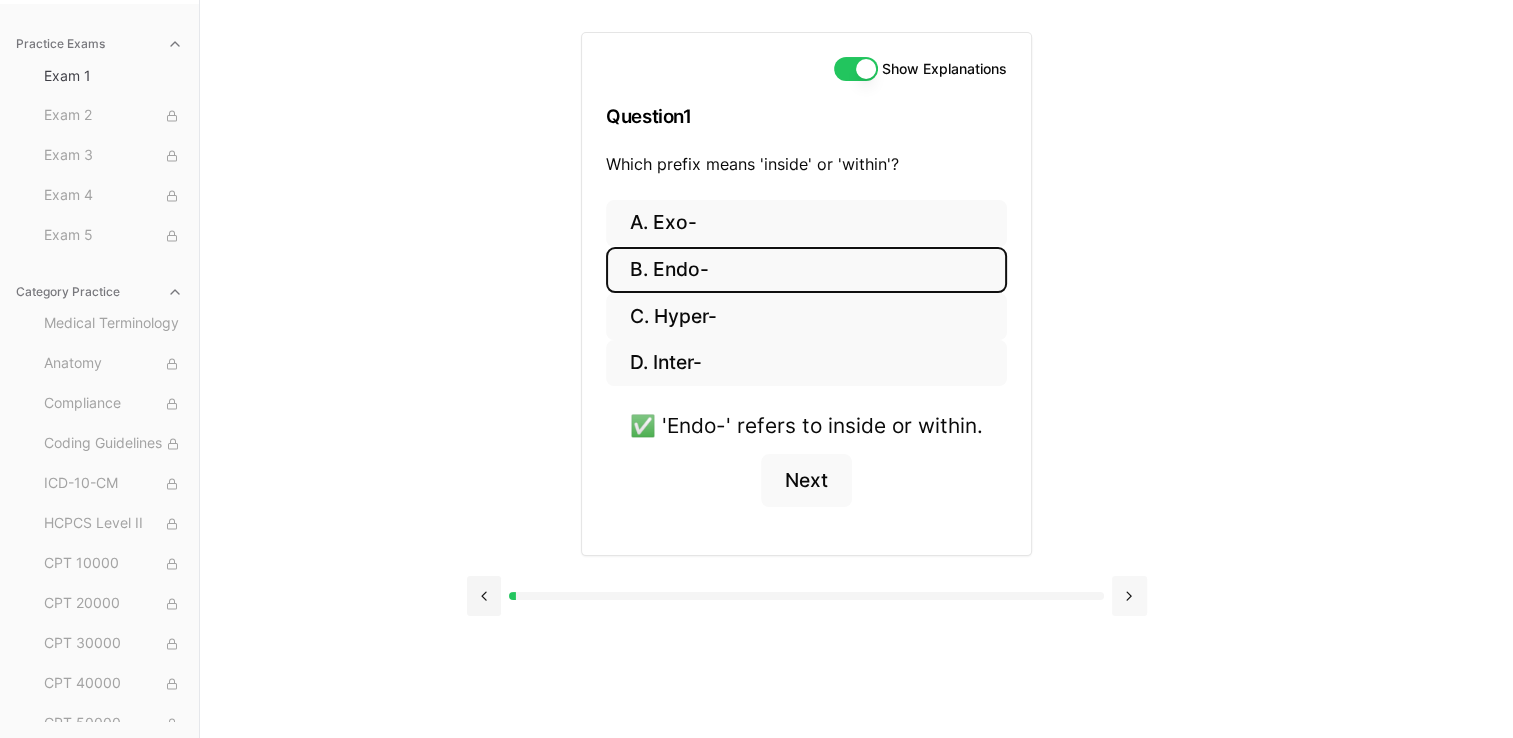 click at bounding box center [1129, 596] 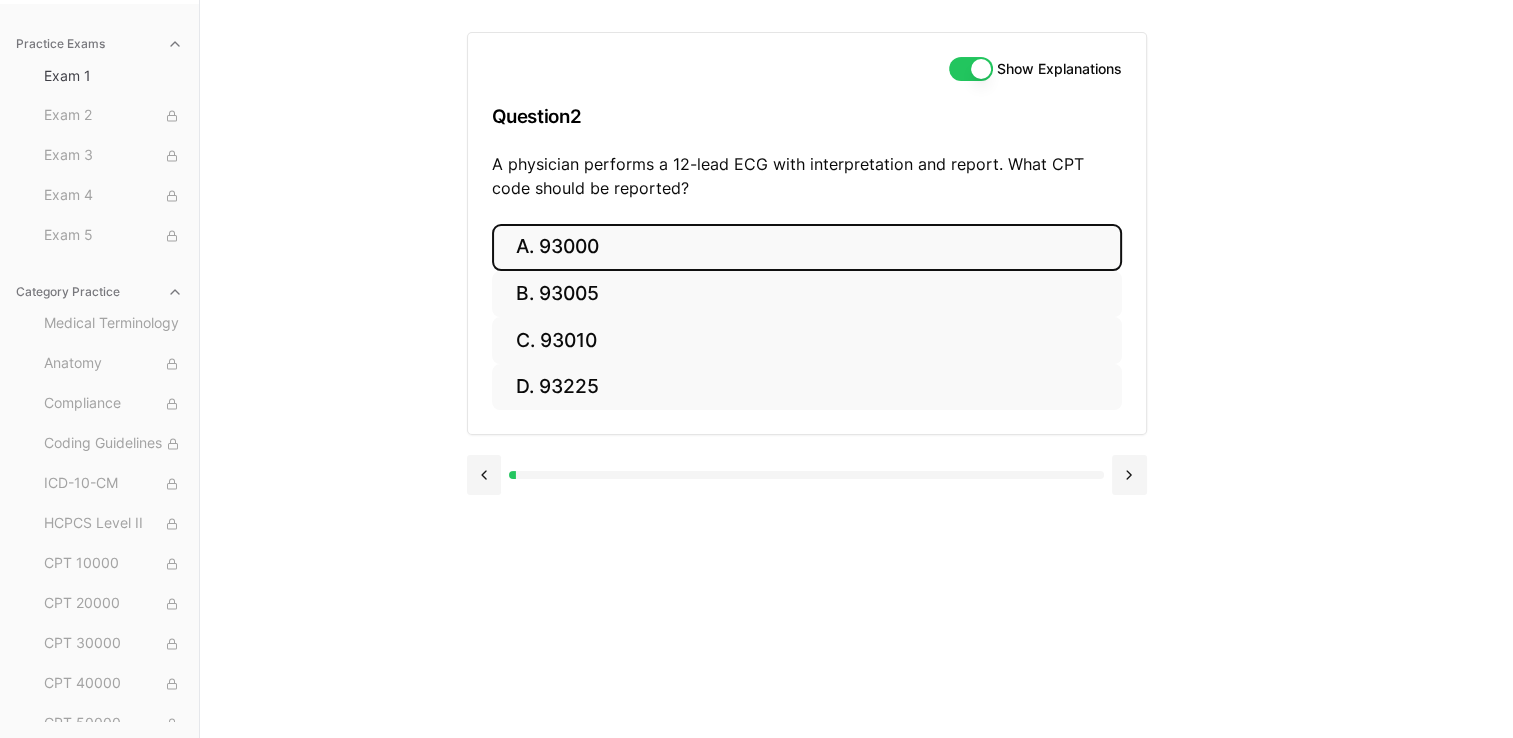 click on "A. 93000" at bounding box center [807, 247] 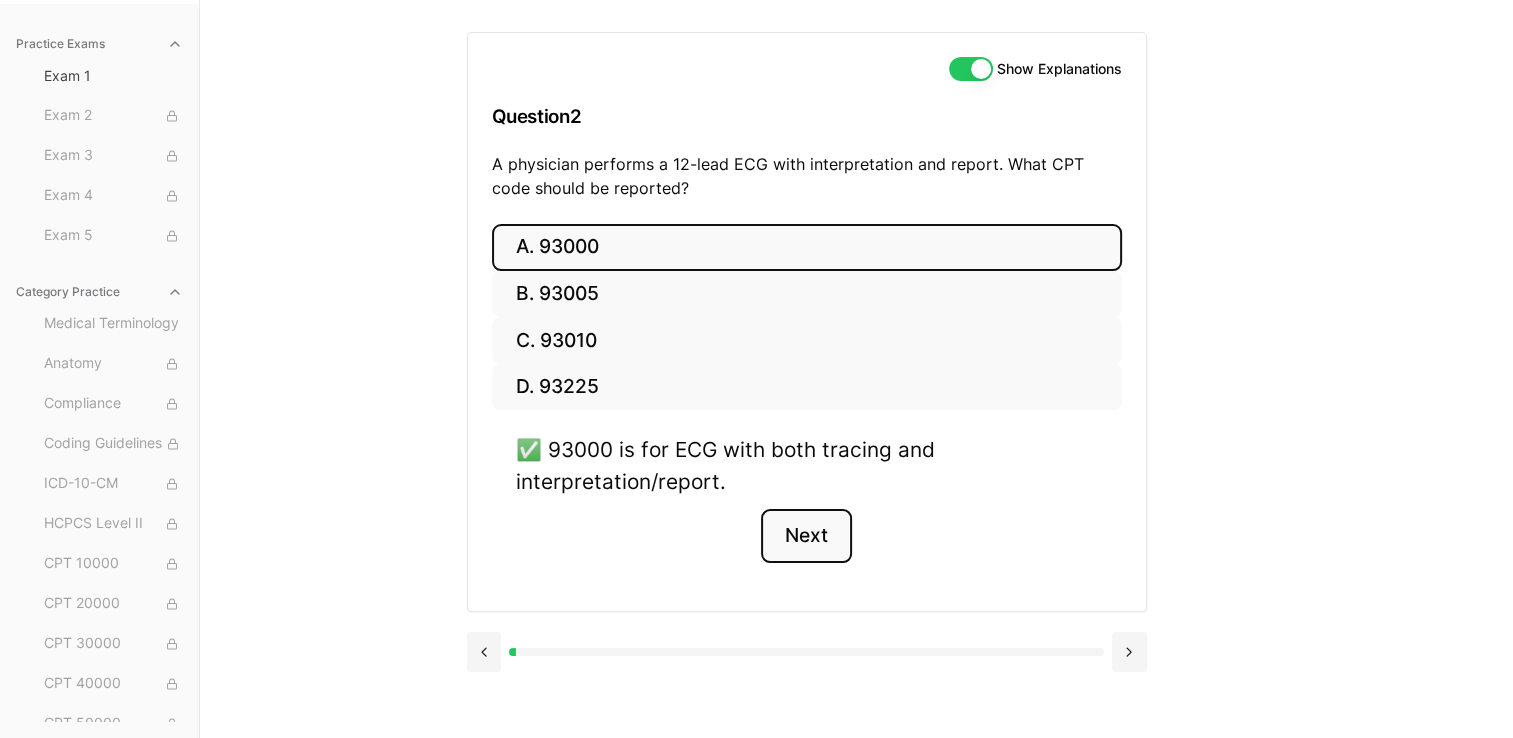 click on "Next" at bounding box center (806, 536) 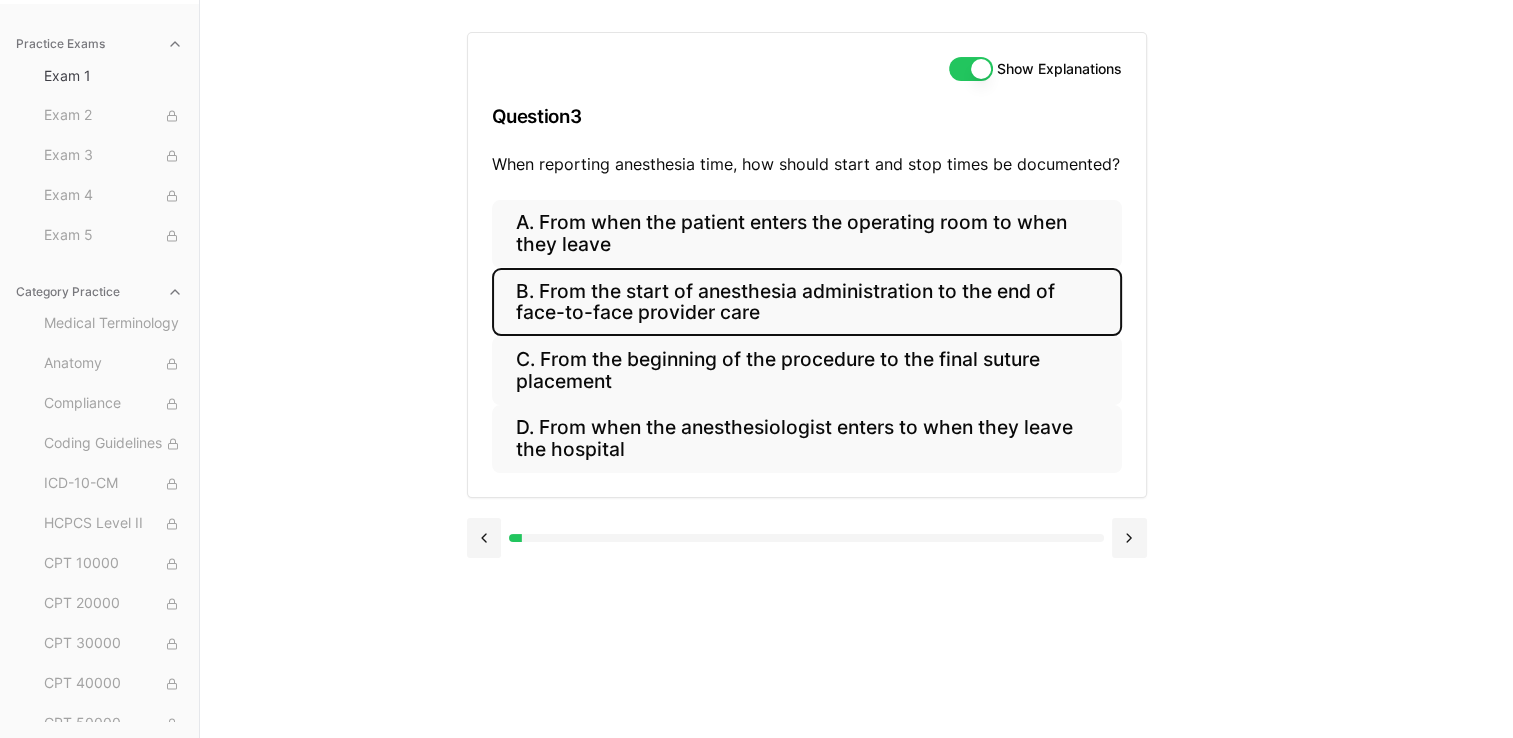 click on "B. From the start of anesthesia administration to the end of face-to-face provider care" at bounding box center (807, 302) 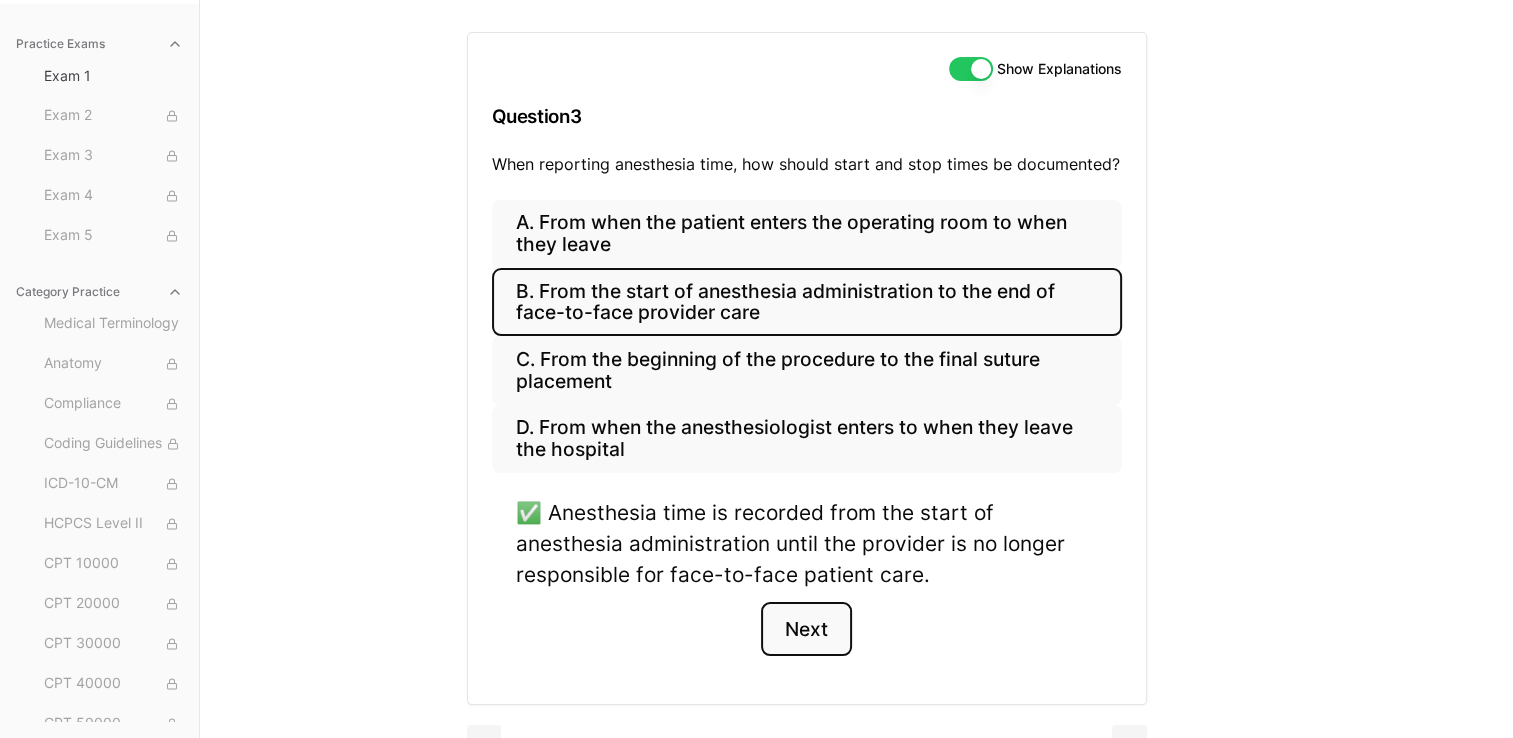 click on "Next" at bounding box center [806, 629] 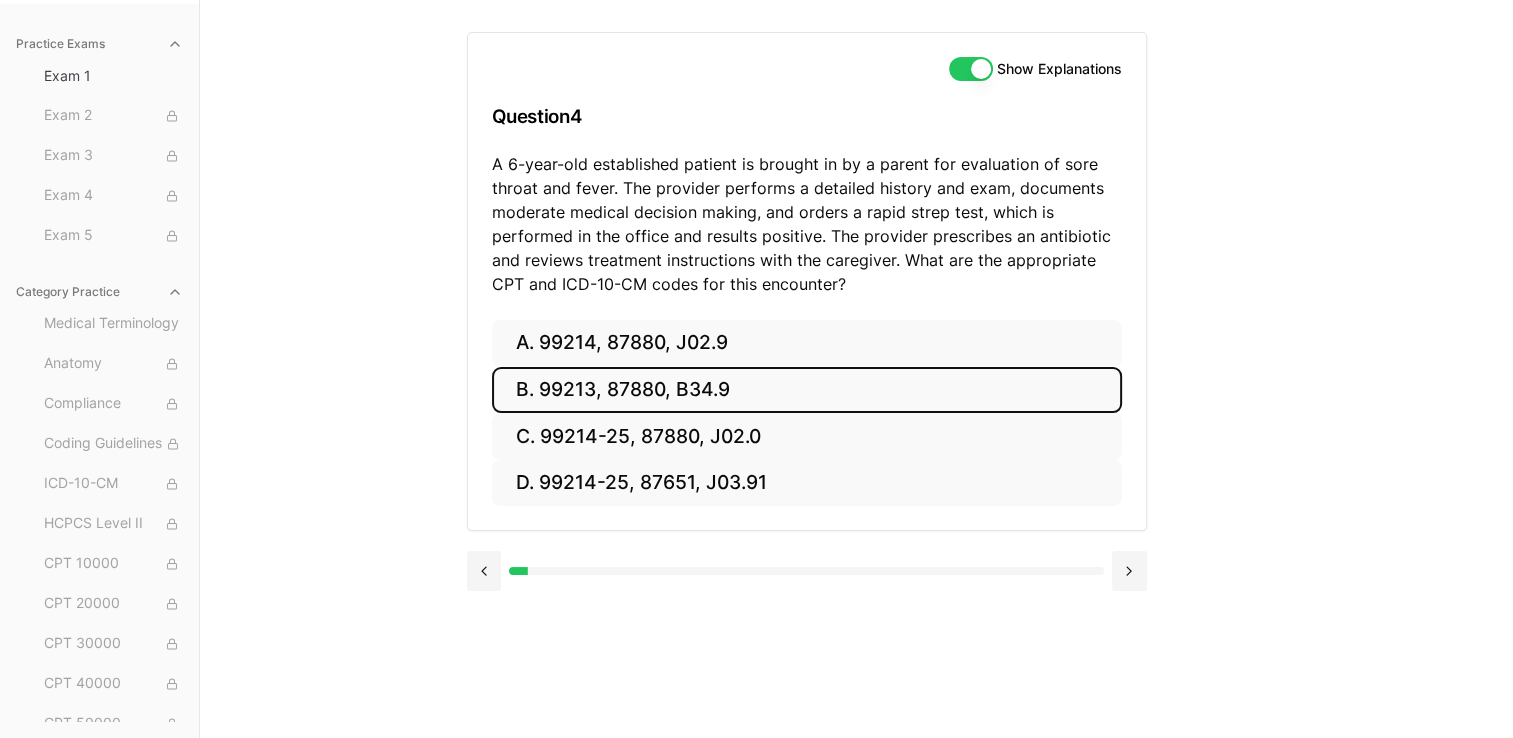 click on "B. 99213, 87880, B34.9" at bounding box center [807, 390] 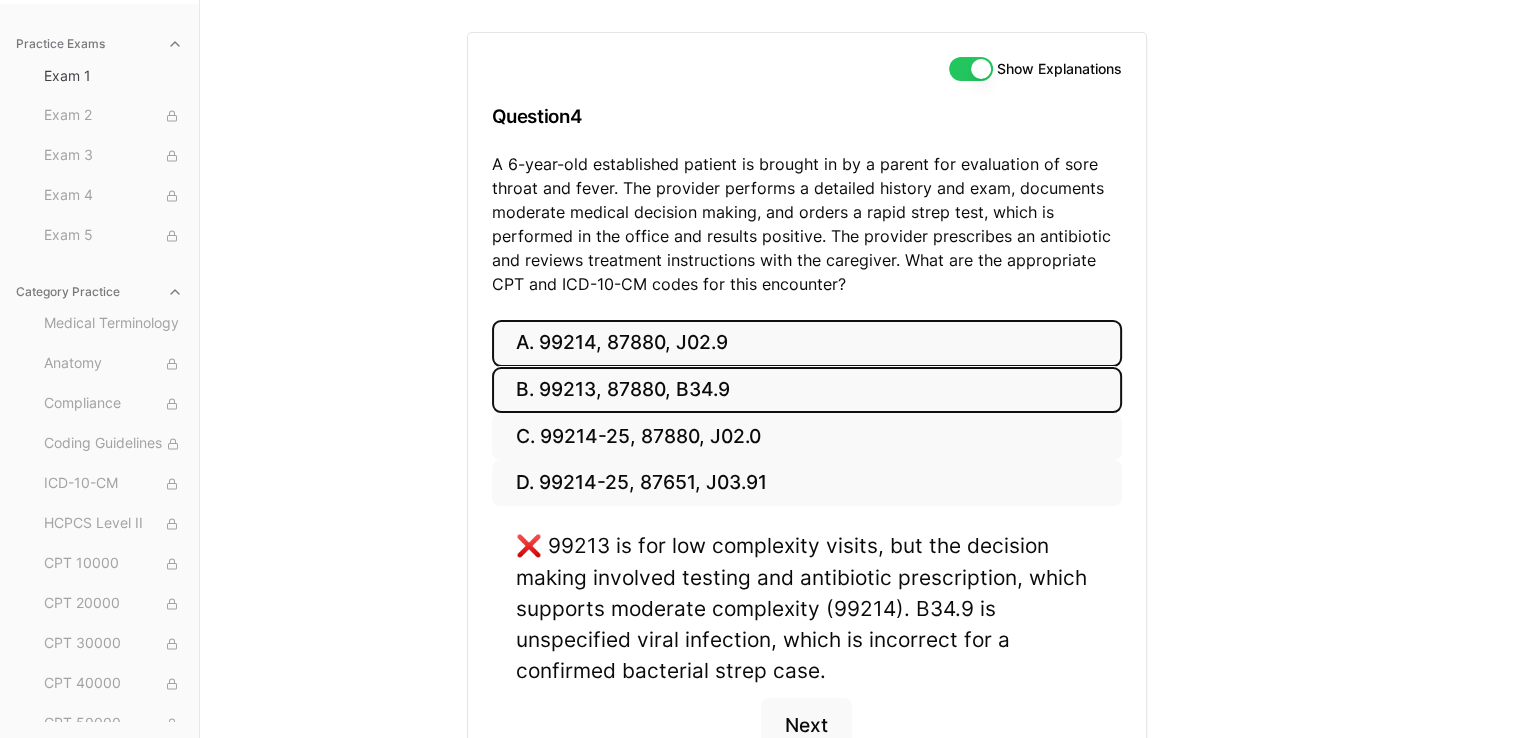 click on "A. 99214, 87880, J02.9" at bounding box center (807, 343) 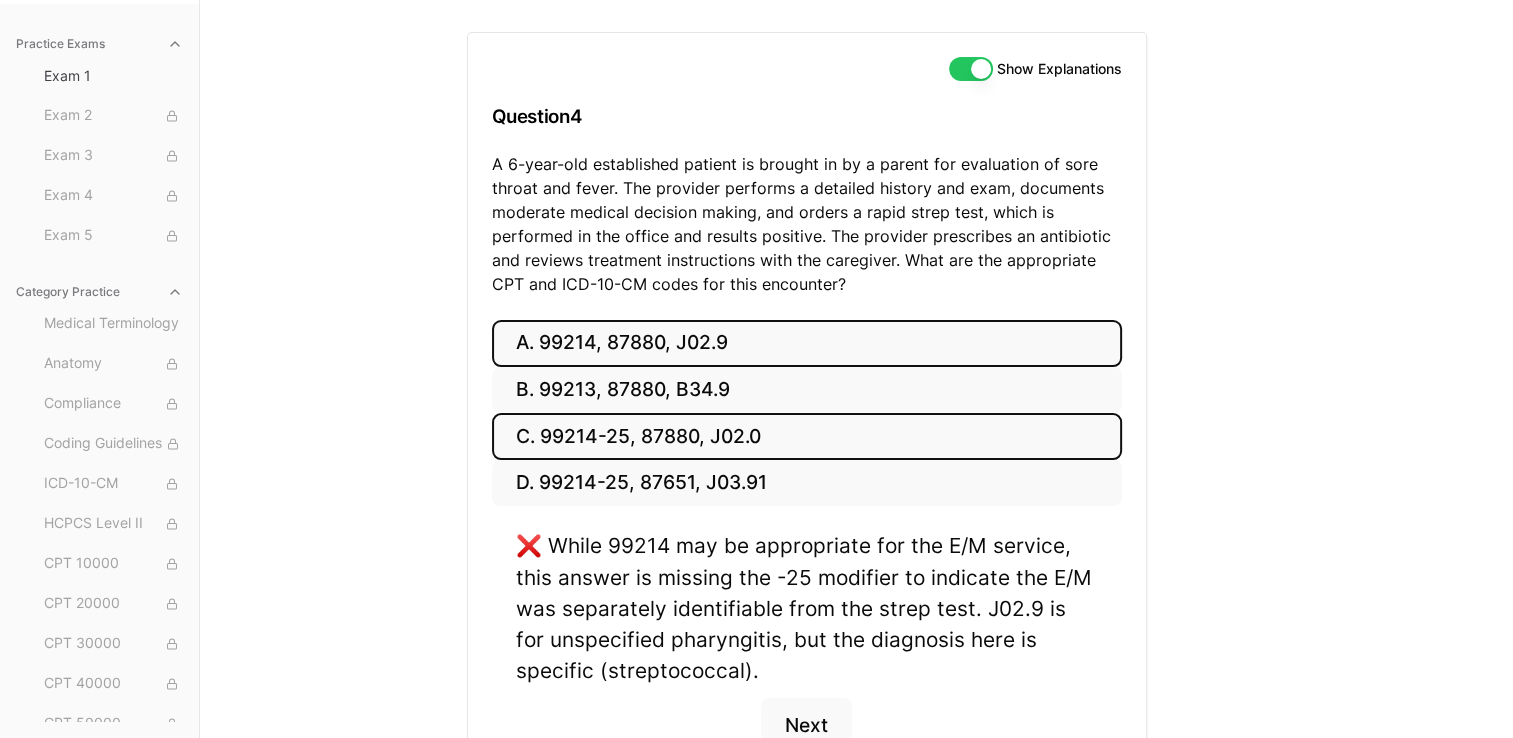 click on "C. 99214-25, 87880, J02.0" at bounding box center [807, 436] 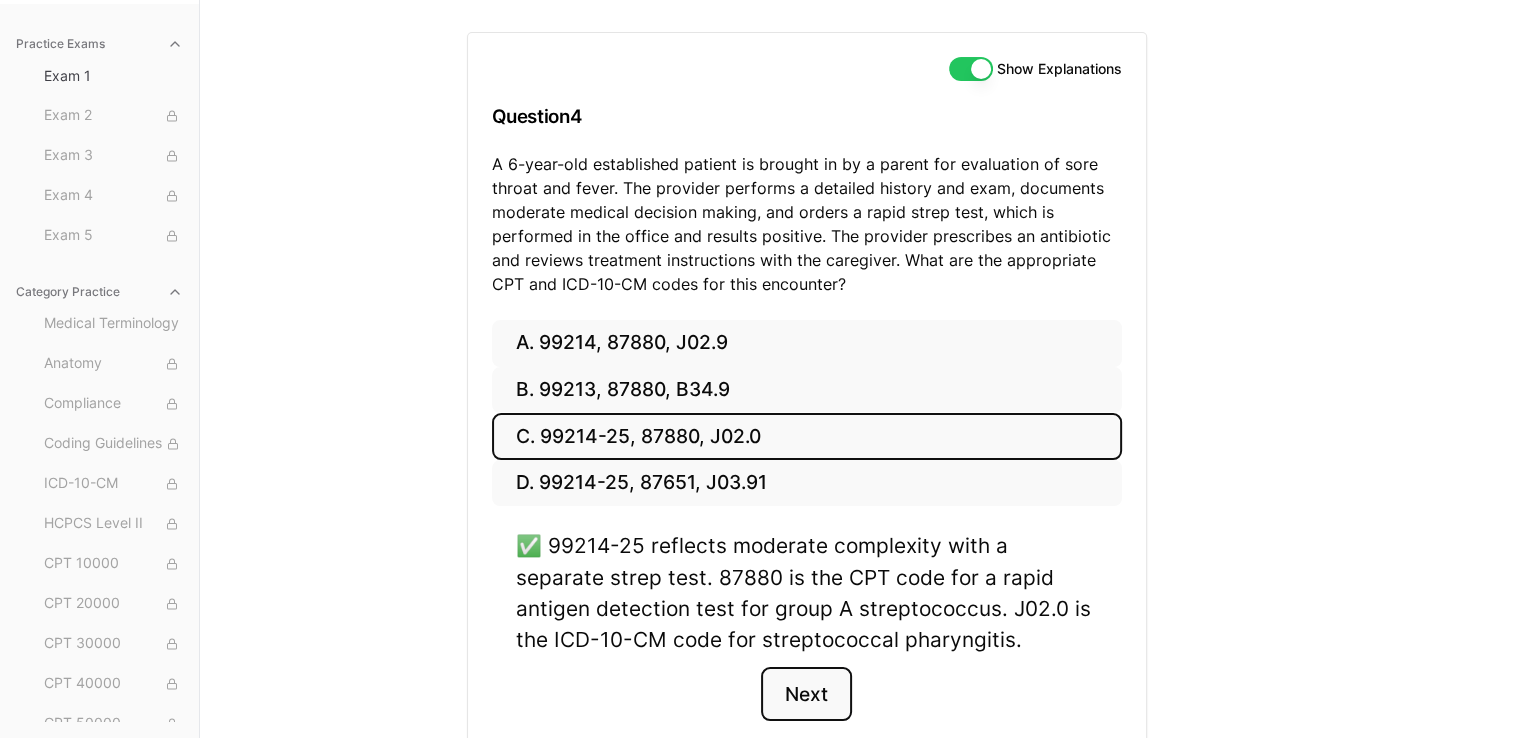 click on "Next" at bounding box center (806, 694) 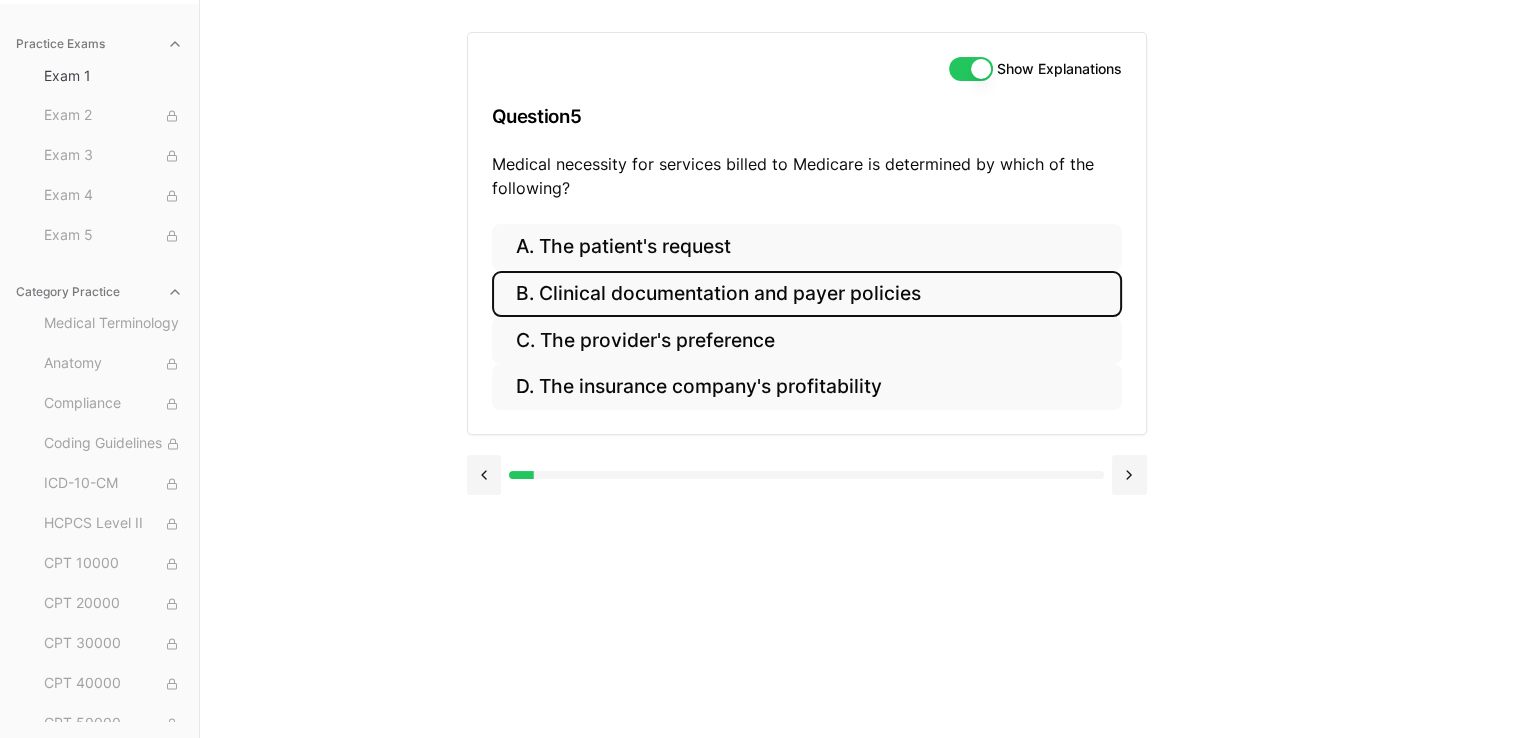 click on "B. Clinical documentation and payer policies" at bounding box center (807, 294) 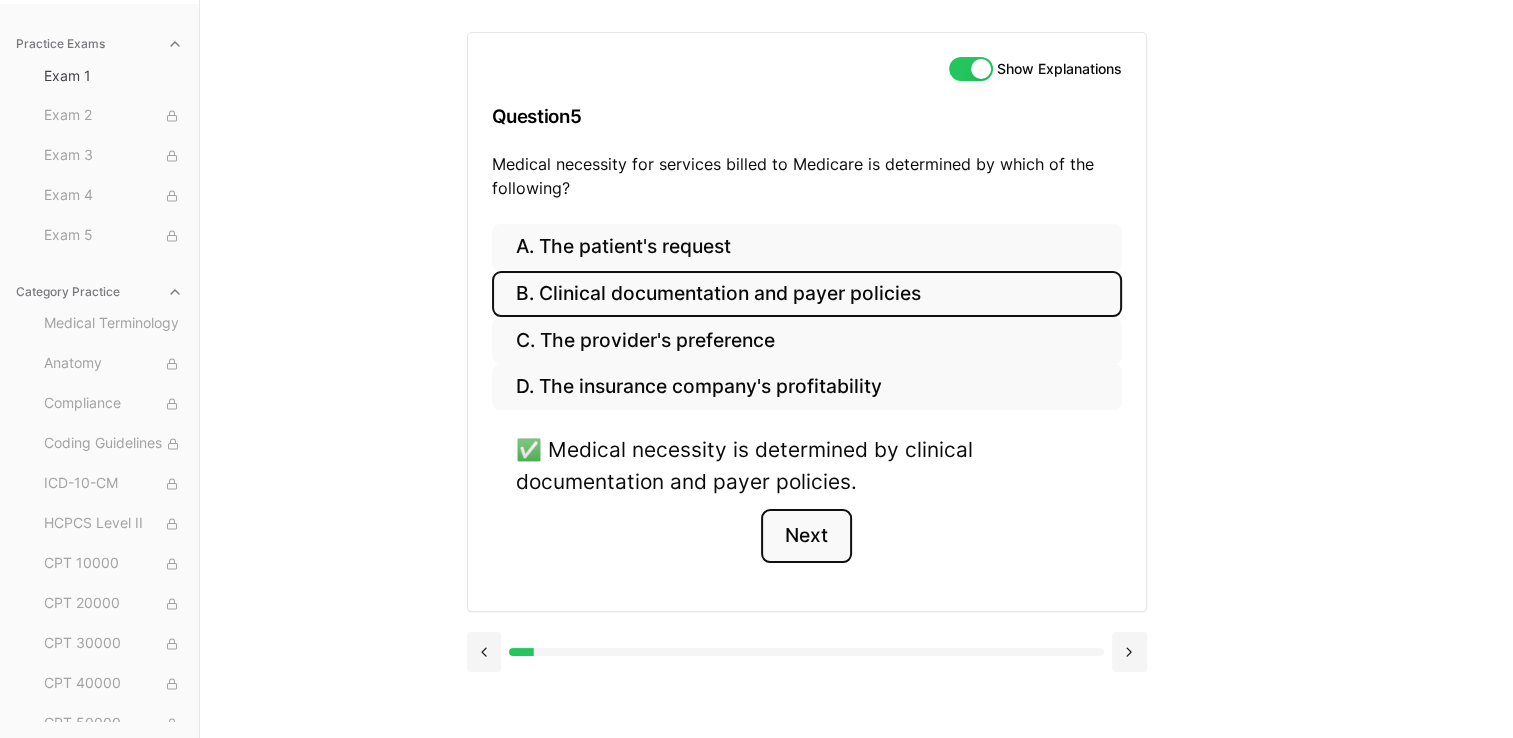 click on "Next" at bounding box center (806, 536) 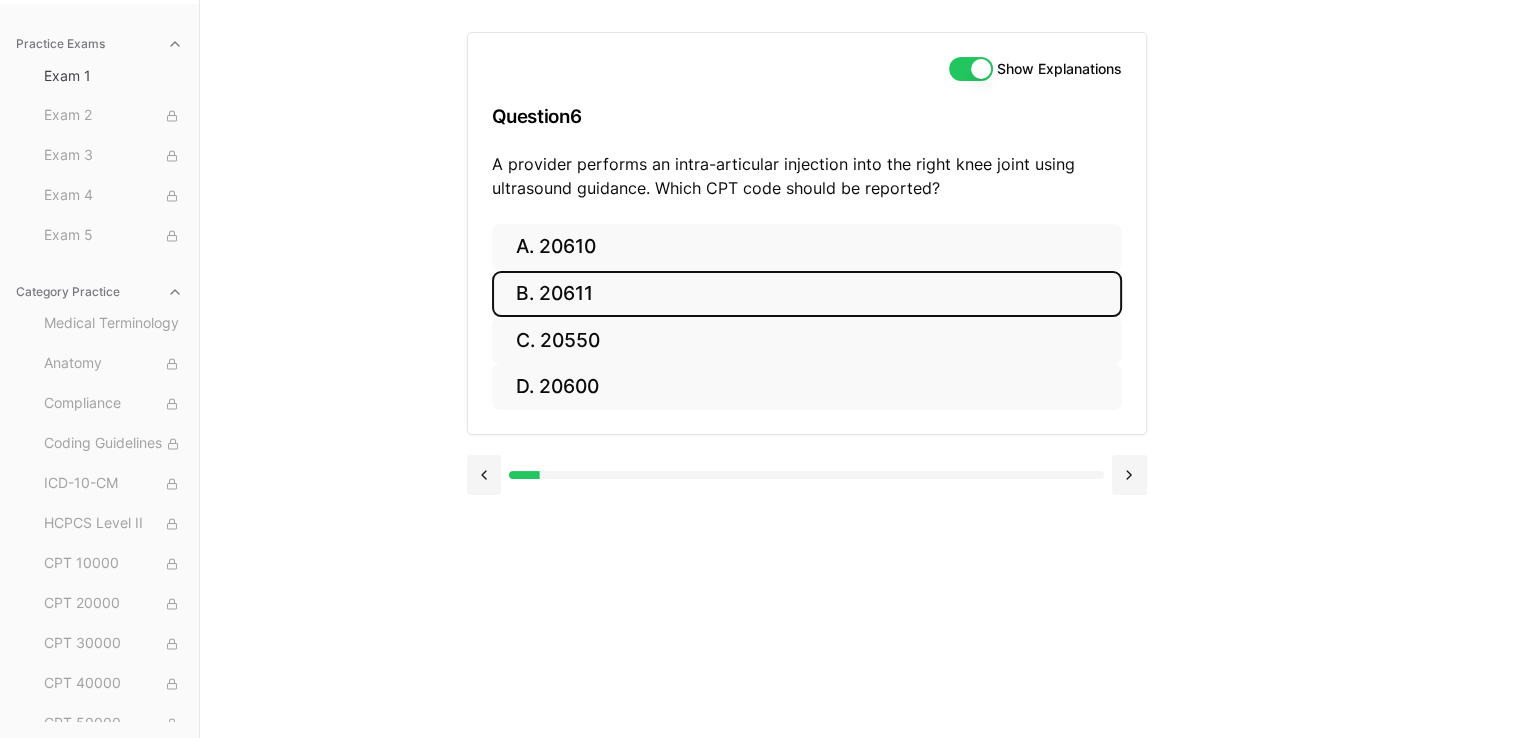 click on "B. 20611" at bounding box center [807, 294] 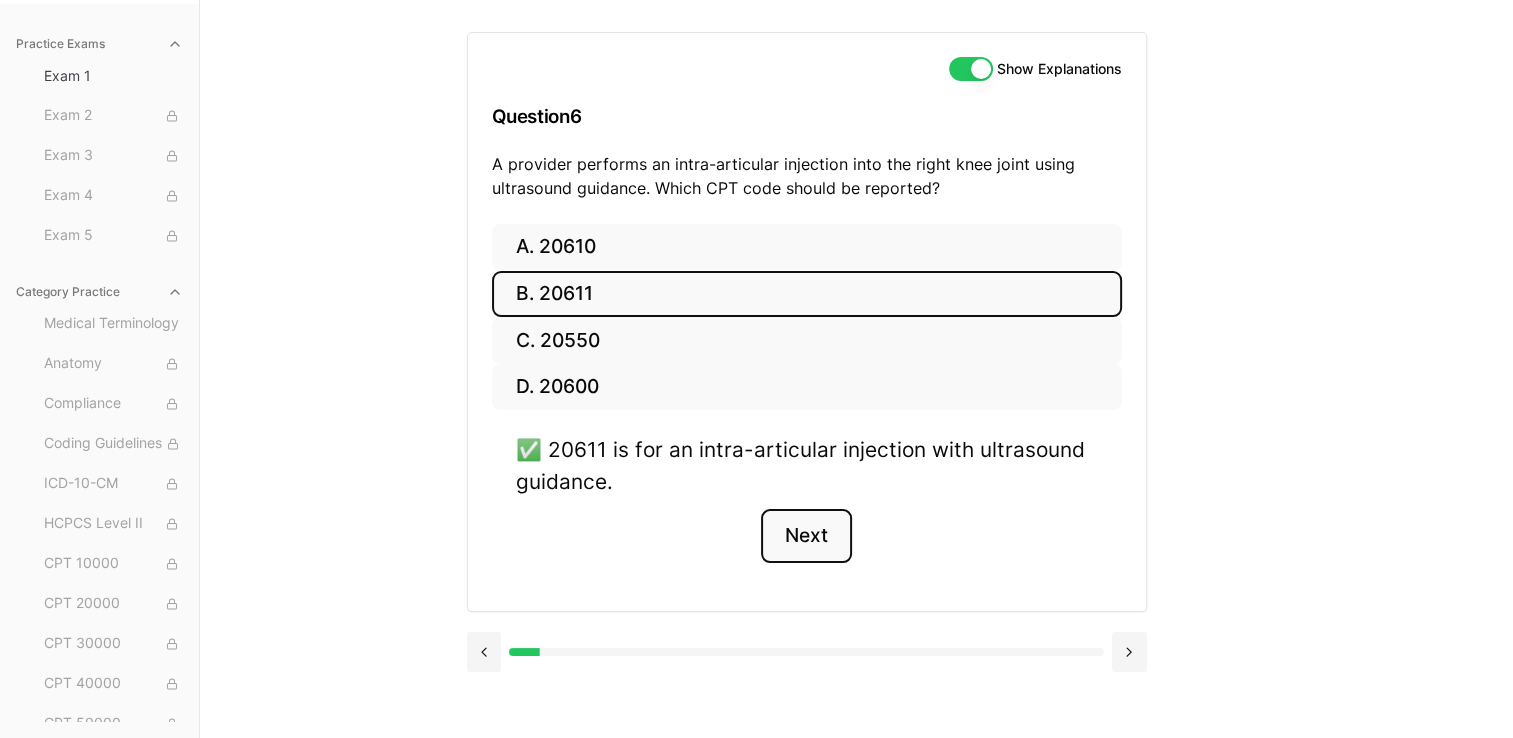 click on "Next" at bounding box center [806, 536] 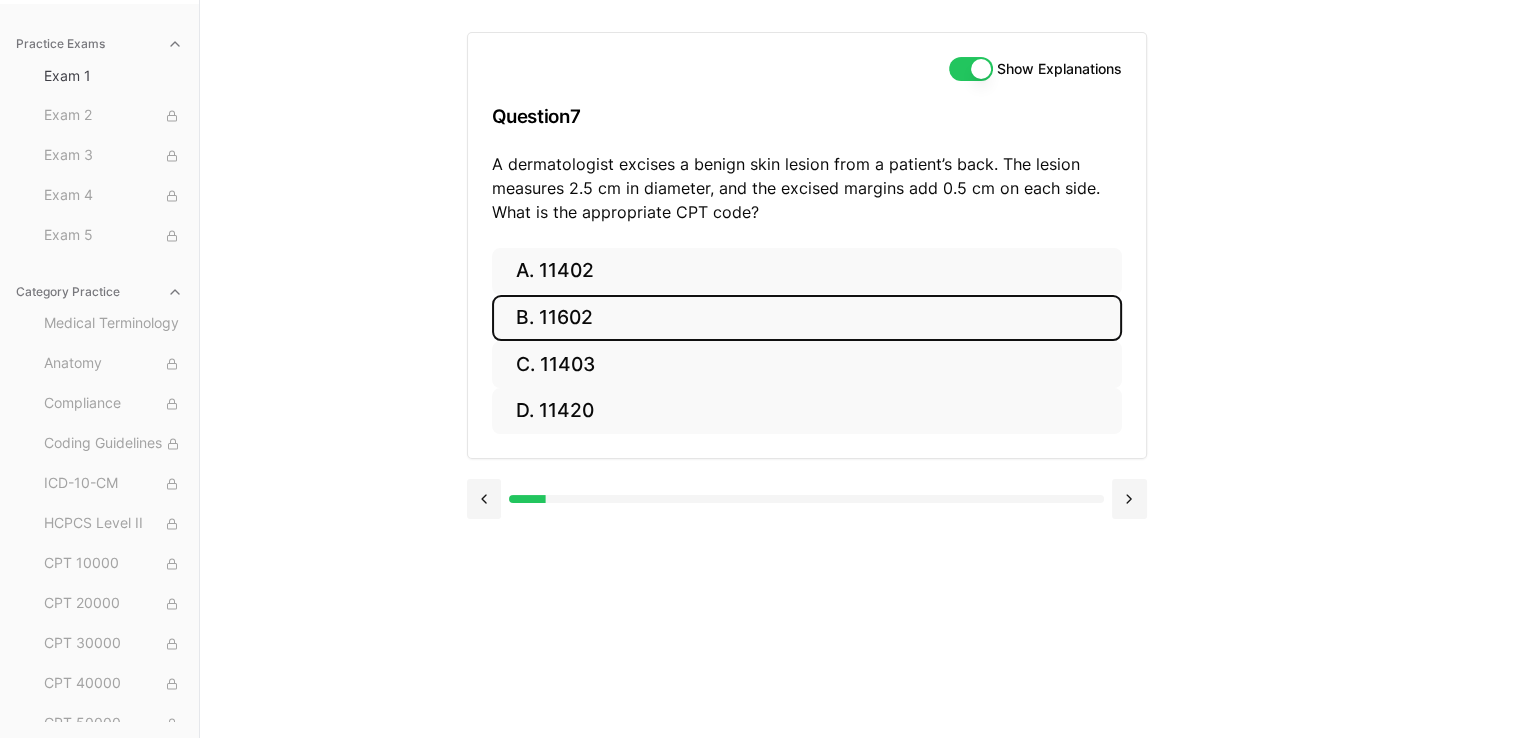 click on "B. 11602" at bounding box center [807, 318] 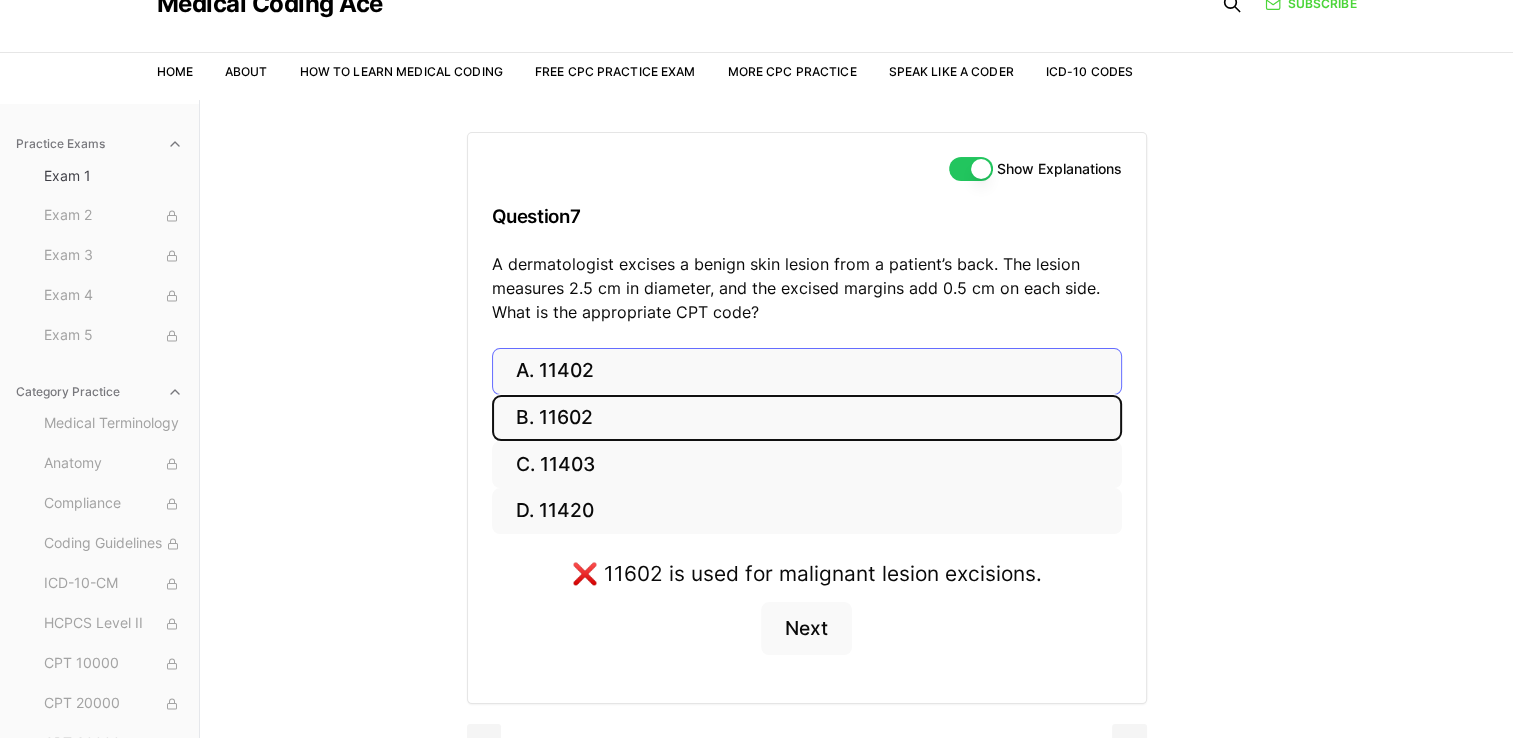 scroll, scrollTop: 84, scrollLeft: 0, axis: vertical 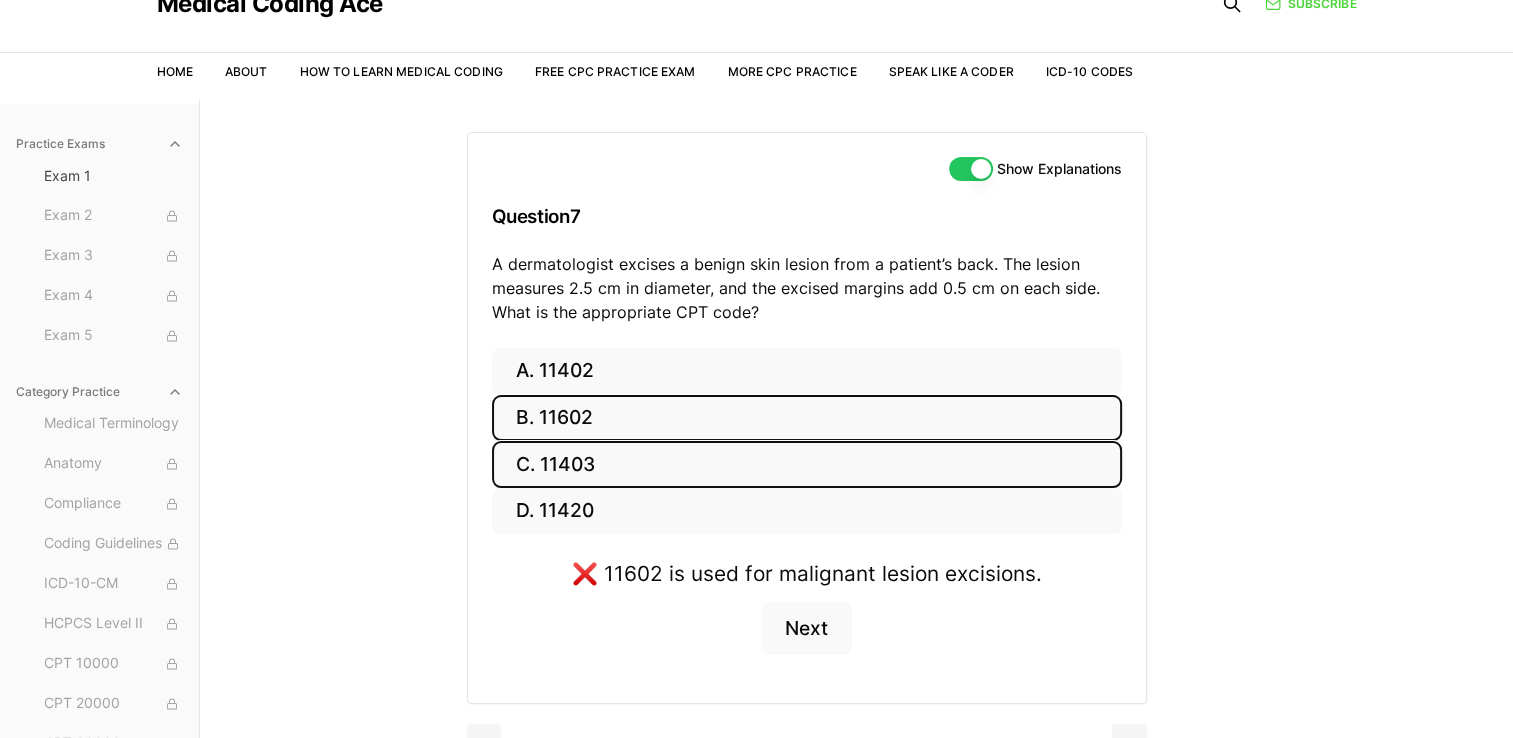 click on "C. 11403" at bounding box center (807, 464) 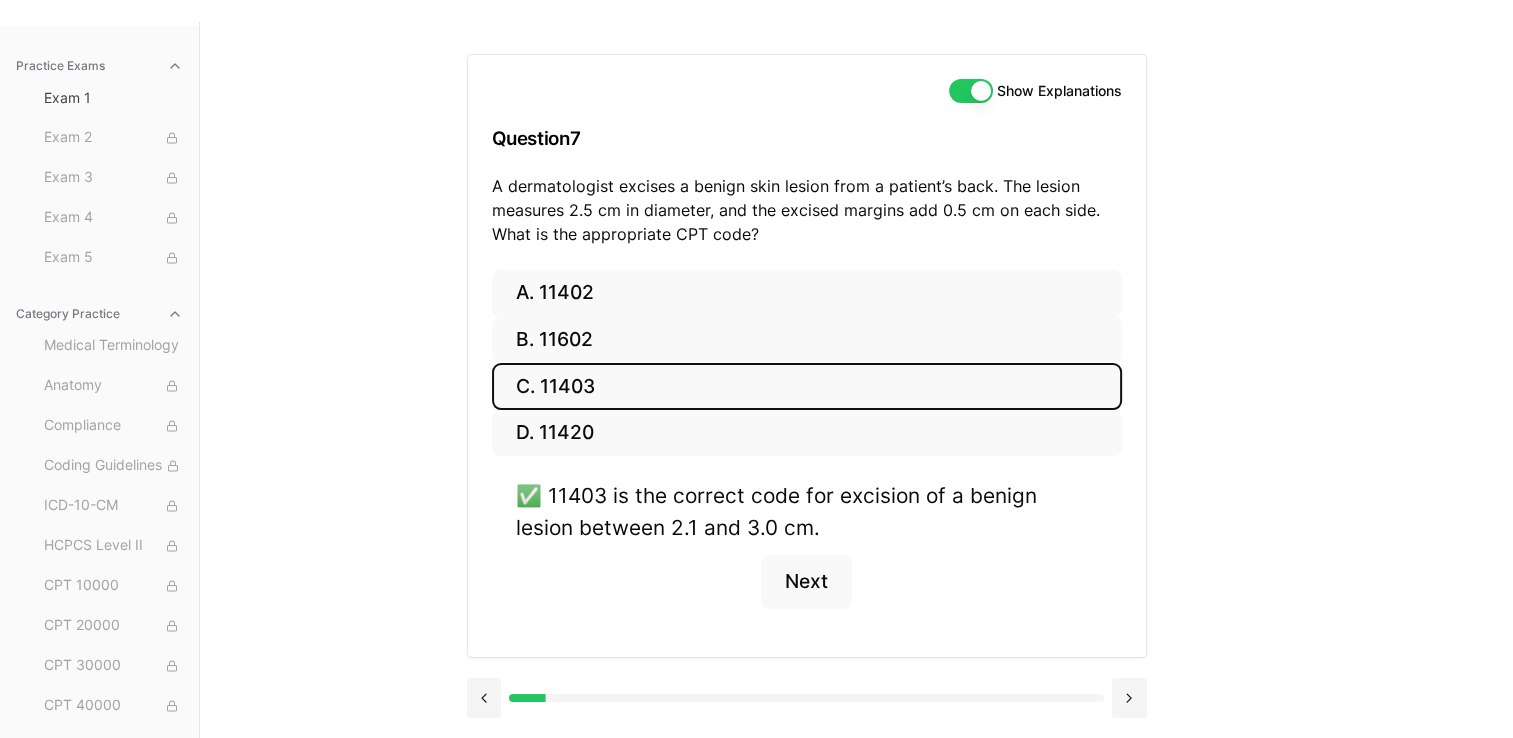 scroll, scrollTop: 184, scrollLeft: 0, axis: vertical 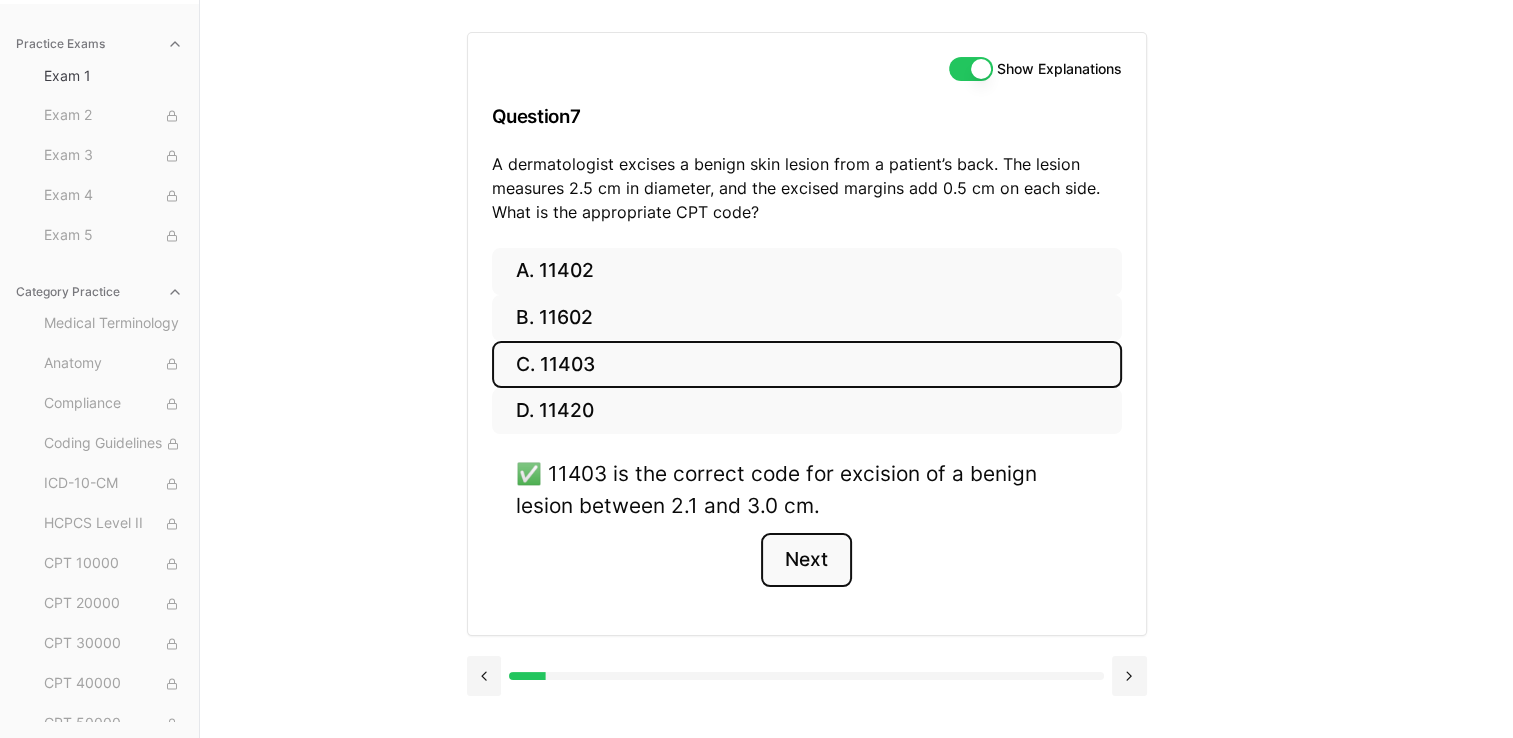 click on "Next" at bounding box center (806, 560) 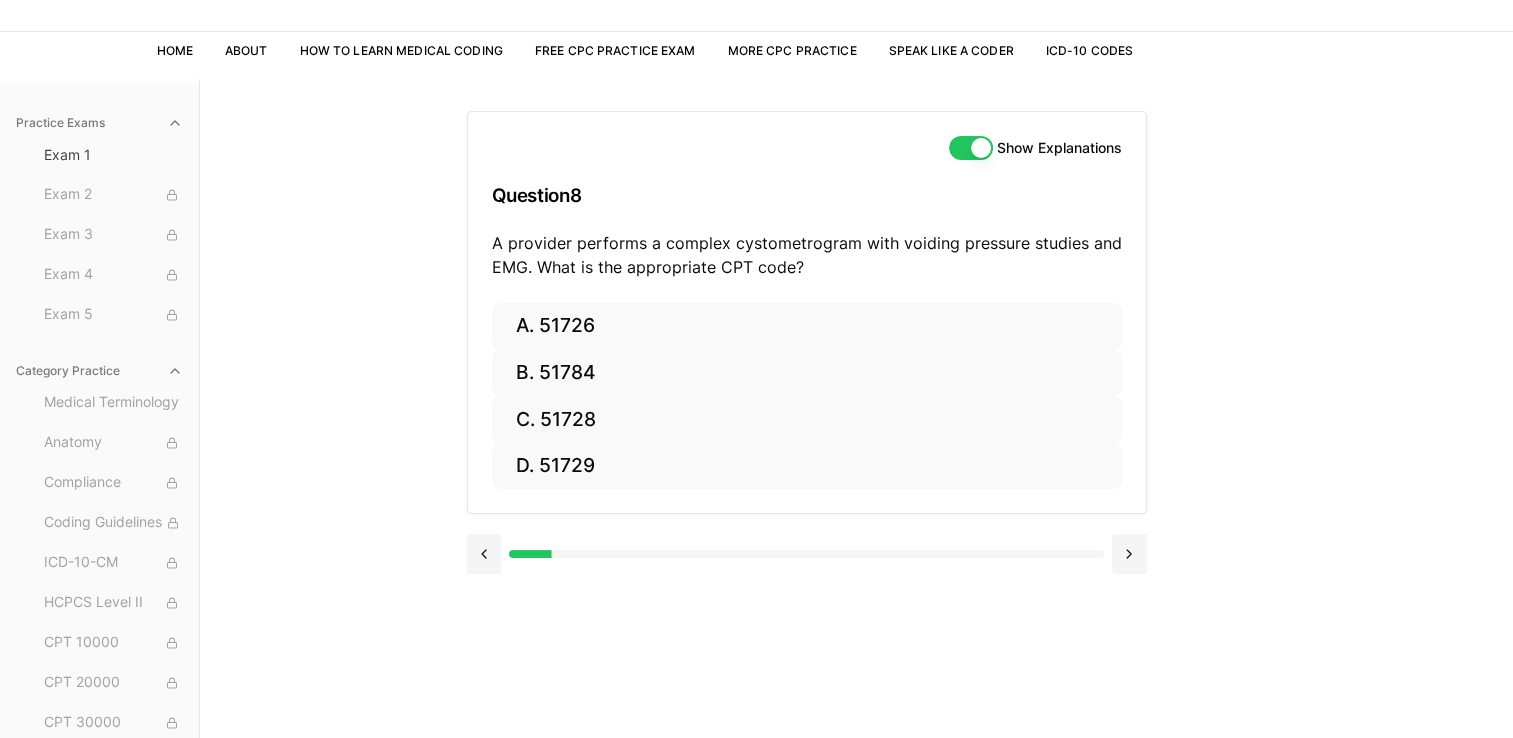 scroll, scrollTop: 0, scrollLeft: 0, axis: both 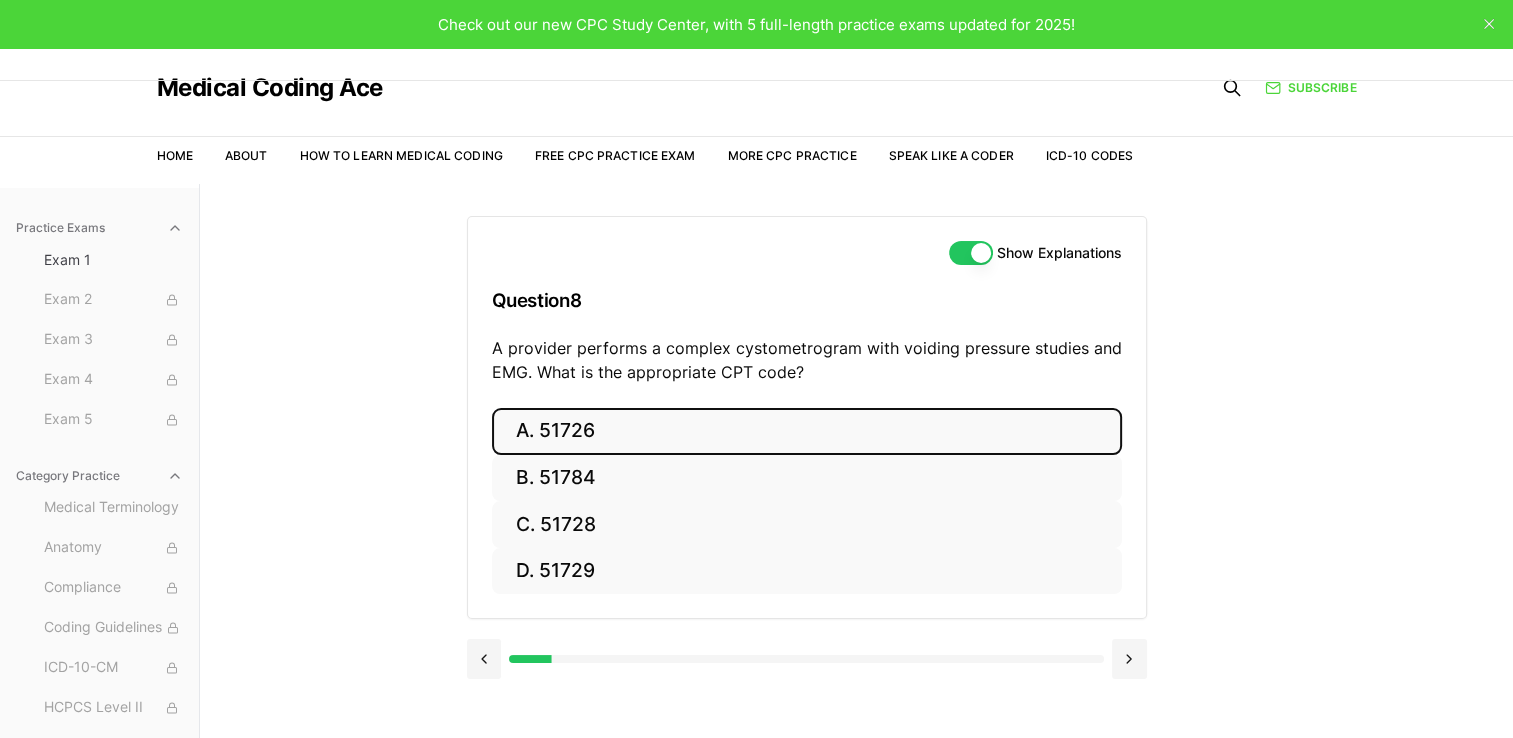 click on "A. 51726" at bounding box center (807, 431) 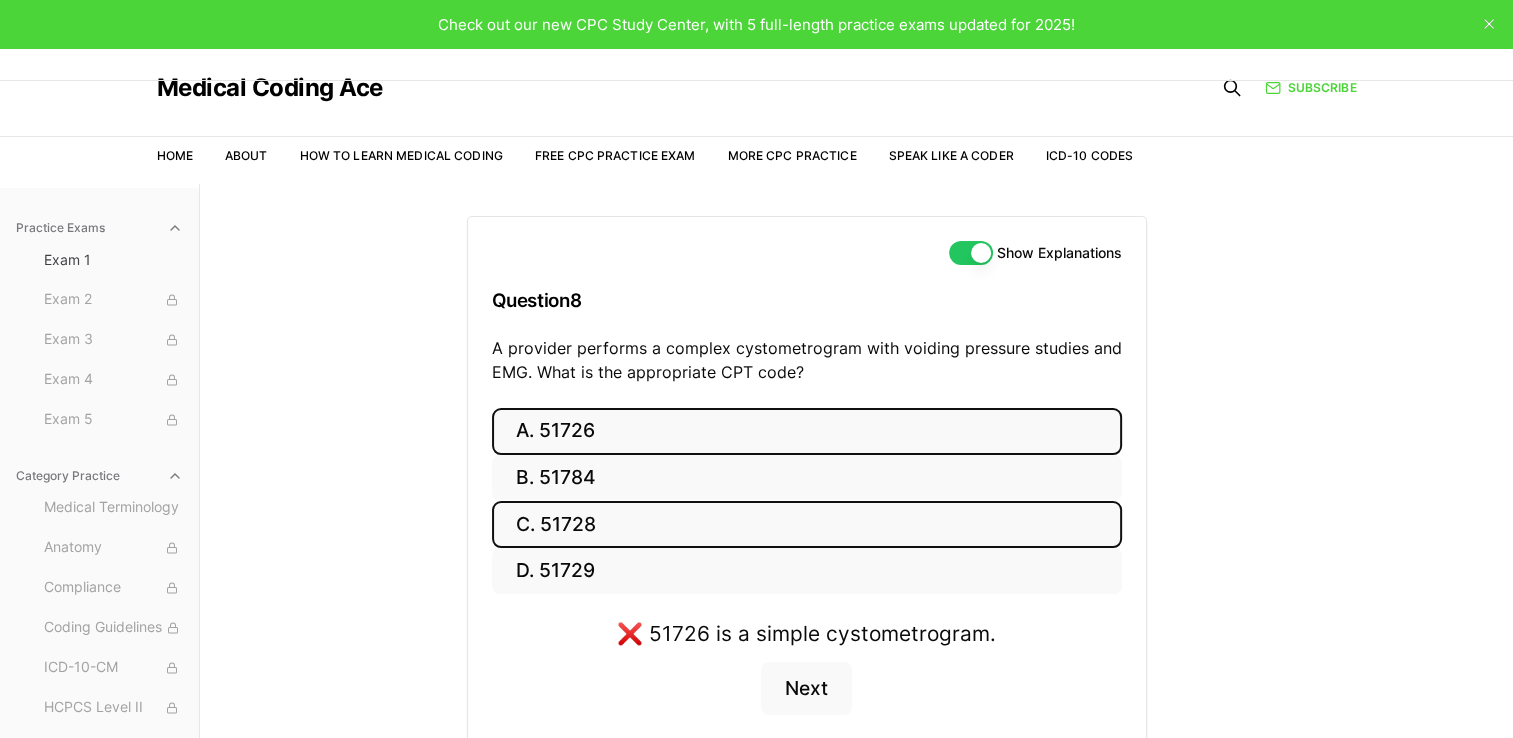click on "C. 51728" at bounding box center [807, 524] 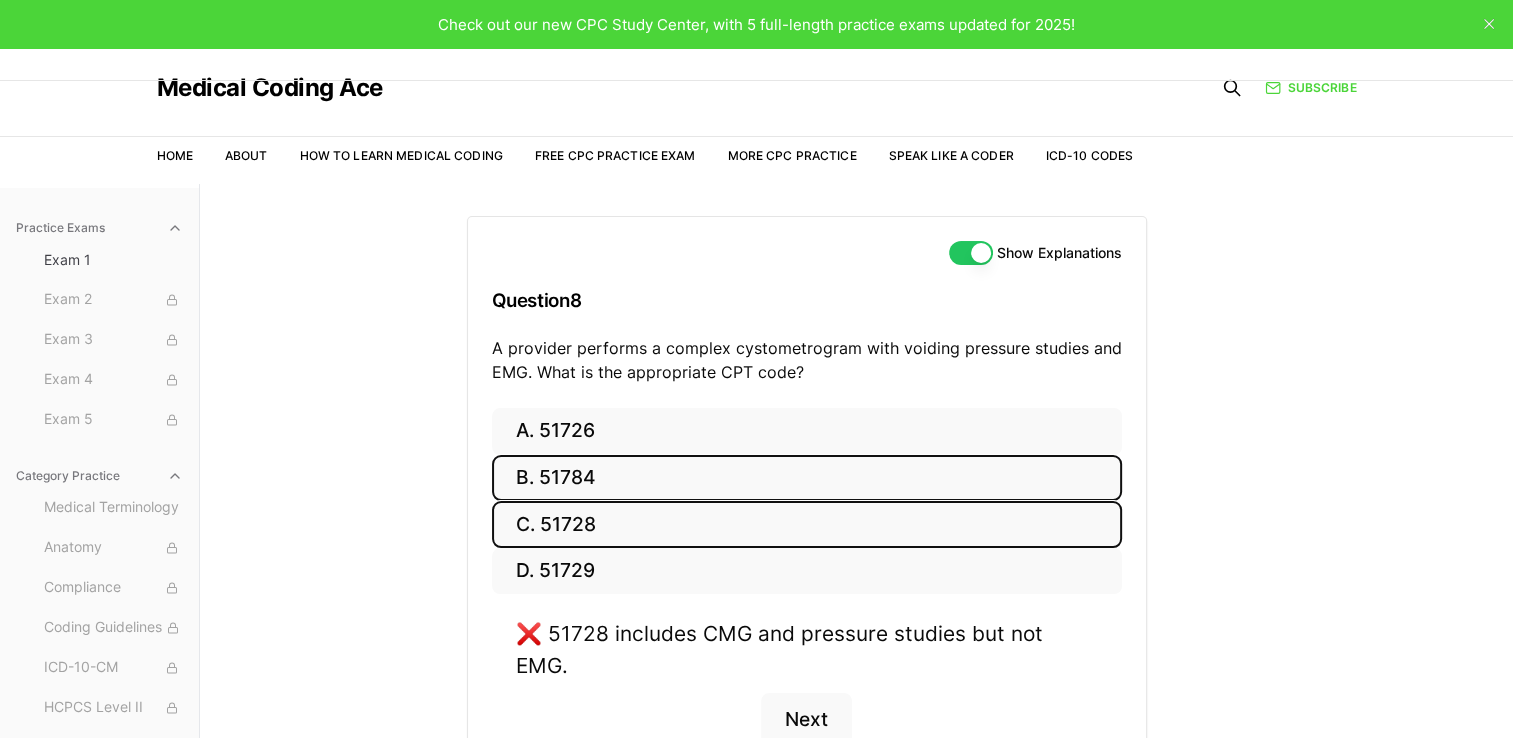 click on "B. 51784" at bounding box center [807, 478] 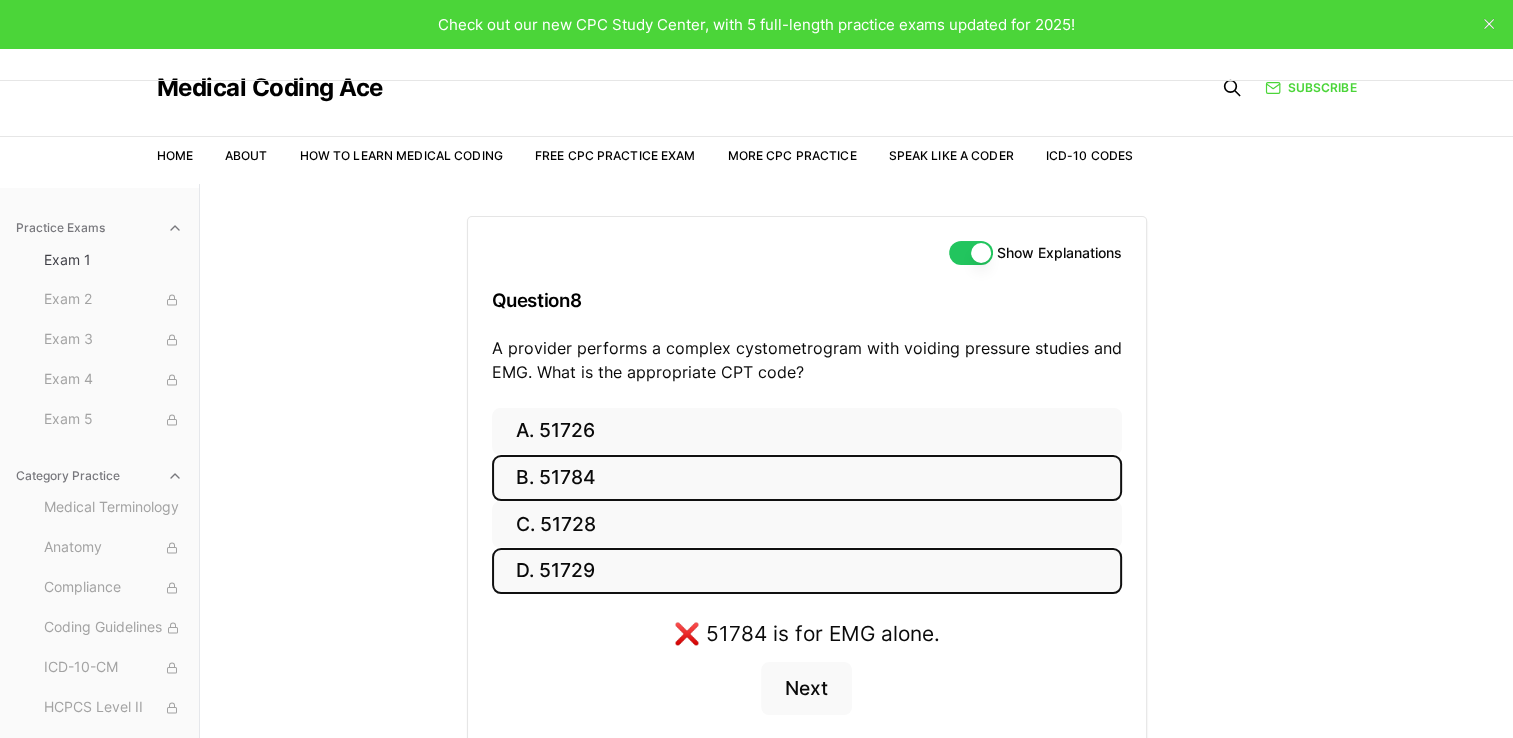 click on "D. 51729" at bounding box center [807, 571] 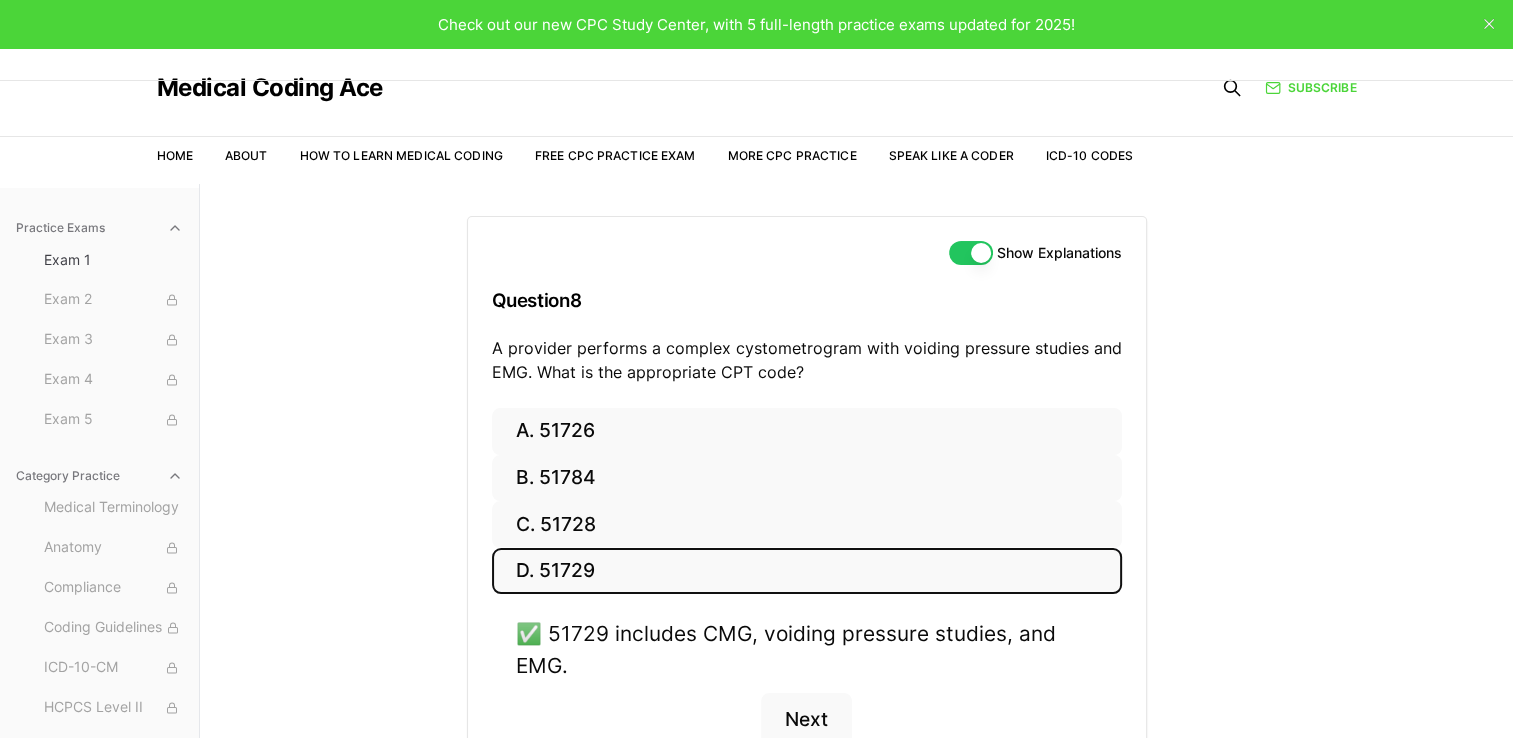 scroll, scrollTop: 100, scrollLeft: 0, axis: vertical 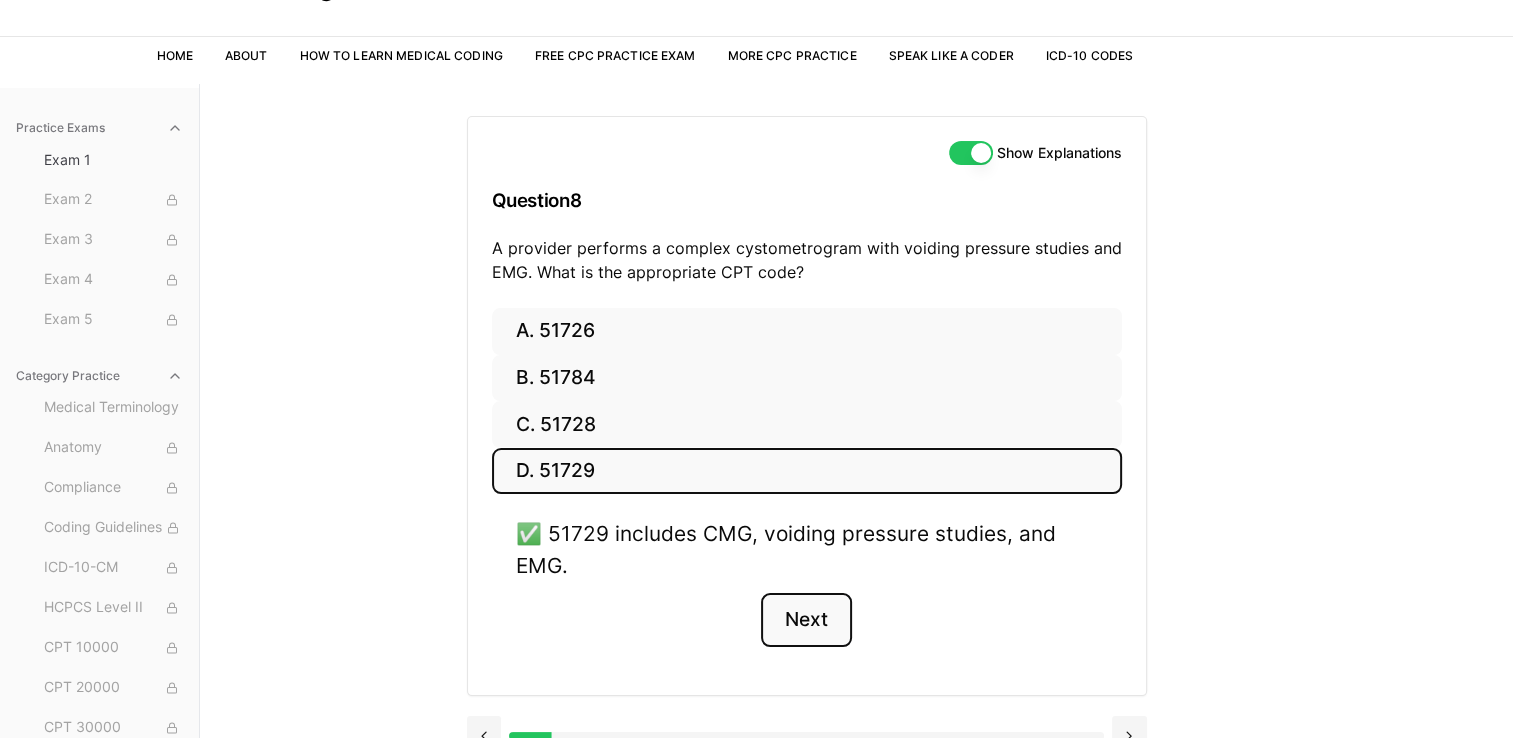 click on "Next" at bounding box center [806, 620] 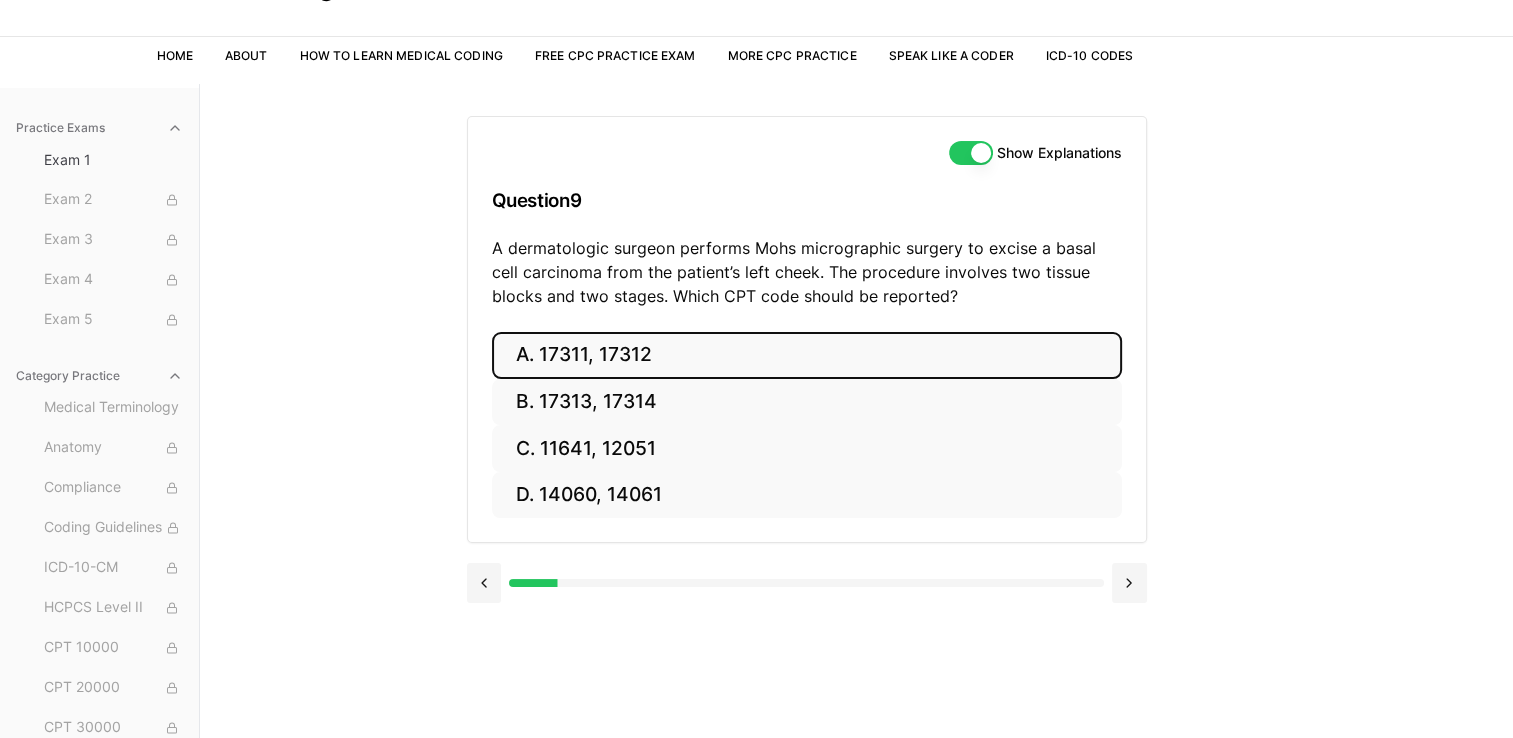 click on "A. 17311, 17312" at bounding box center (807, 355) 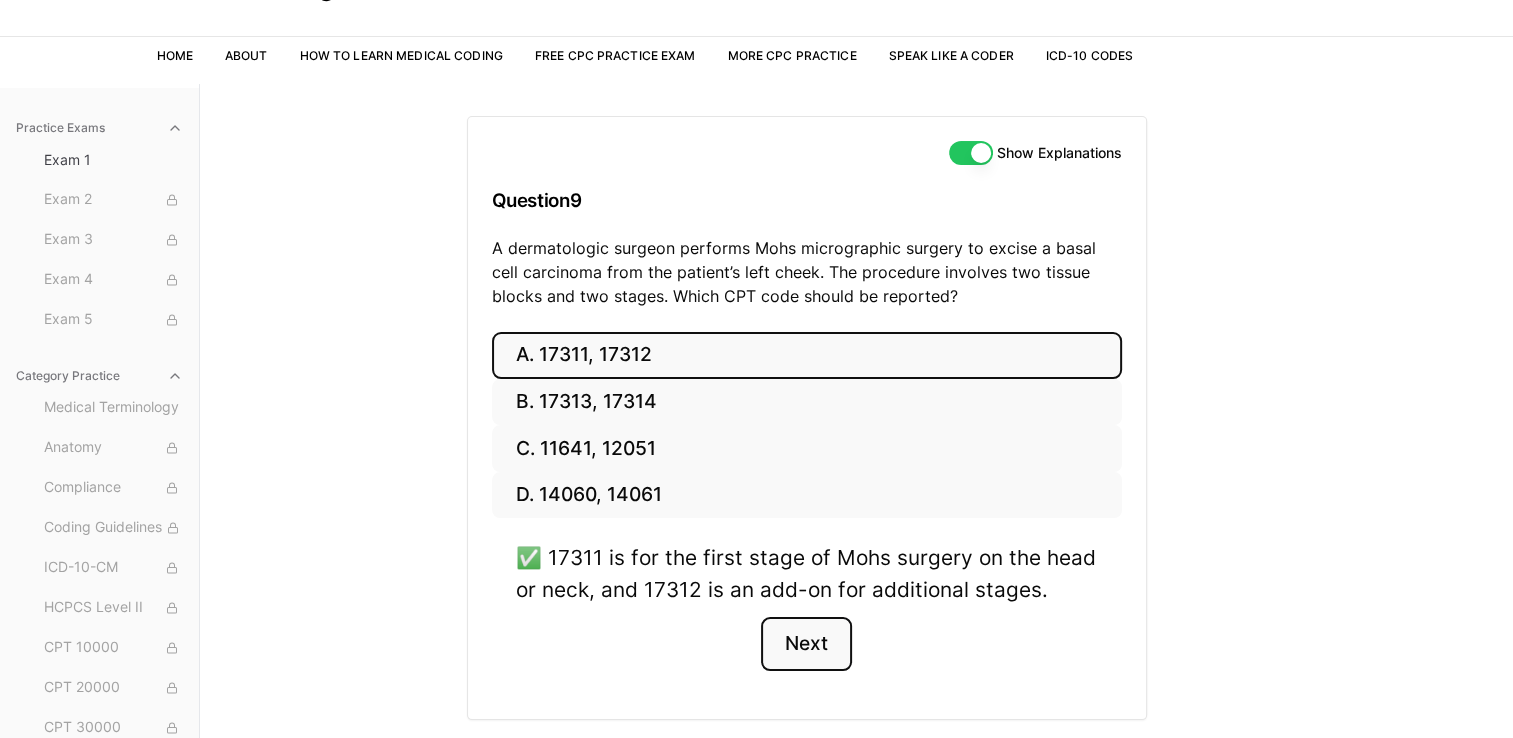 click on "Next" at bounding box center (806, 644) 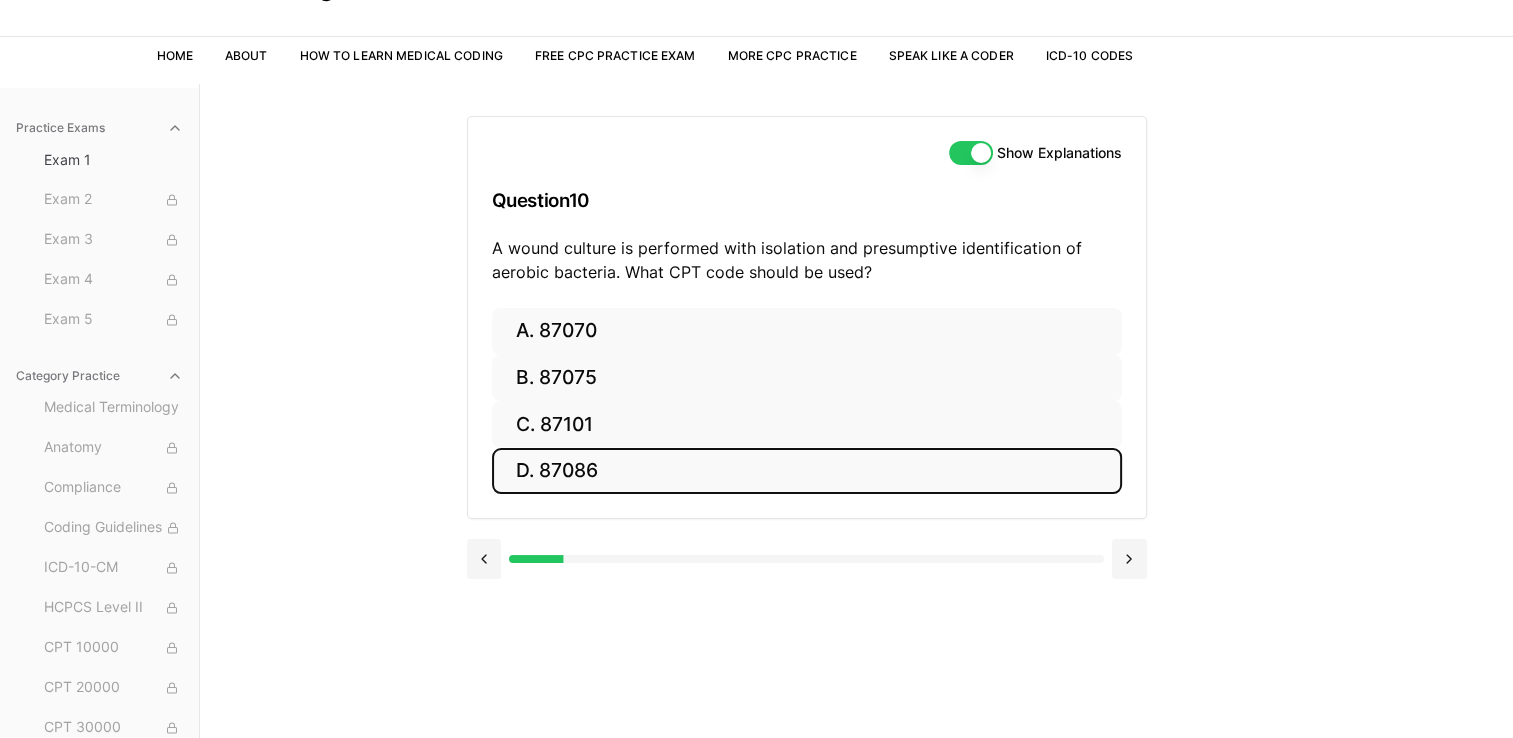 click on "D. 87086" at bounding box center (807, 471) 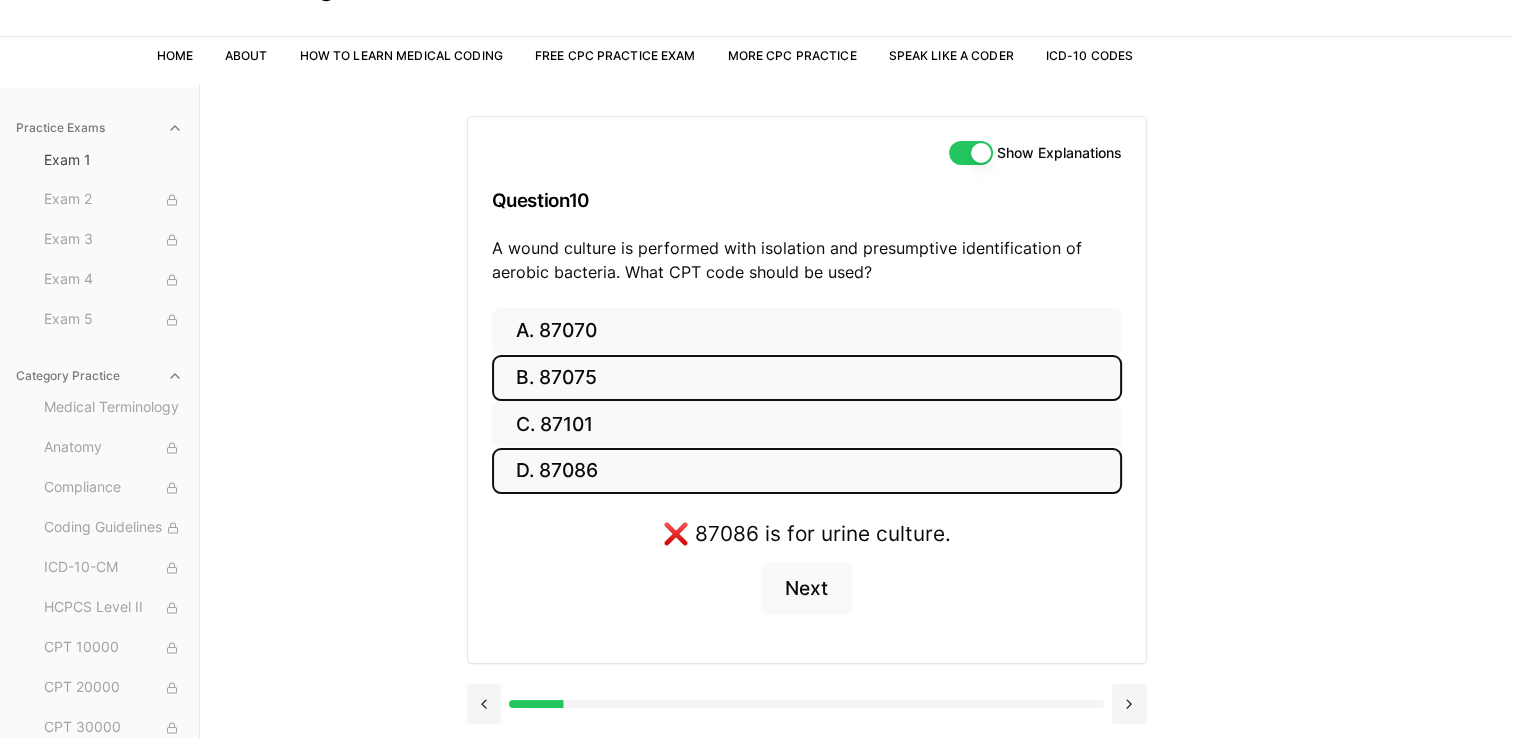 click on "B. 87075" at bounding box center (807, 378) 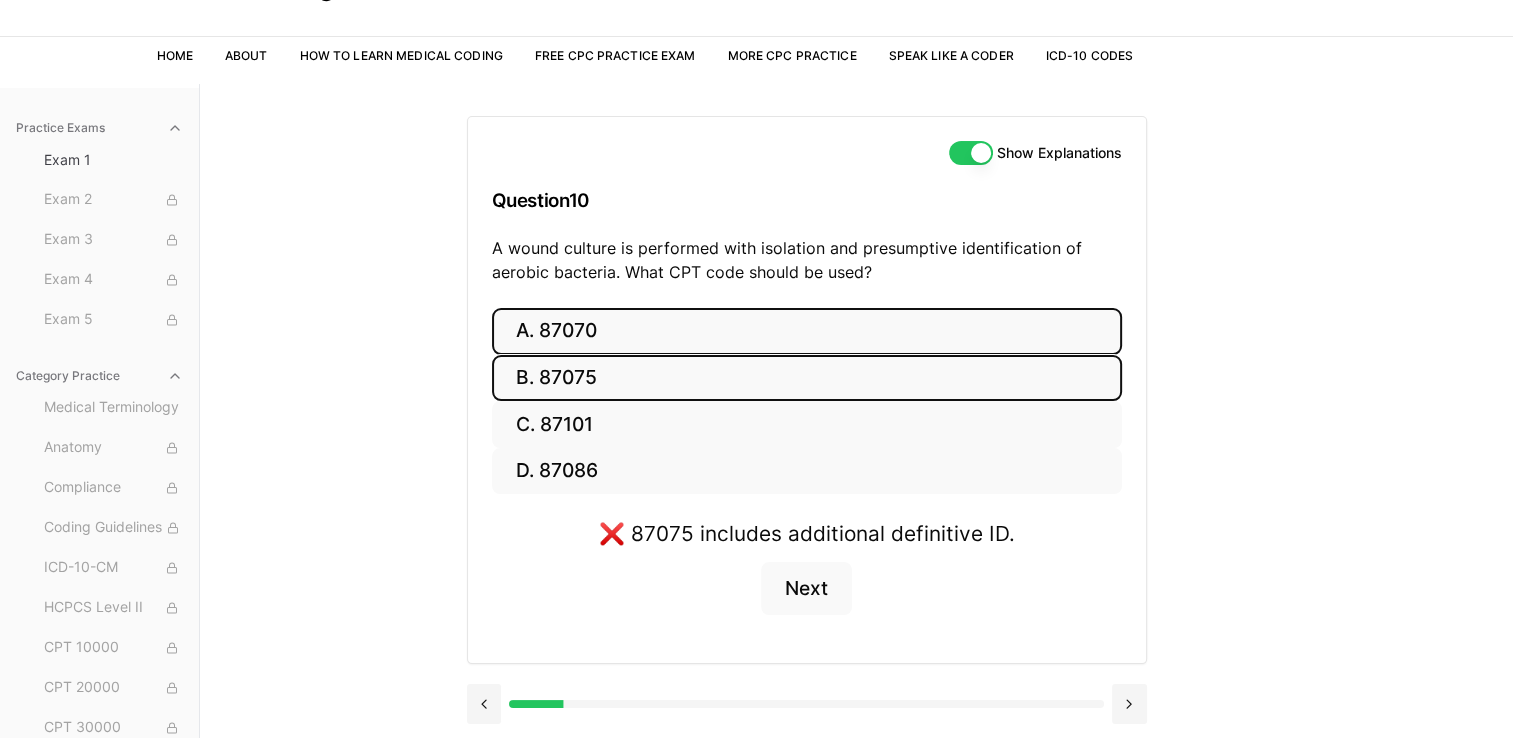 click on "A. 87070" at bounding box center [807, 331] 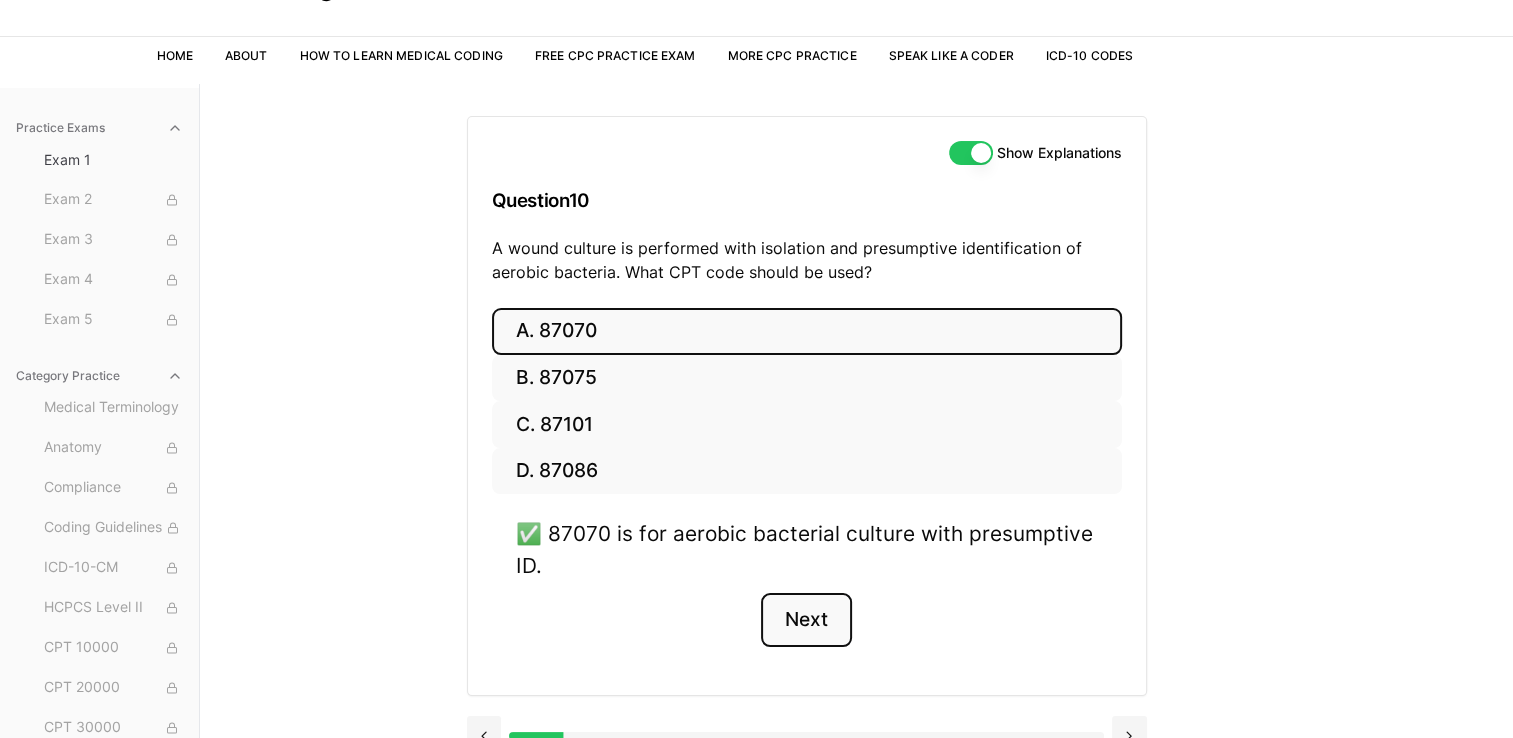 click on "Next" at bounding box center (806, 620) 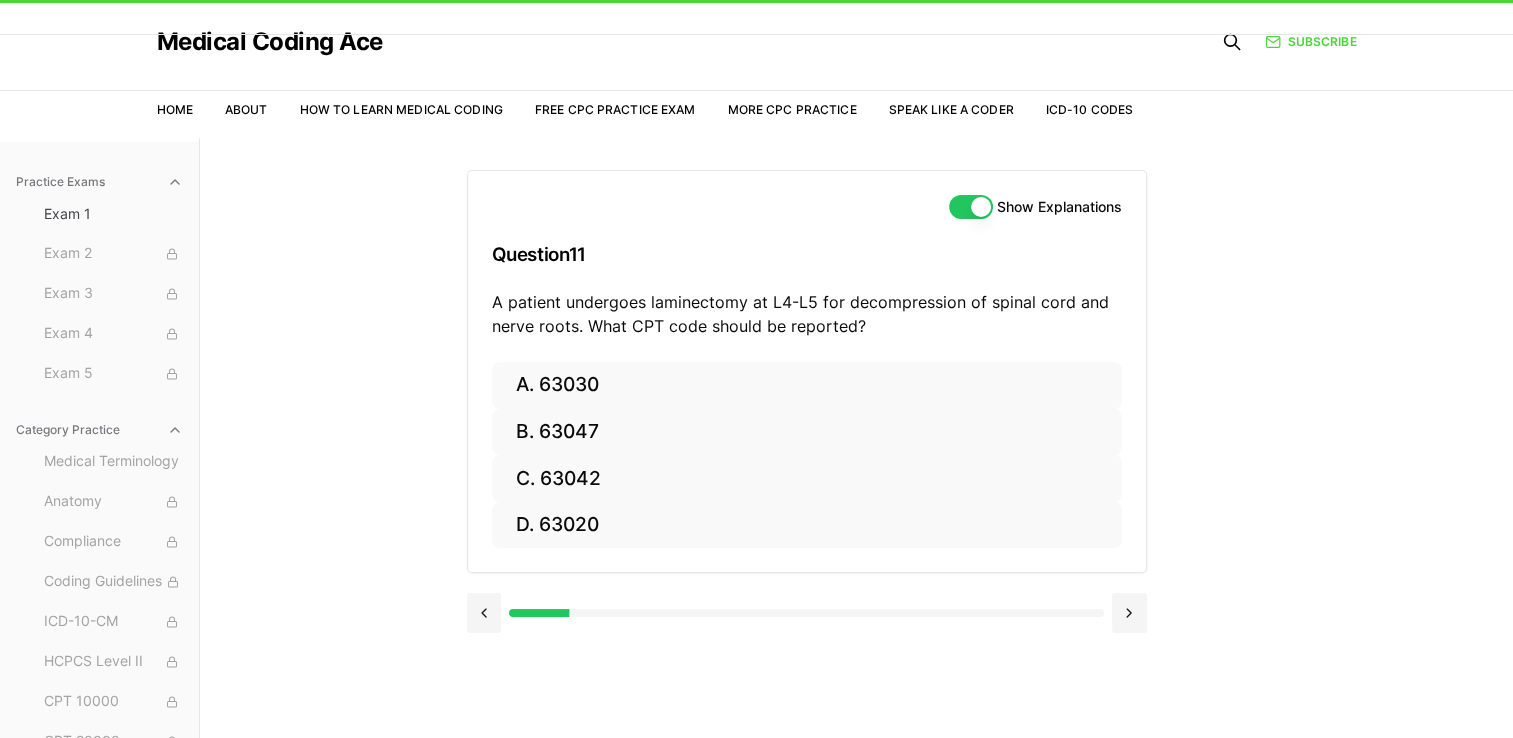 scroll, scrollTop: 0, scrollLeft: 0, axis: both 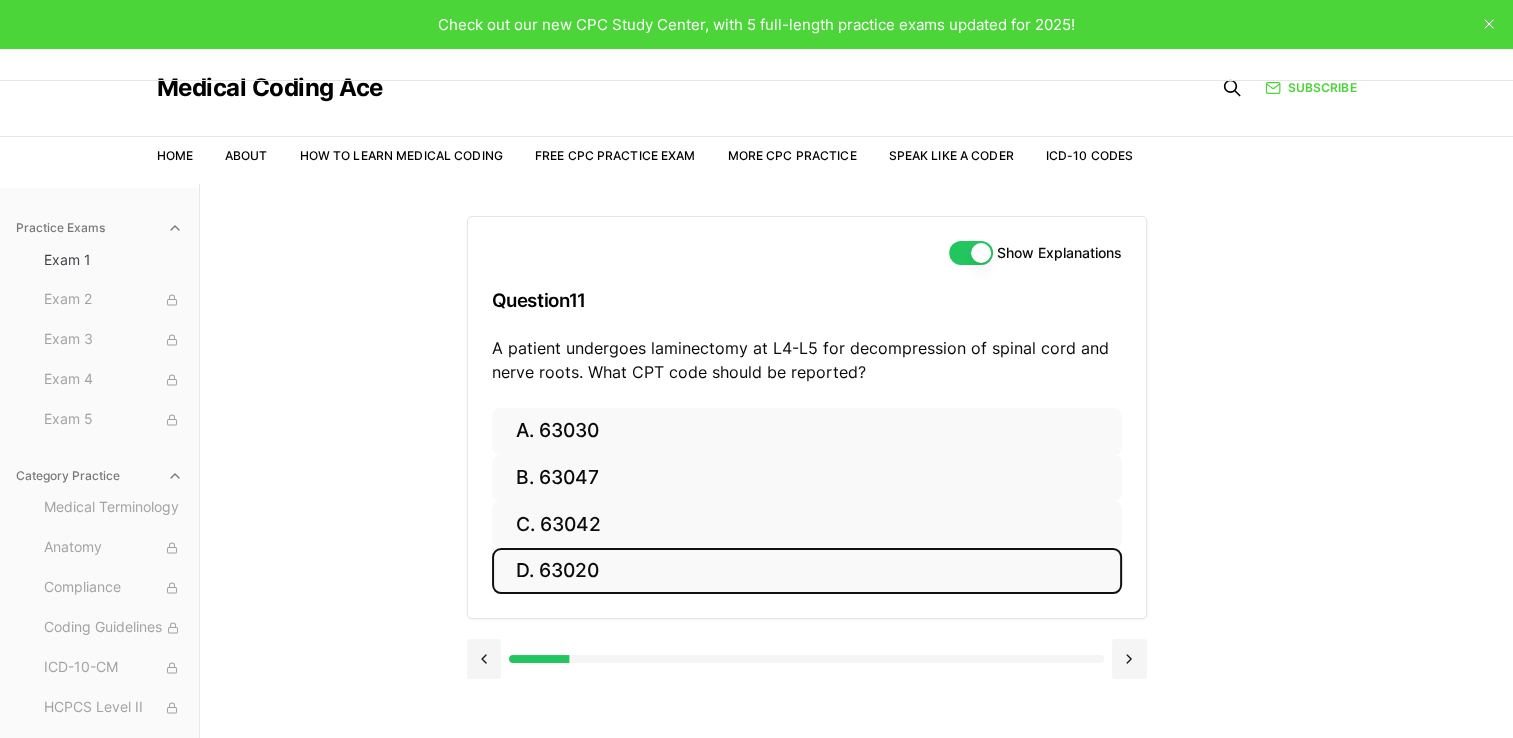 click on "D. 63020" at bounding box center [807, 571] 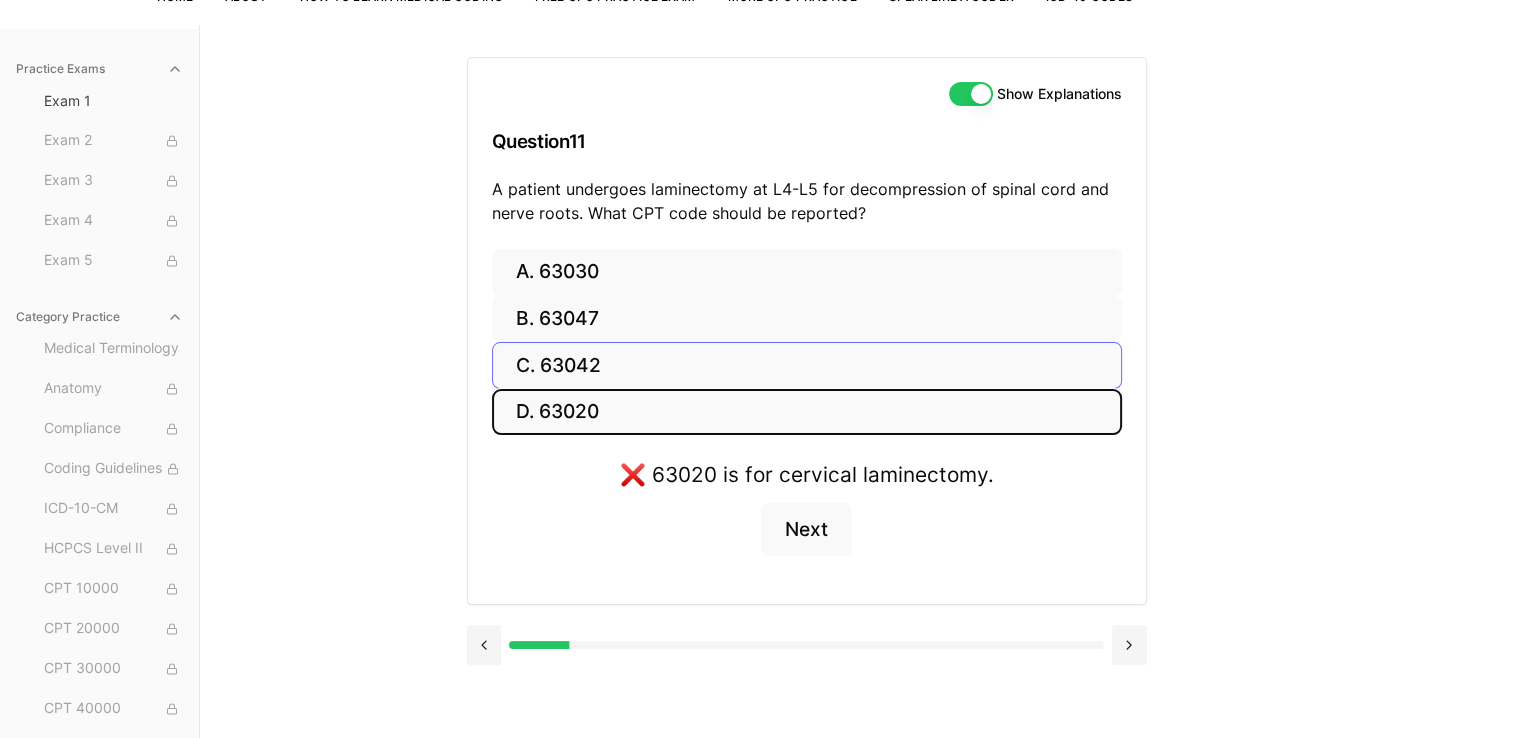 scroll, scrollTop: 184, scrollLeft: 0, axis: vertical 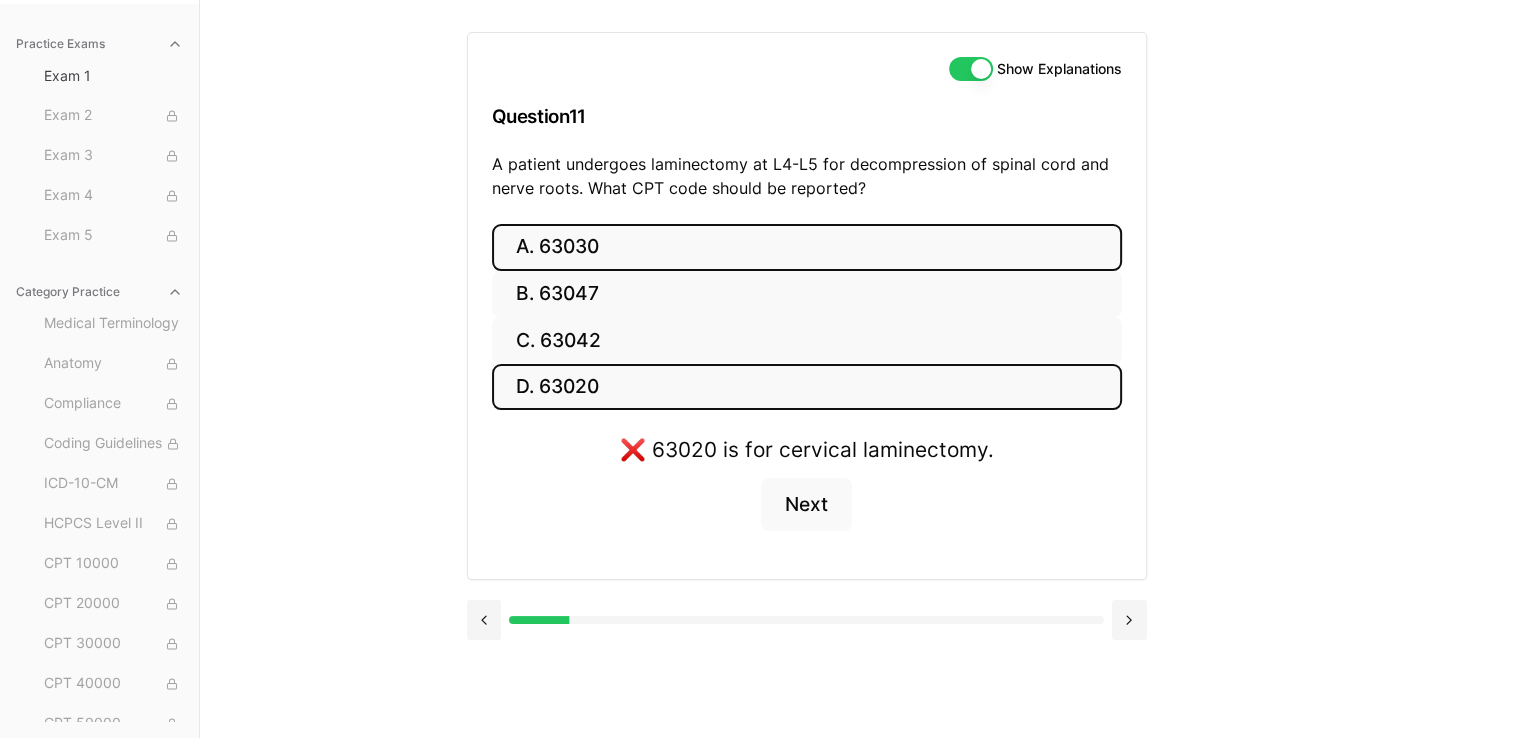 click on "A. 63030" at bounding box center [807, 247] 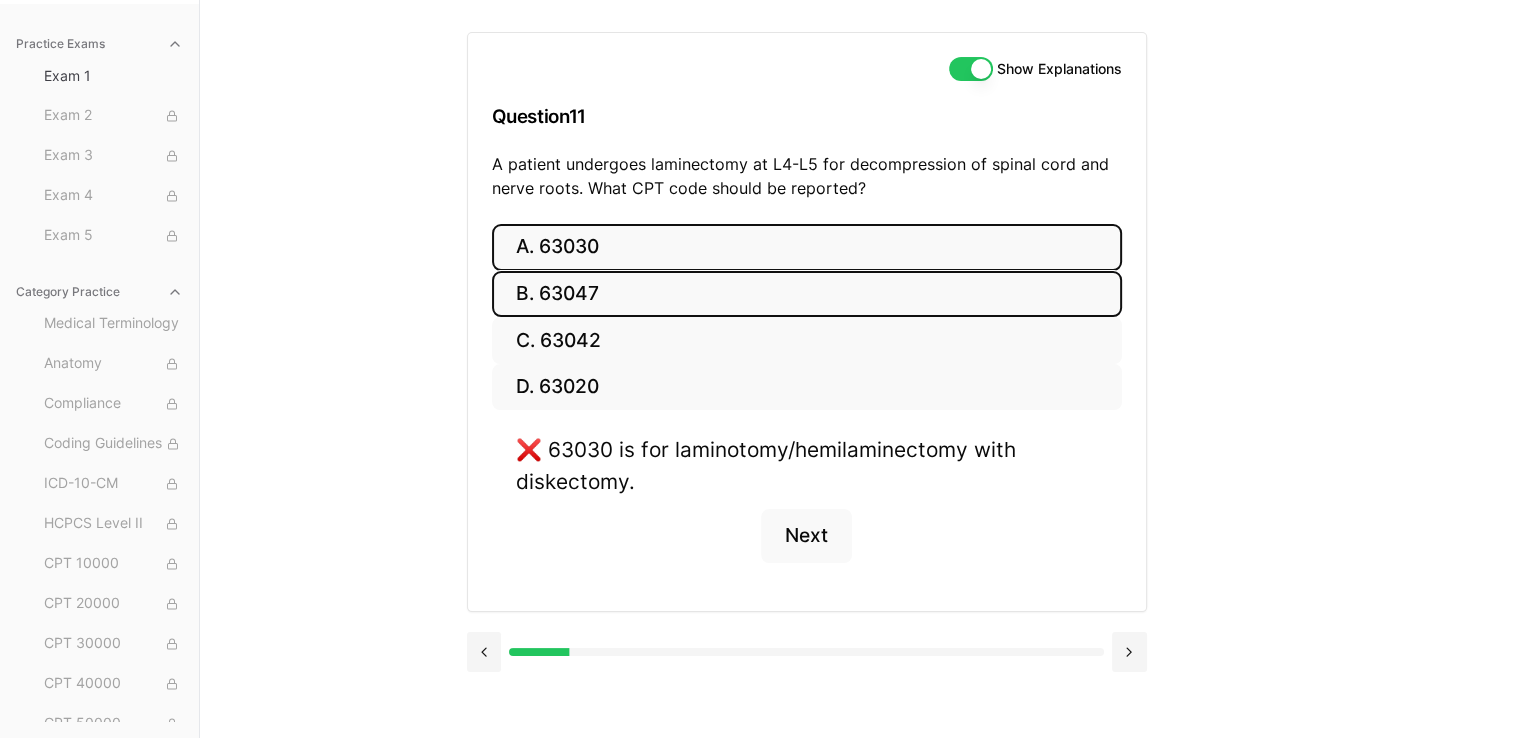 click on "B. 63047" at bounding box center [807, 294] 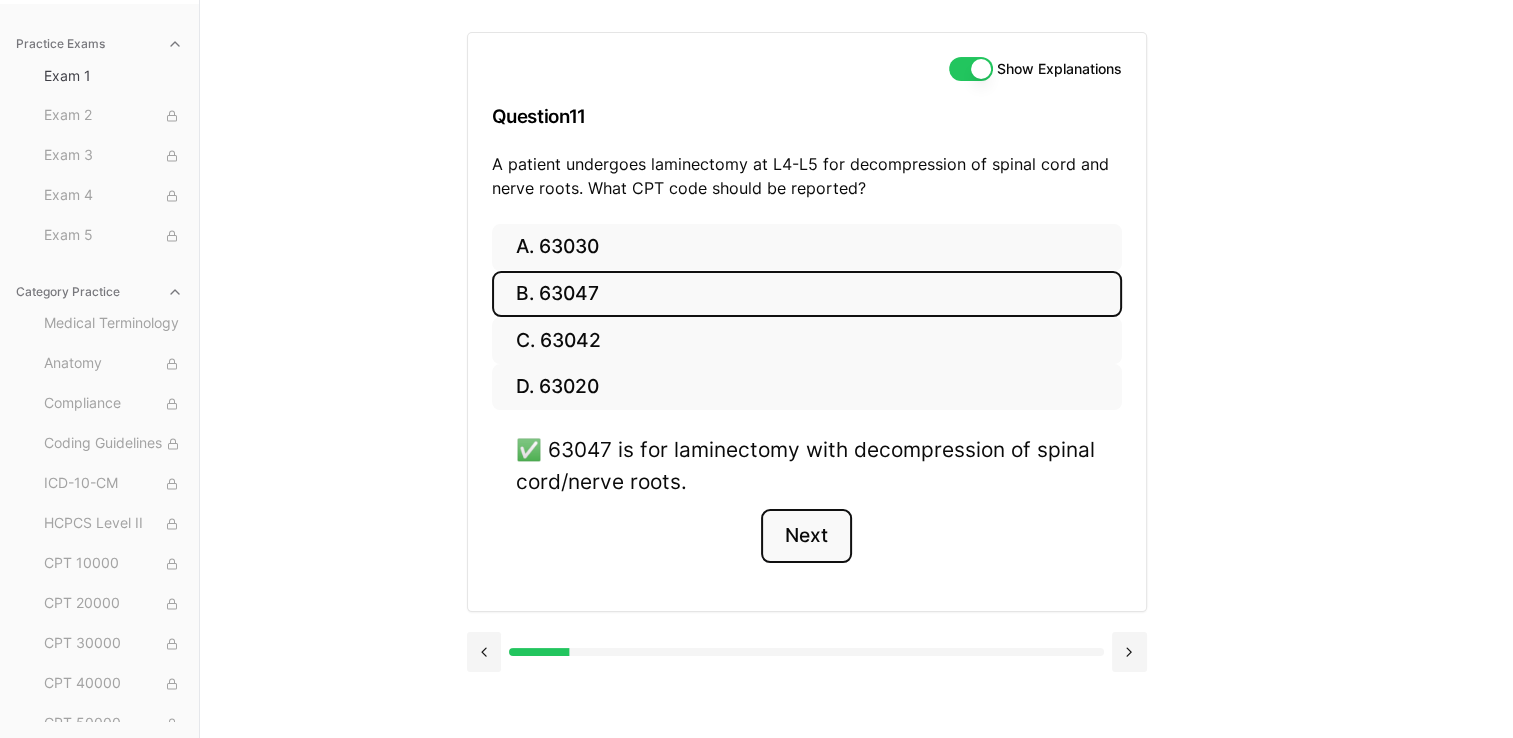 click on "Next" at bounding box center [806, 536] 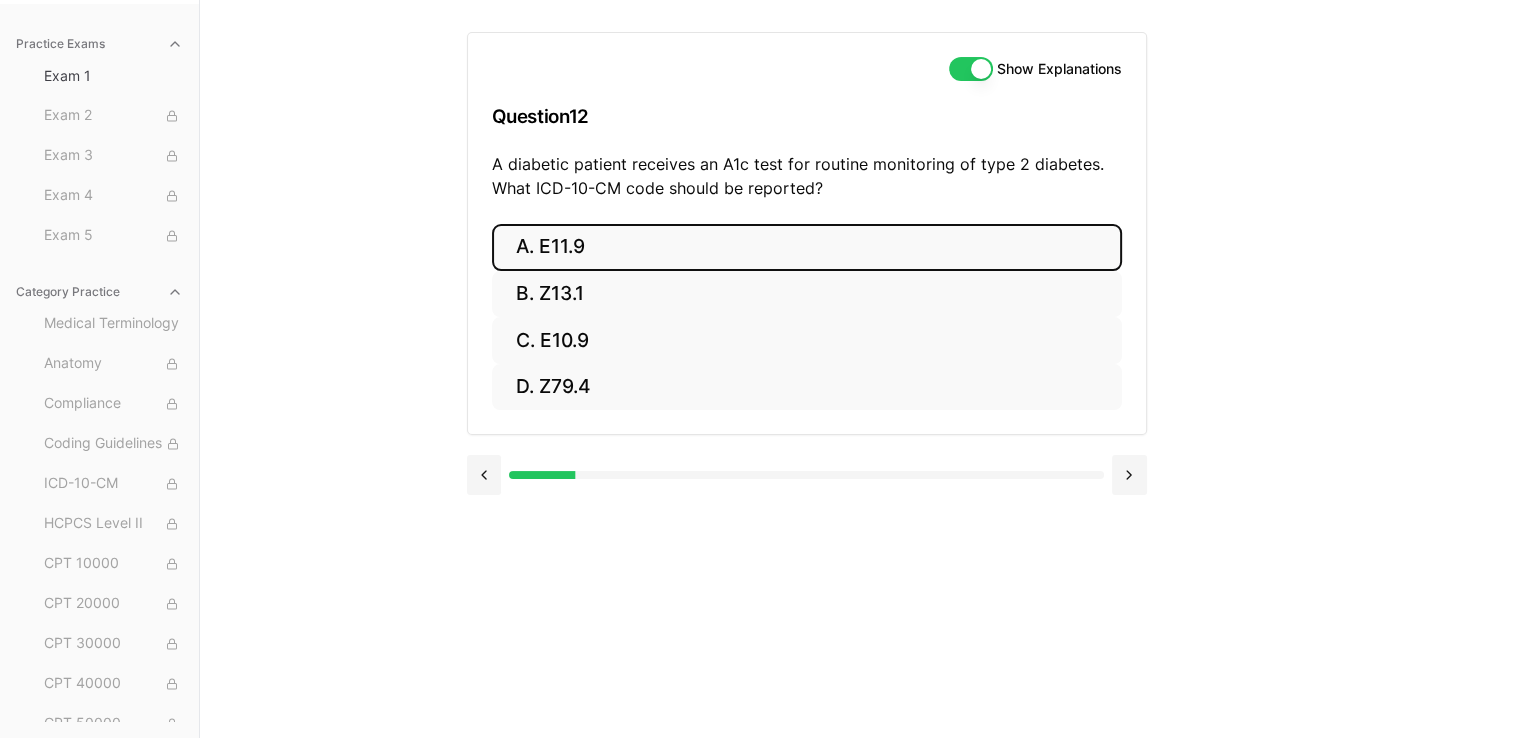 click on "A. E11.9" at bounding box center [807, 247] 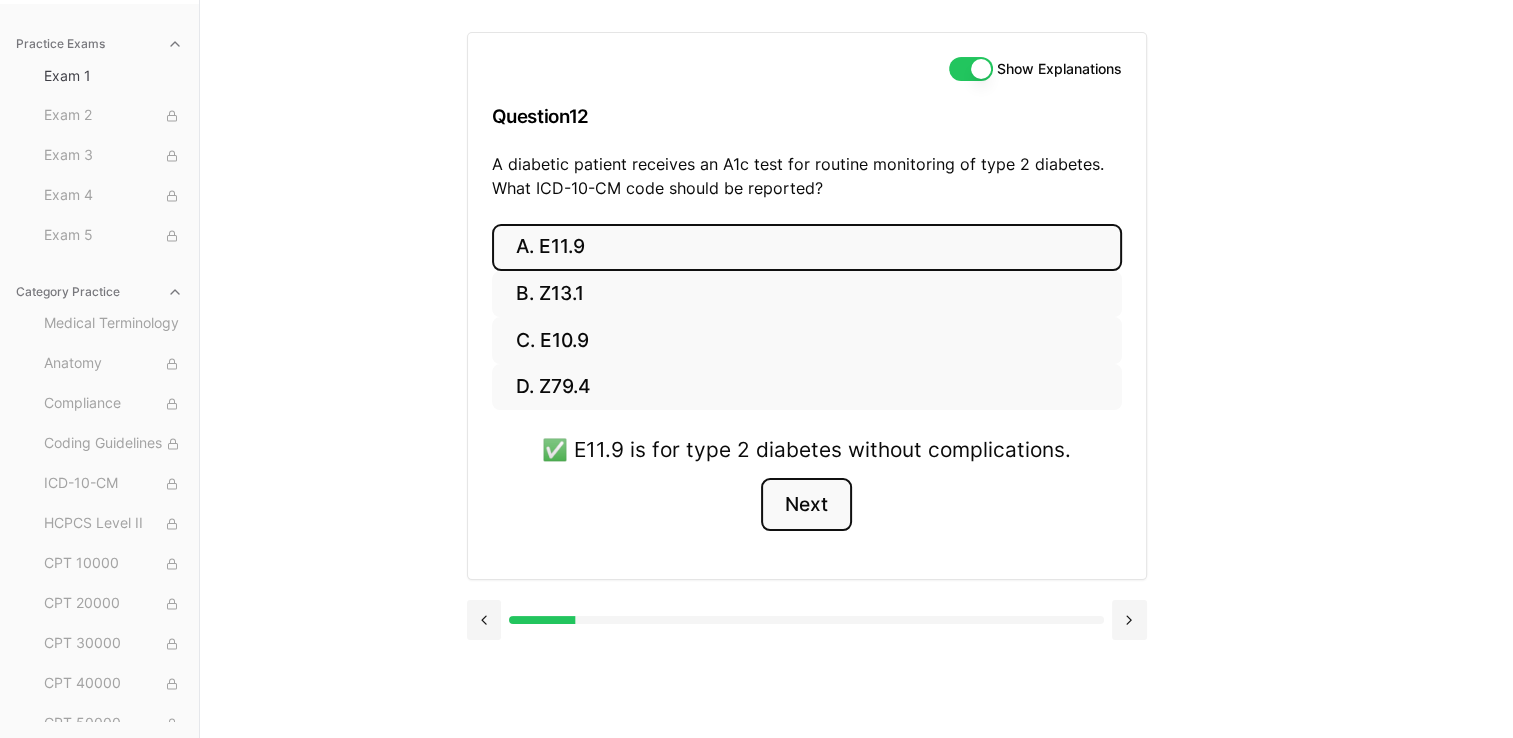 click on "Next" at bounding box center [806, 505] 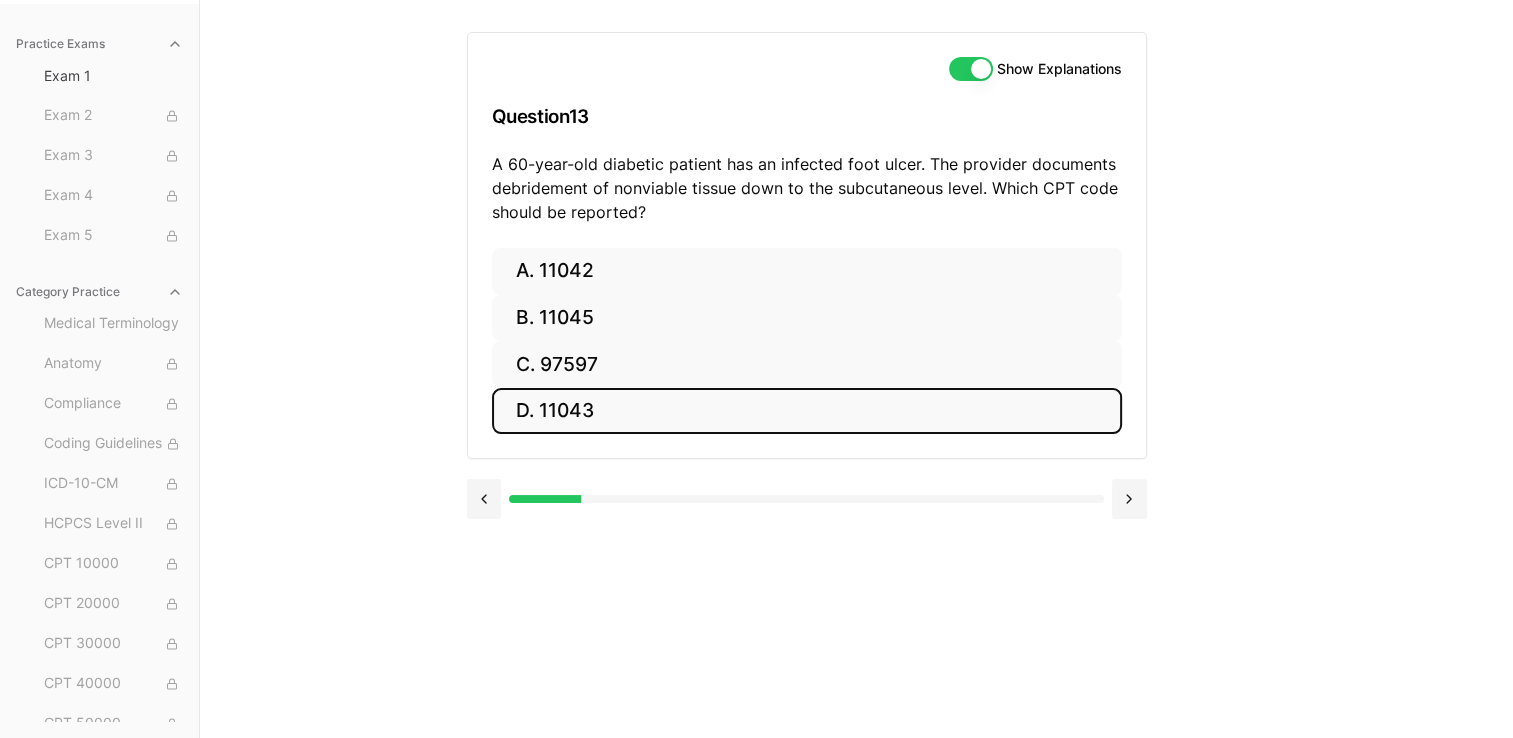 click on "D. 11043" at bounding box center [807, 411] 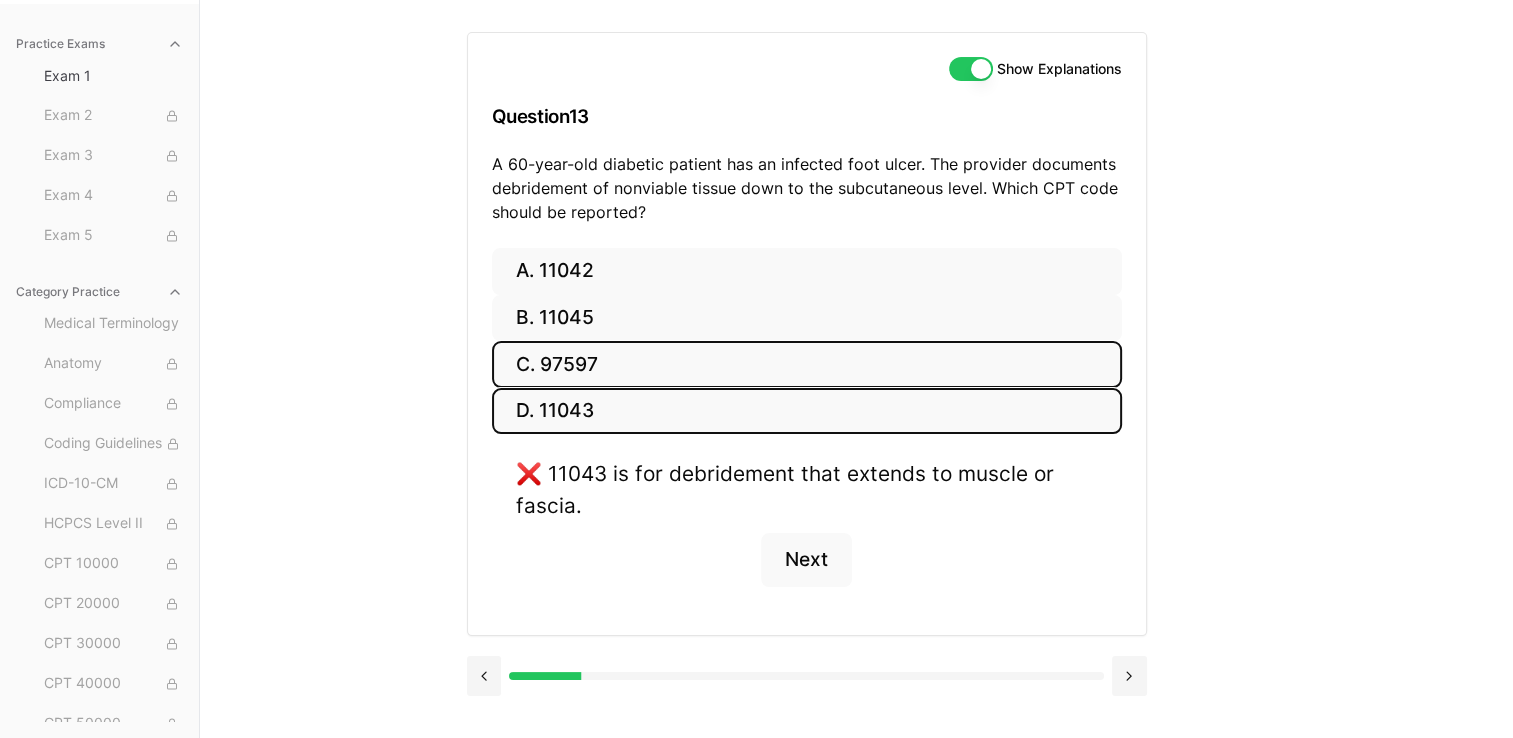 click on "C. 97597" at bounding box center (807, 364) 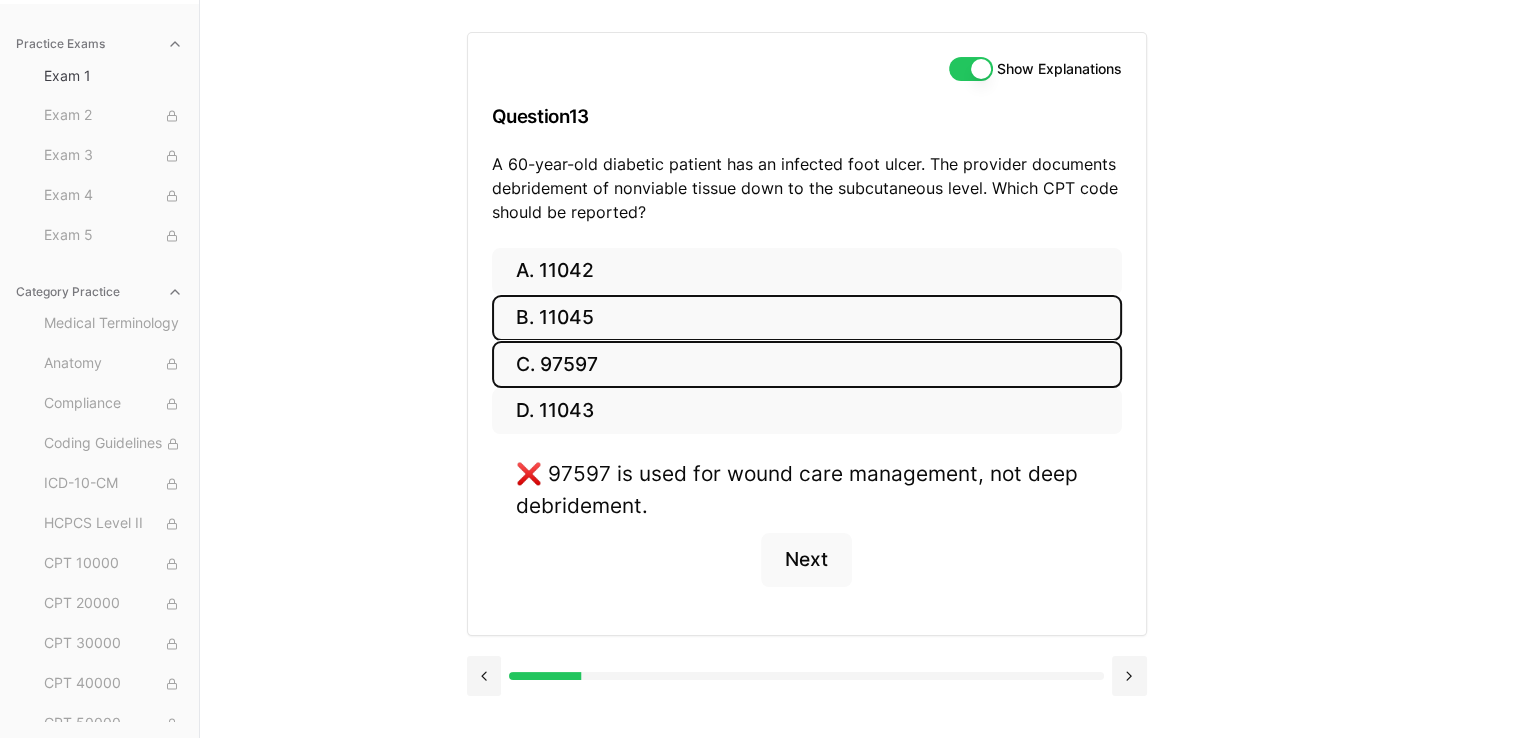 click on "B. 11045" at bounding box center [807, 318] 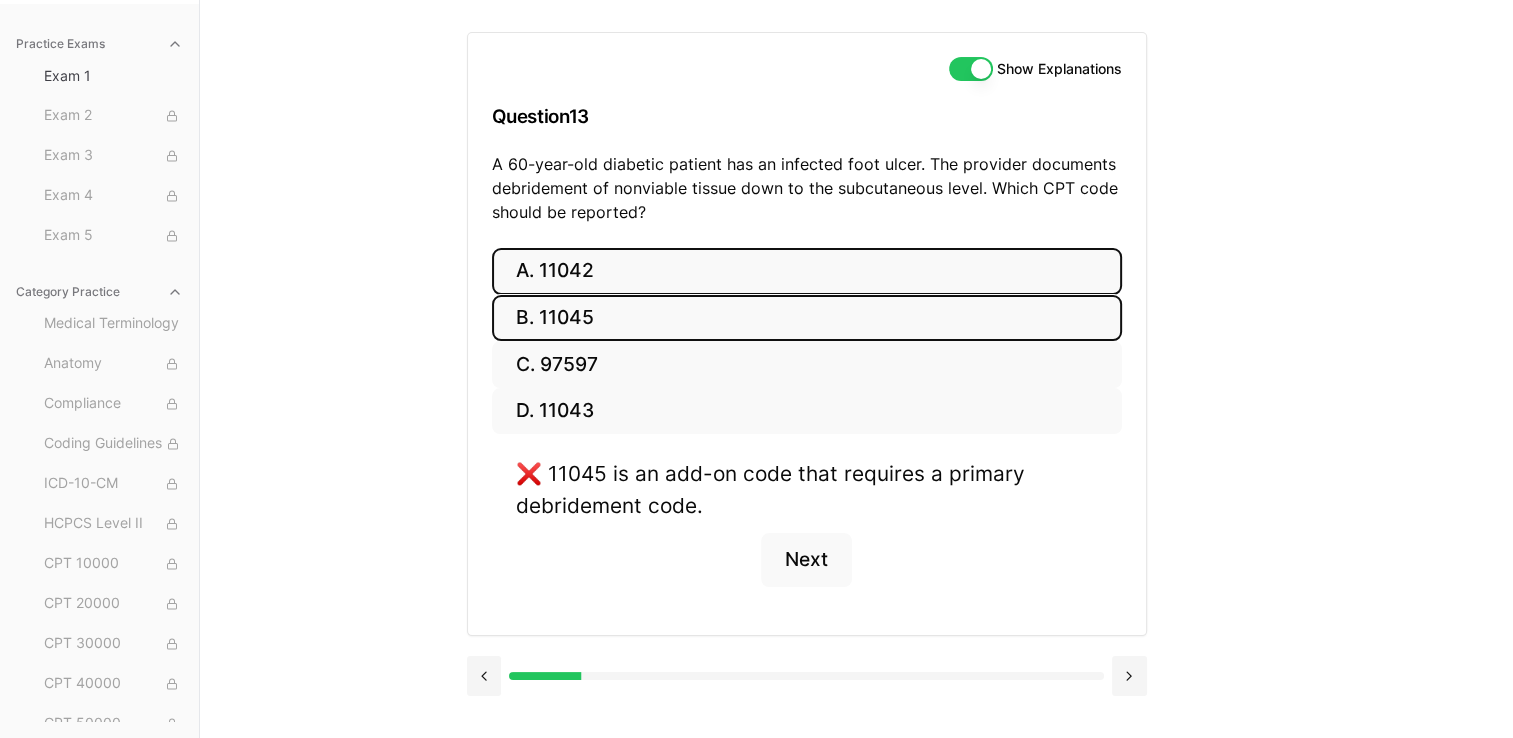 click on "A. 11042" at bounding box center (807, 271) 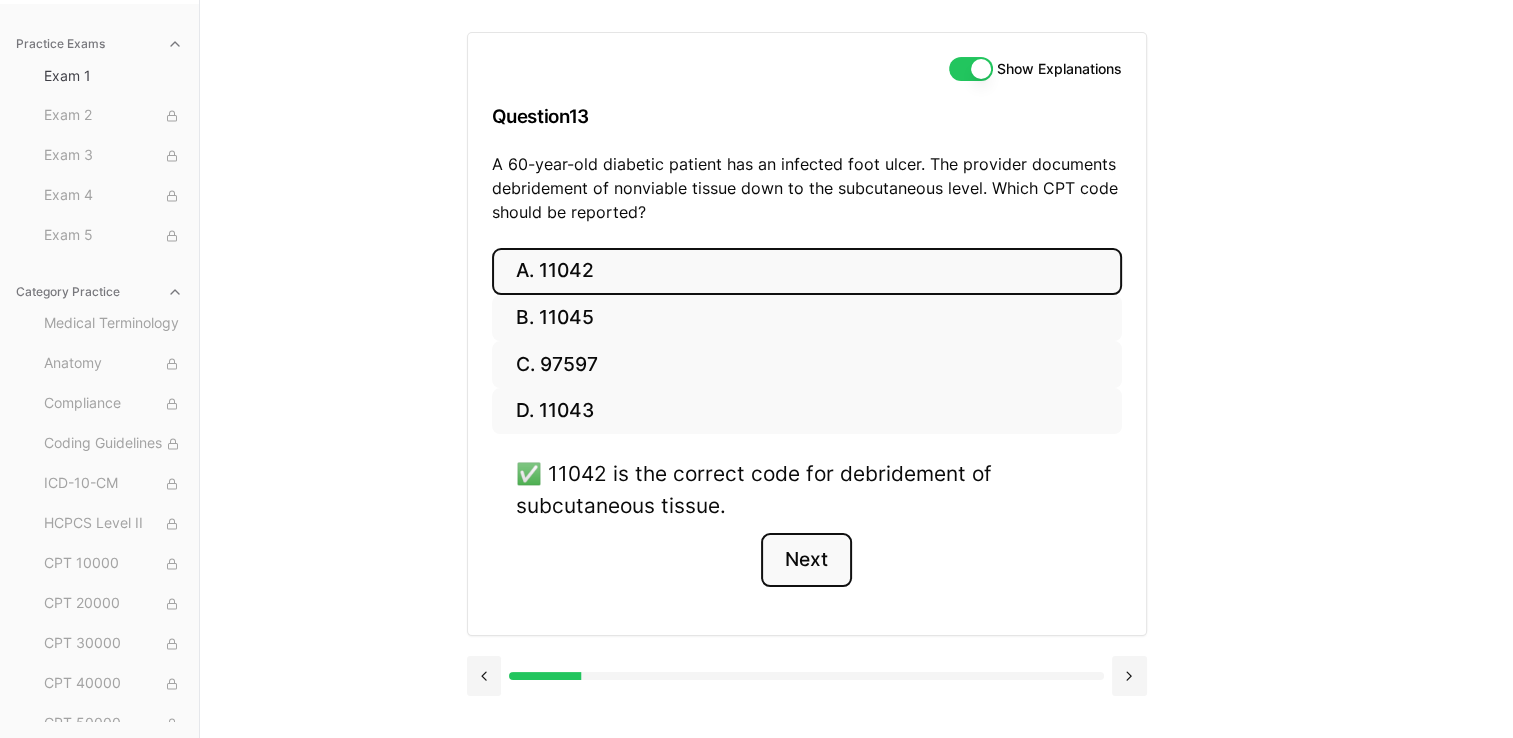 click on "Next" at bounding box center [806, 560] 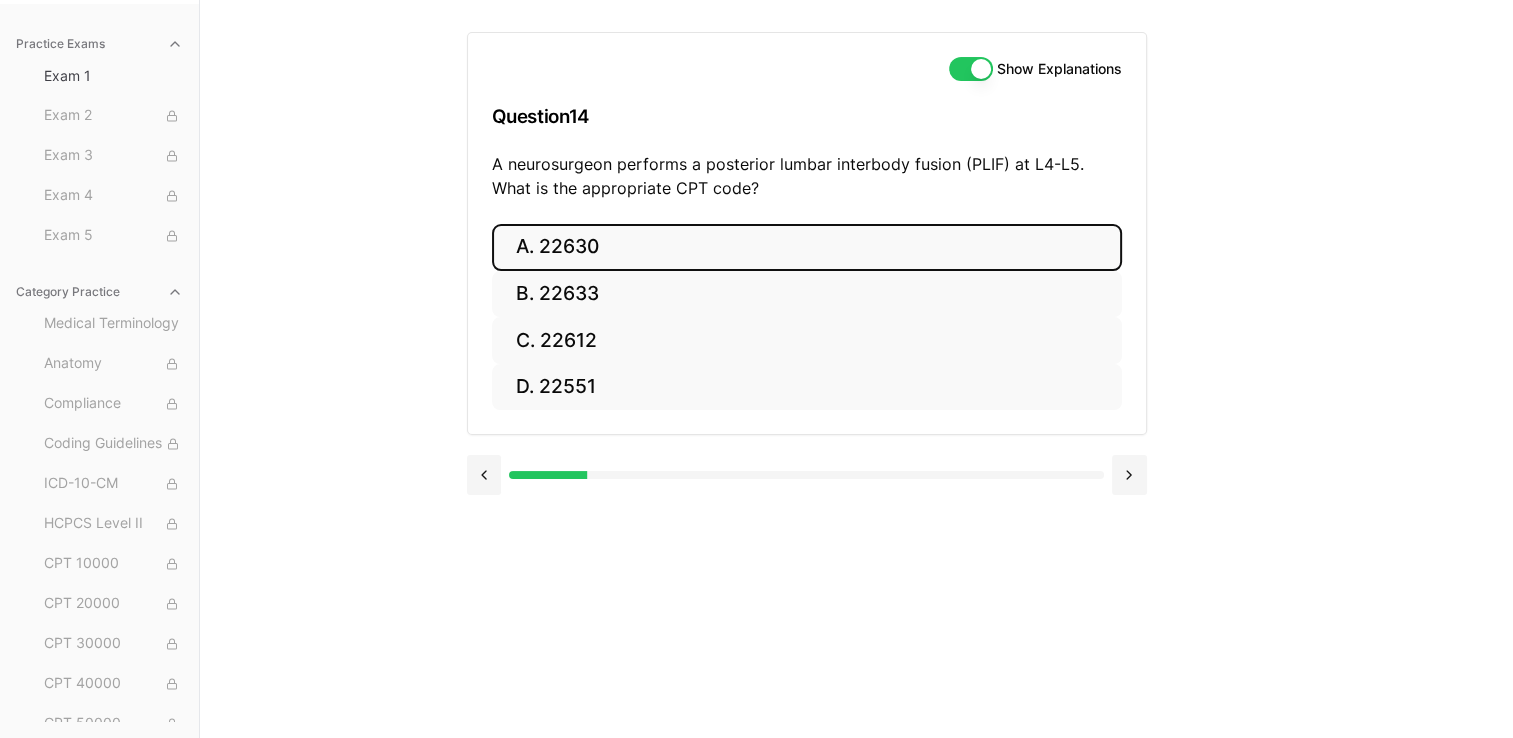 click on "A. 22630" at bounding box center (807, 247) 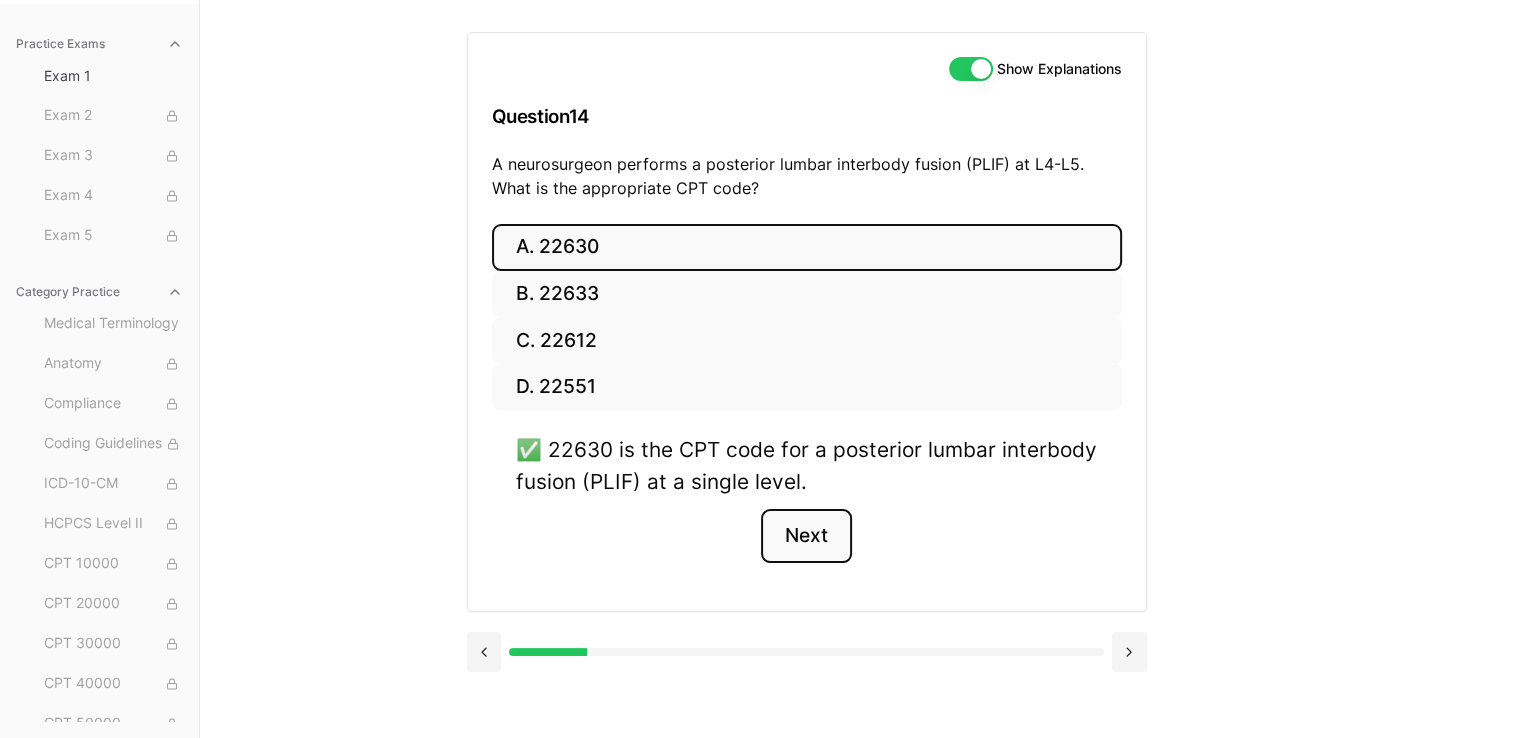 click on "Next" at bounding box center (806, 536) 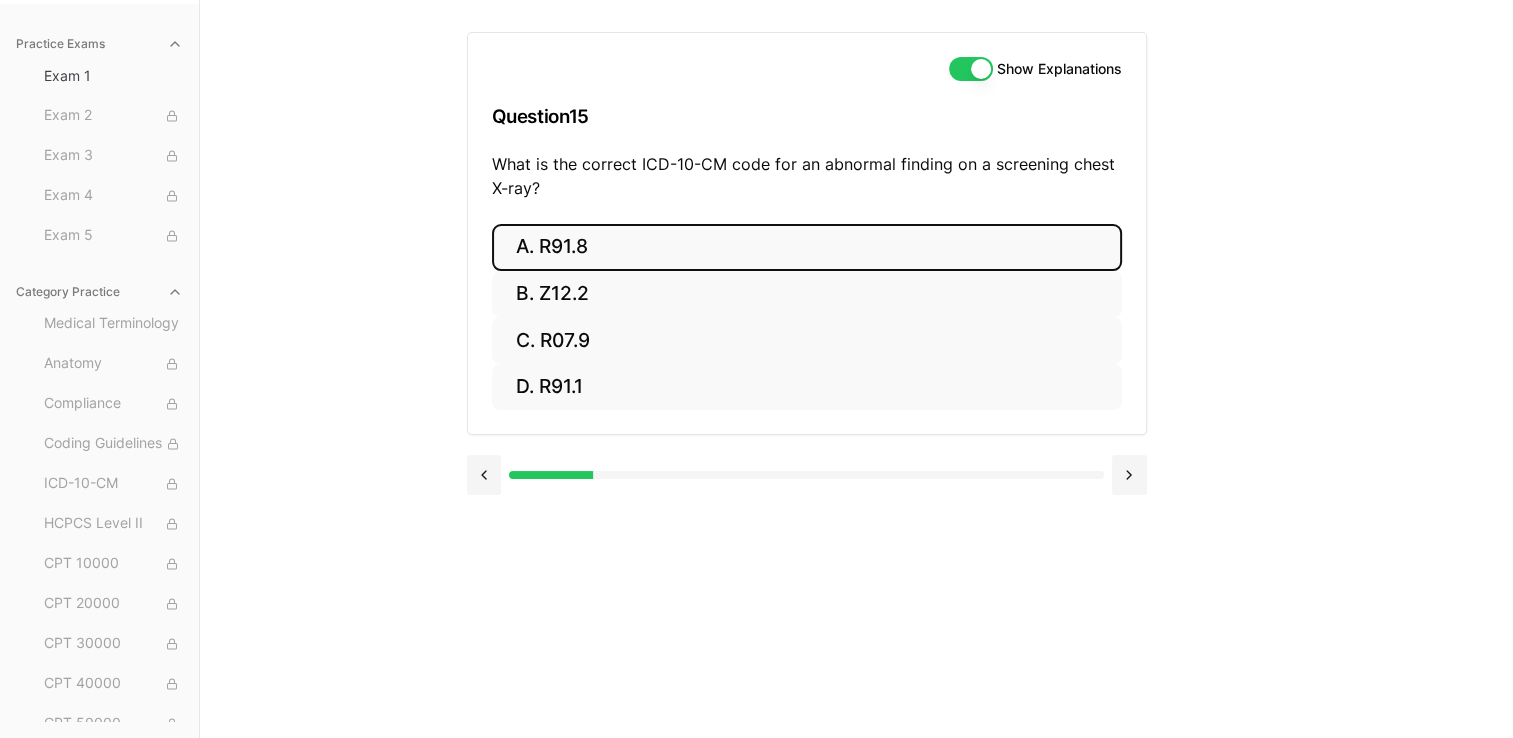 click on "A. R91.8" at bounding box center [807, 247] 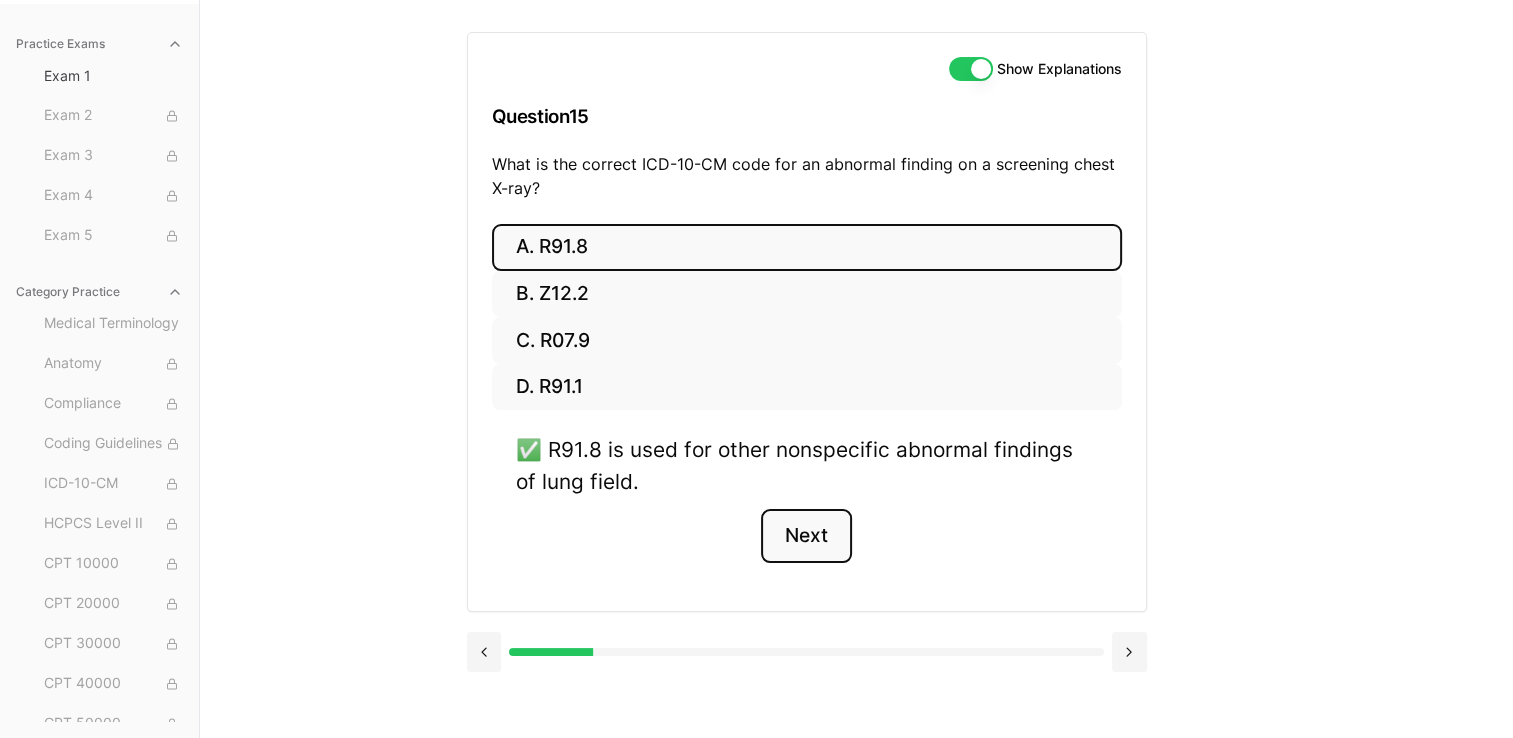 click on "Next" at bounding box center (806, 536) 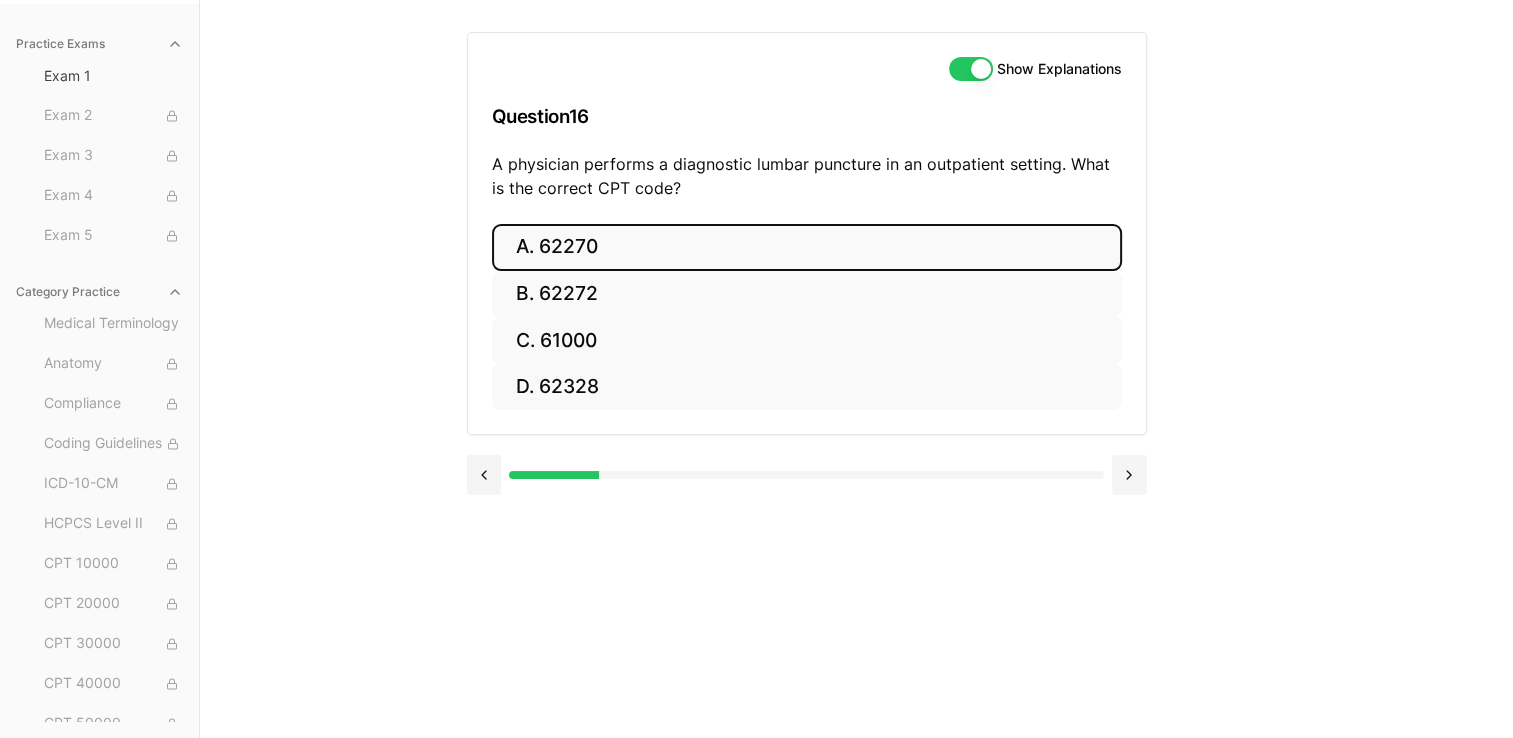 click on "A. 62270" at bounding box center [807, 247] 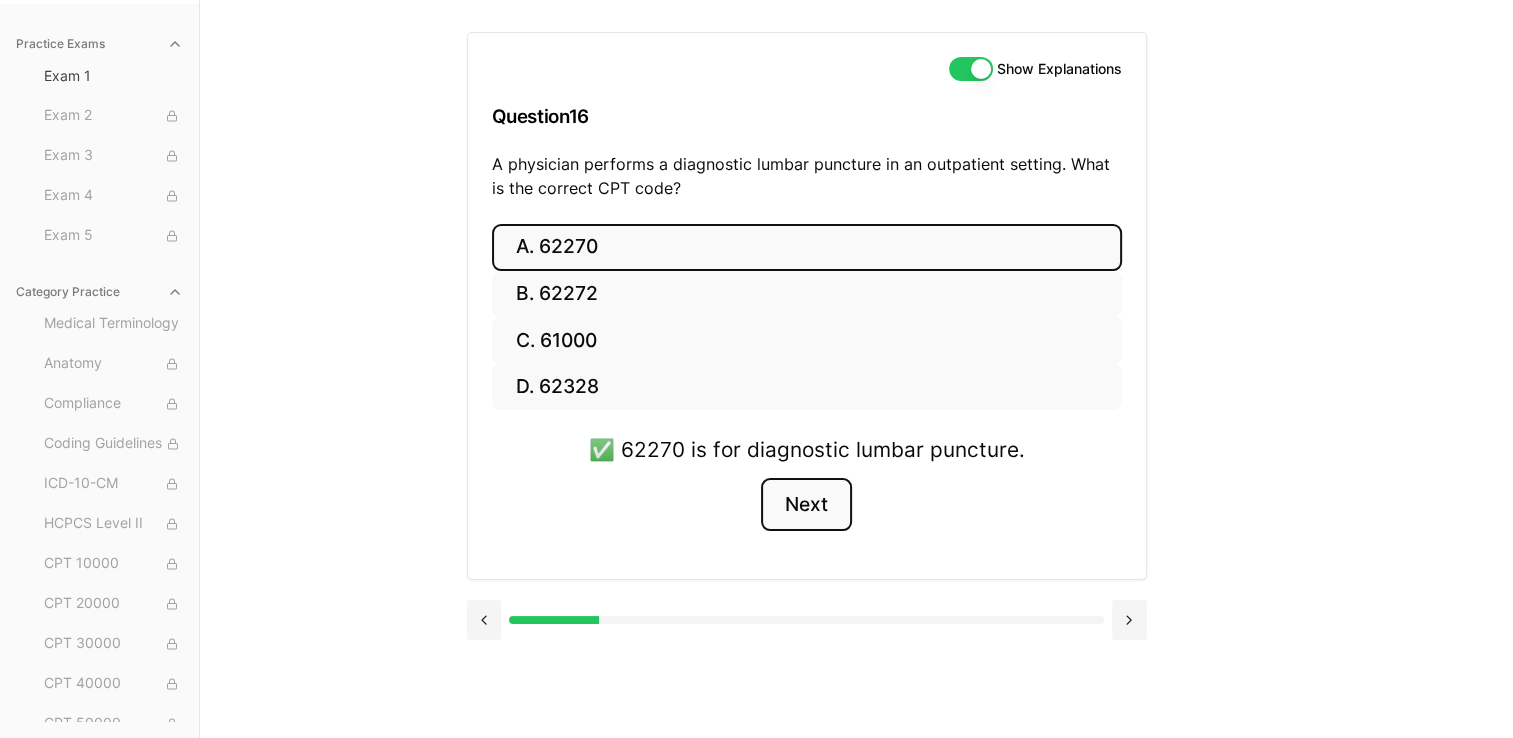 click on "Next" at bounding box center (806, 505) 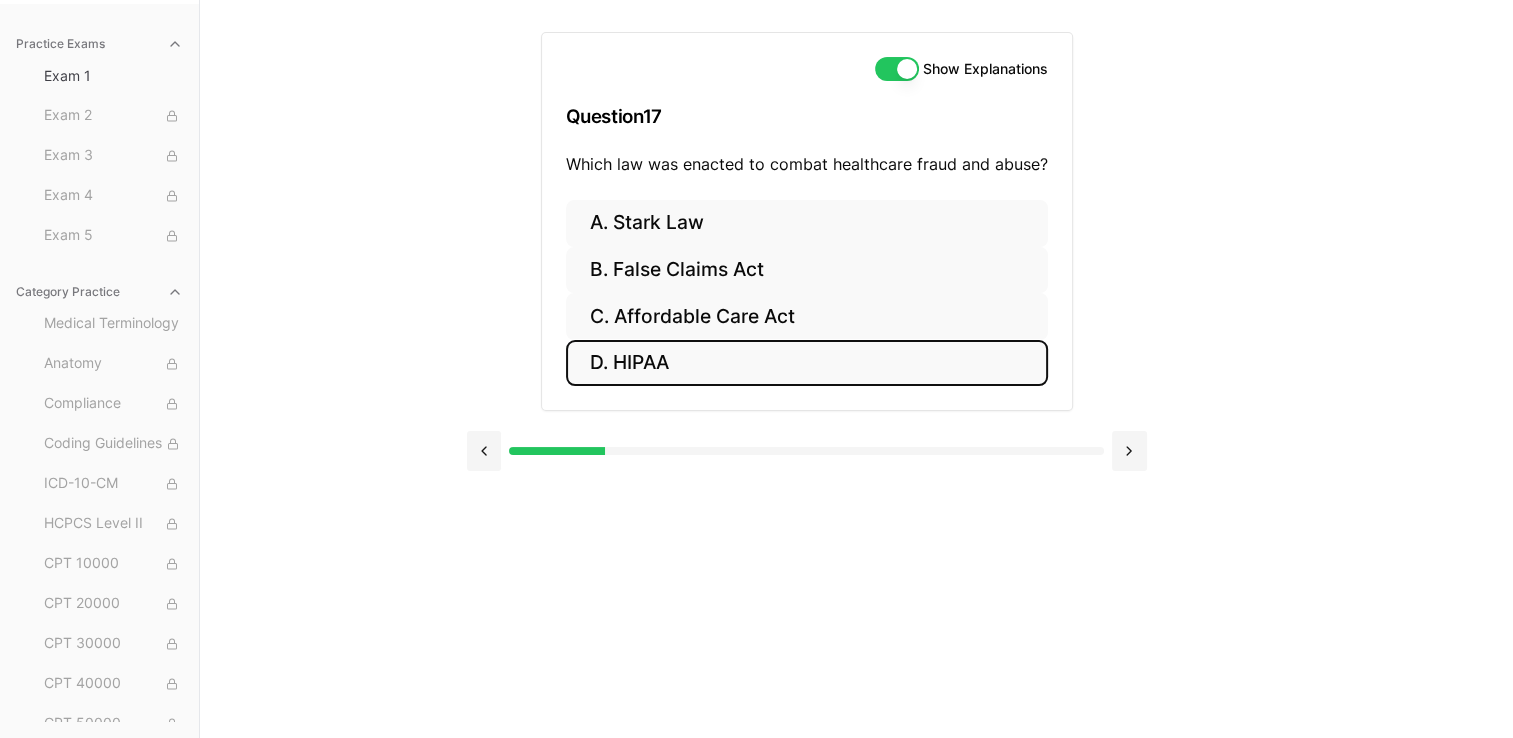 click on "D. HIPAA" at bounding box center (807, 363) 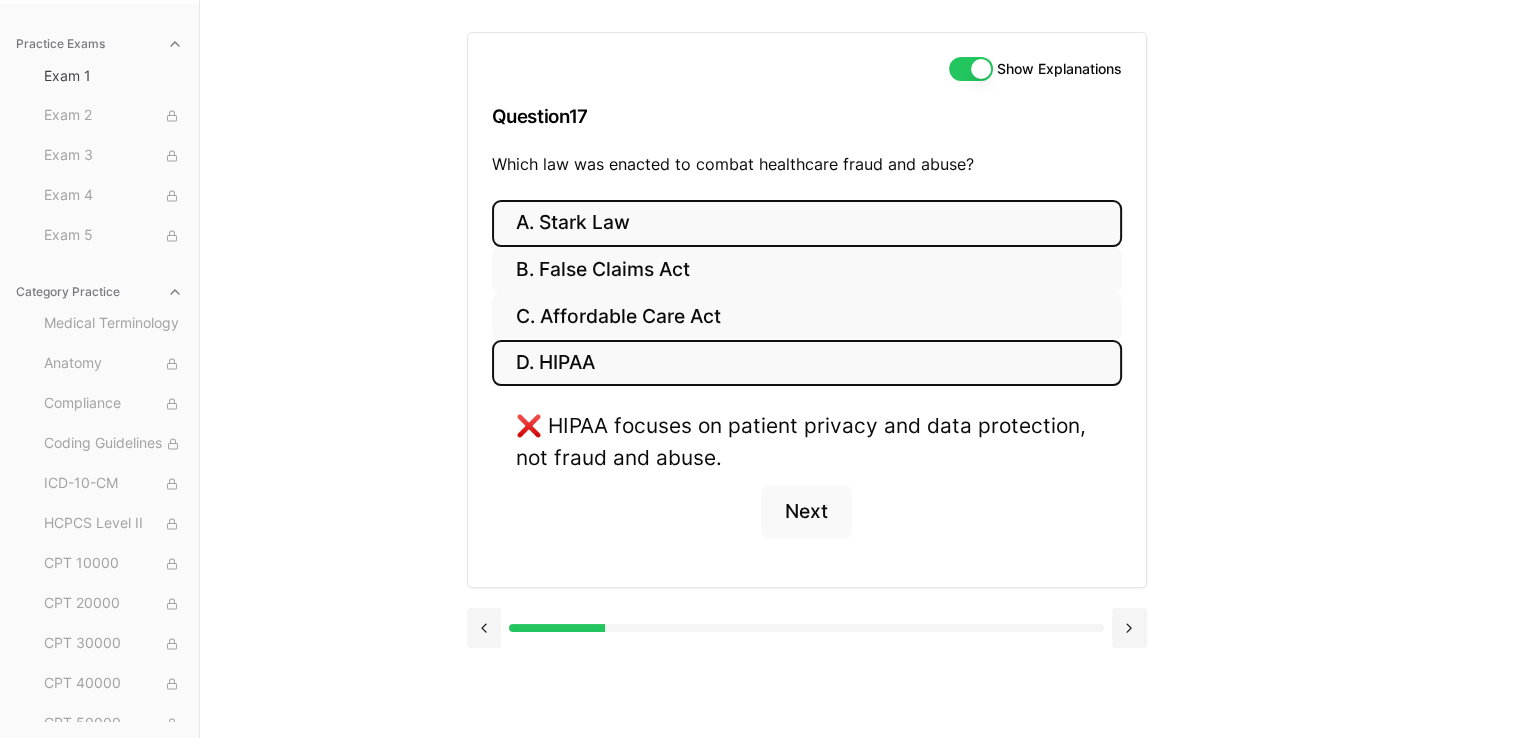 click on "A. Stark Law" at bounding box center [807, 223] 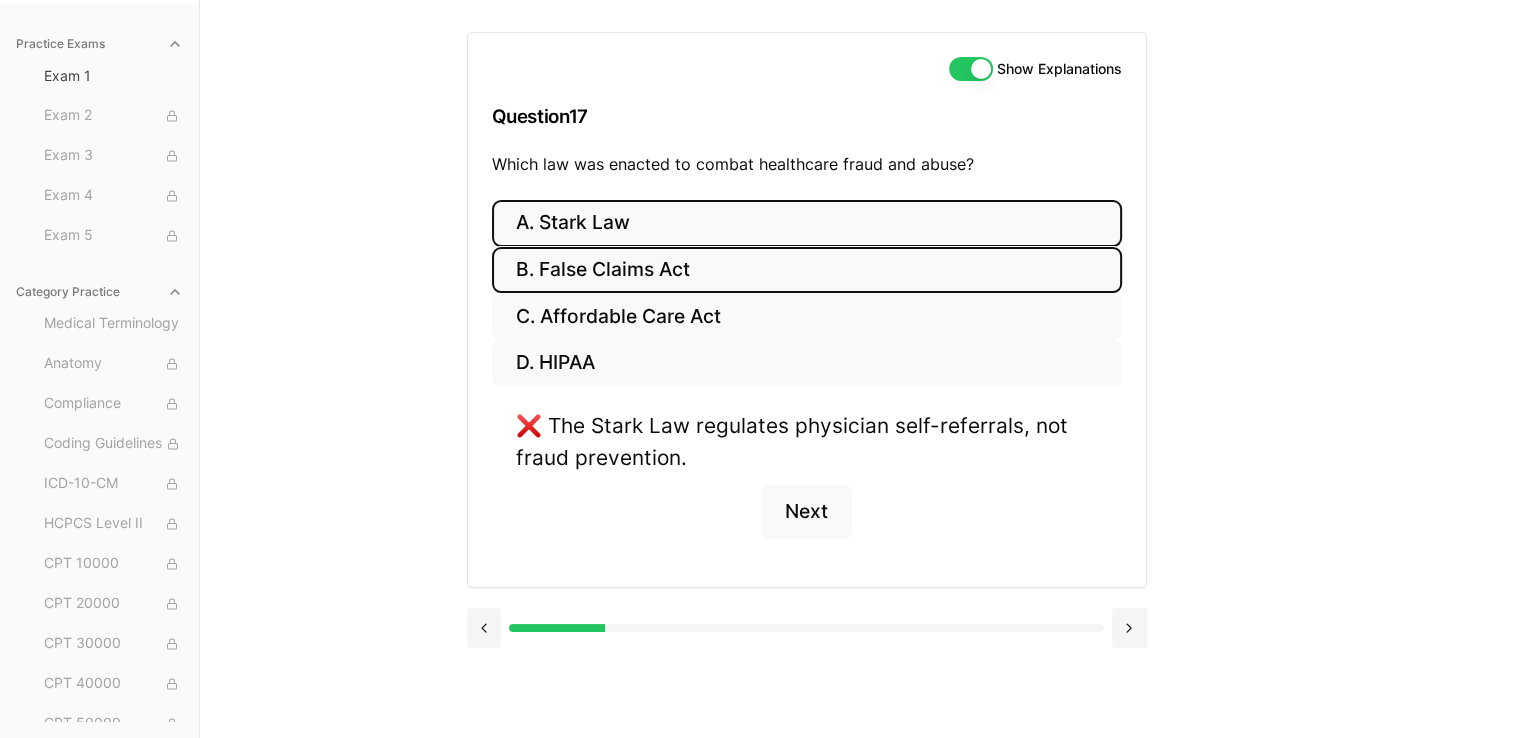 click on "B. False Claims Act" at bounding box center [807, 270] 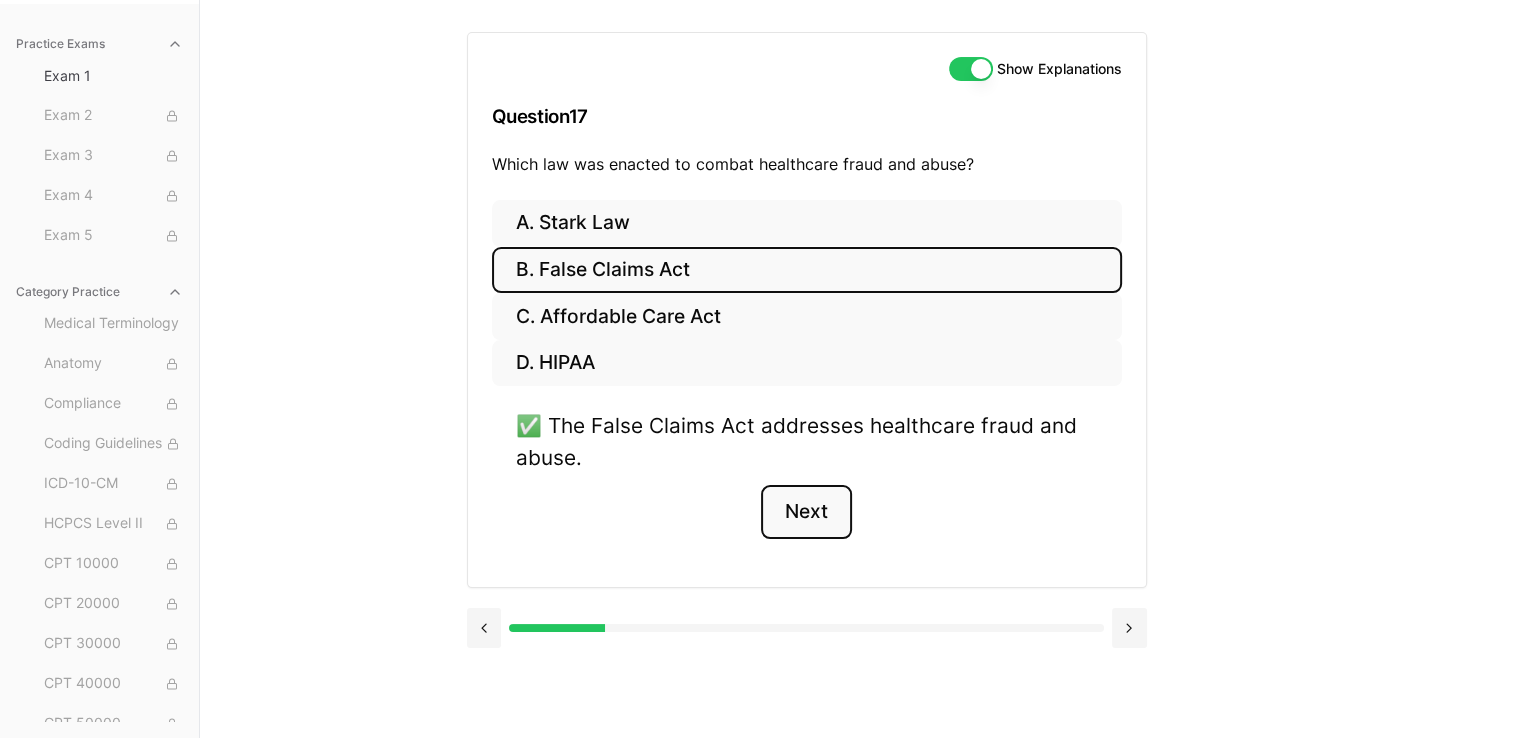 click on "Next" at bounding box center [806, 512] 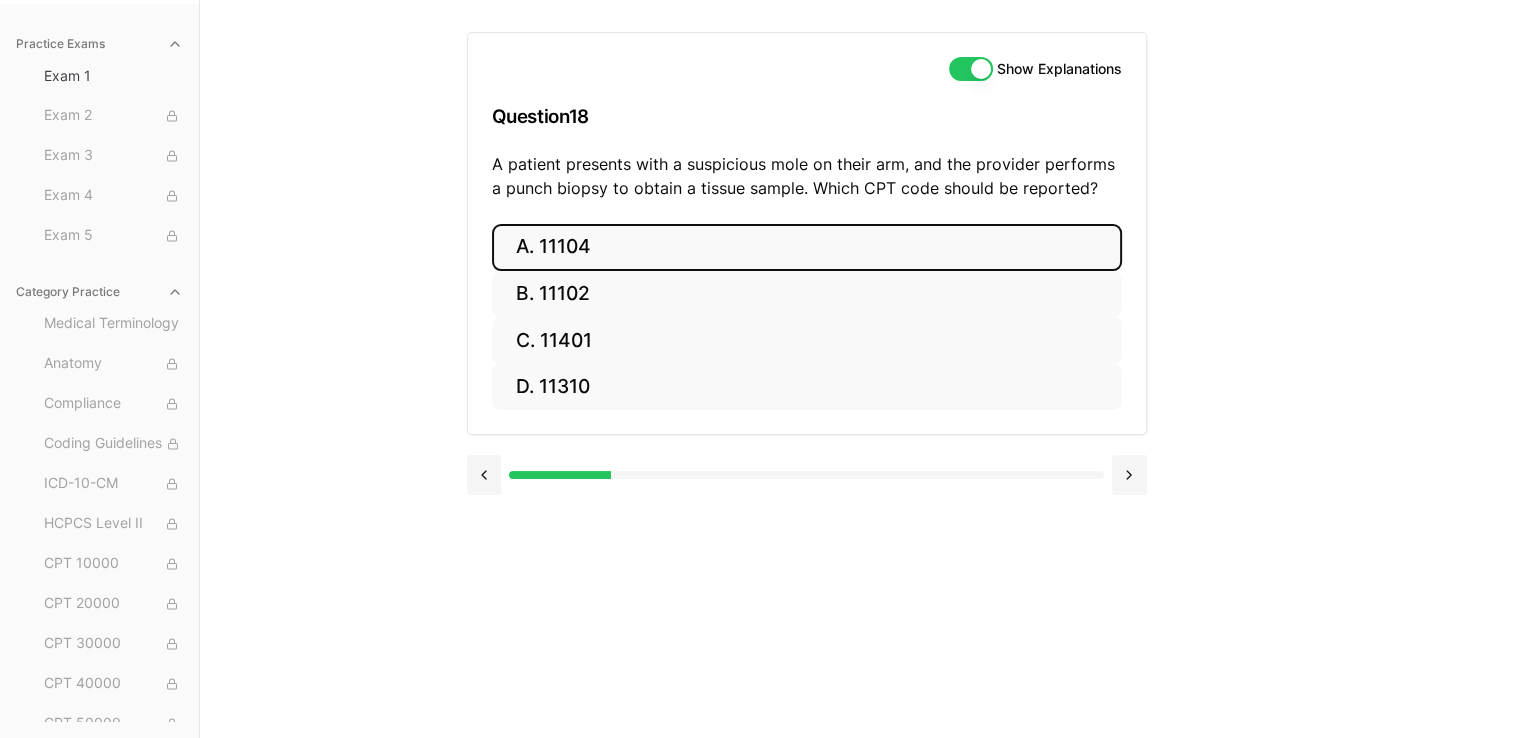 click on "A. 11104" at bounding box center (807, 247) 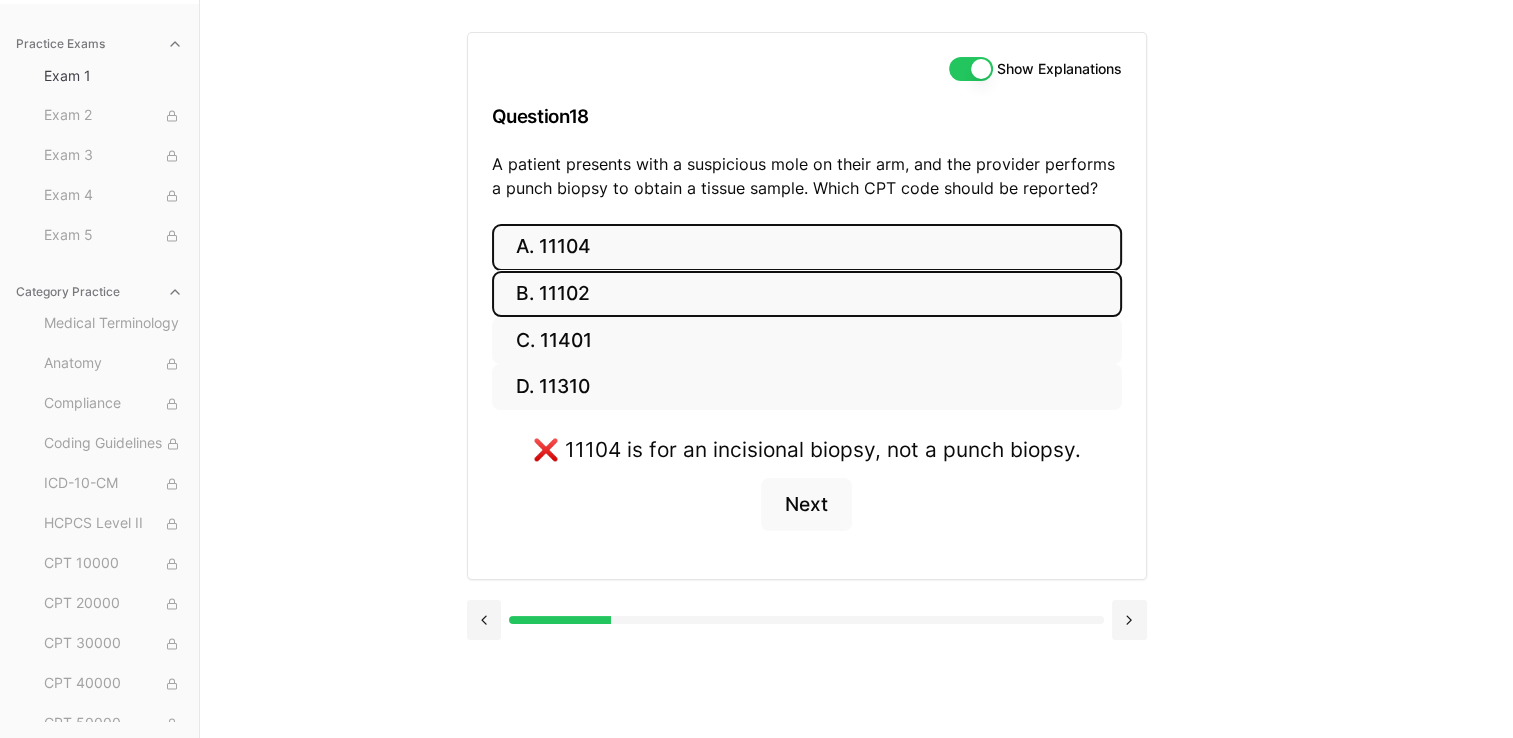 click on "B. 11102" at bounding box center (807, 294) 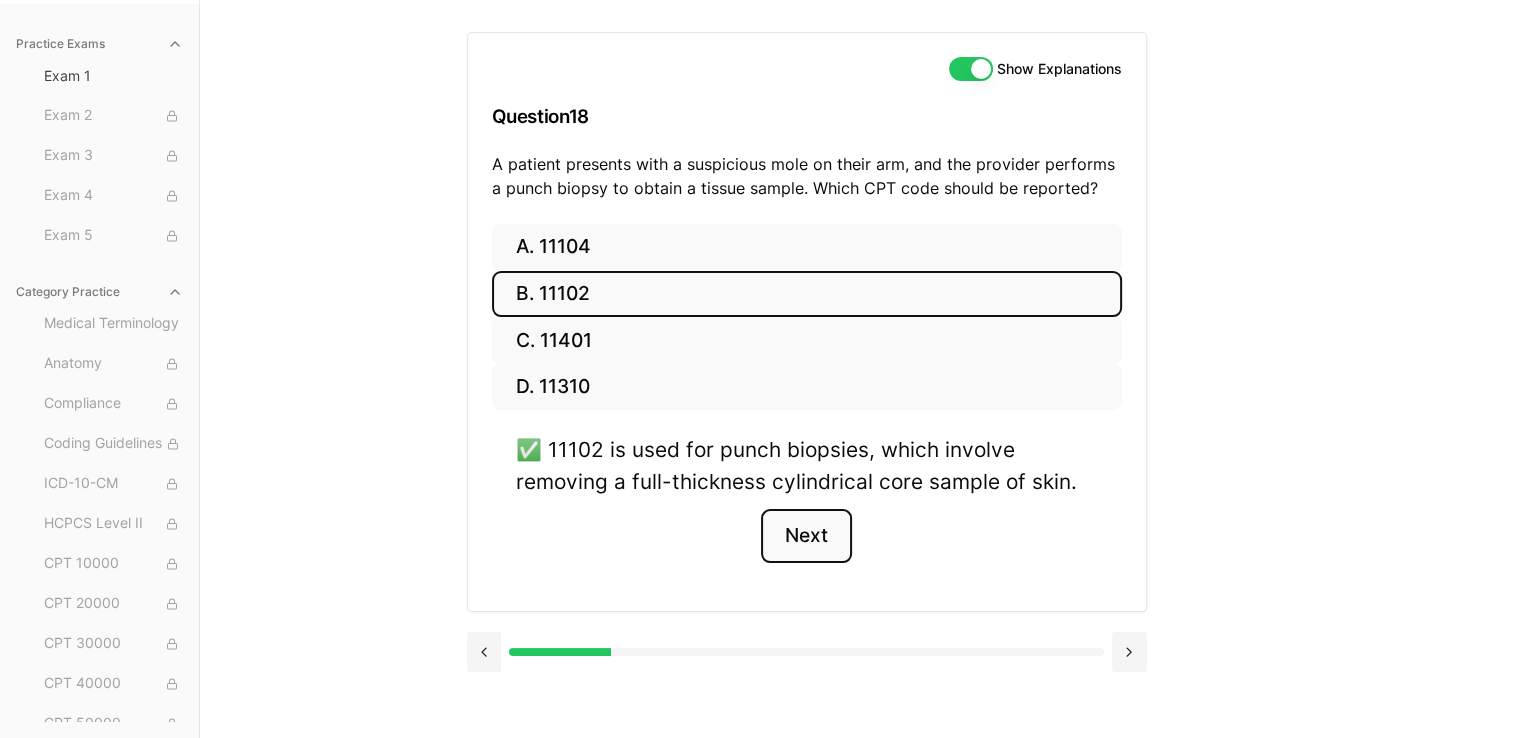 click on "Next" at bounding box center (806, 536) 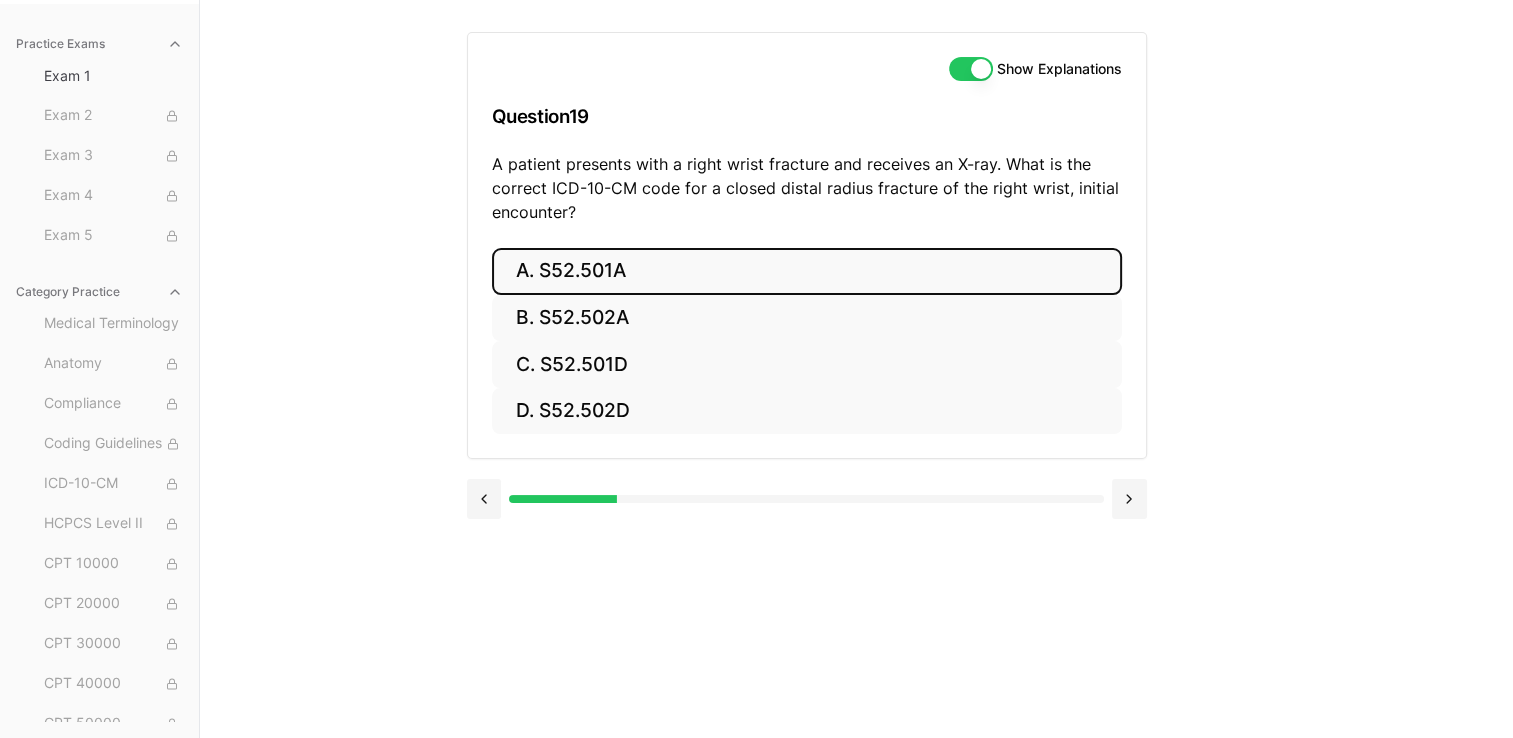 click on "A. S52.501A" at bounding box center [807, 271] 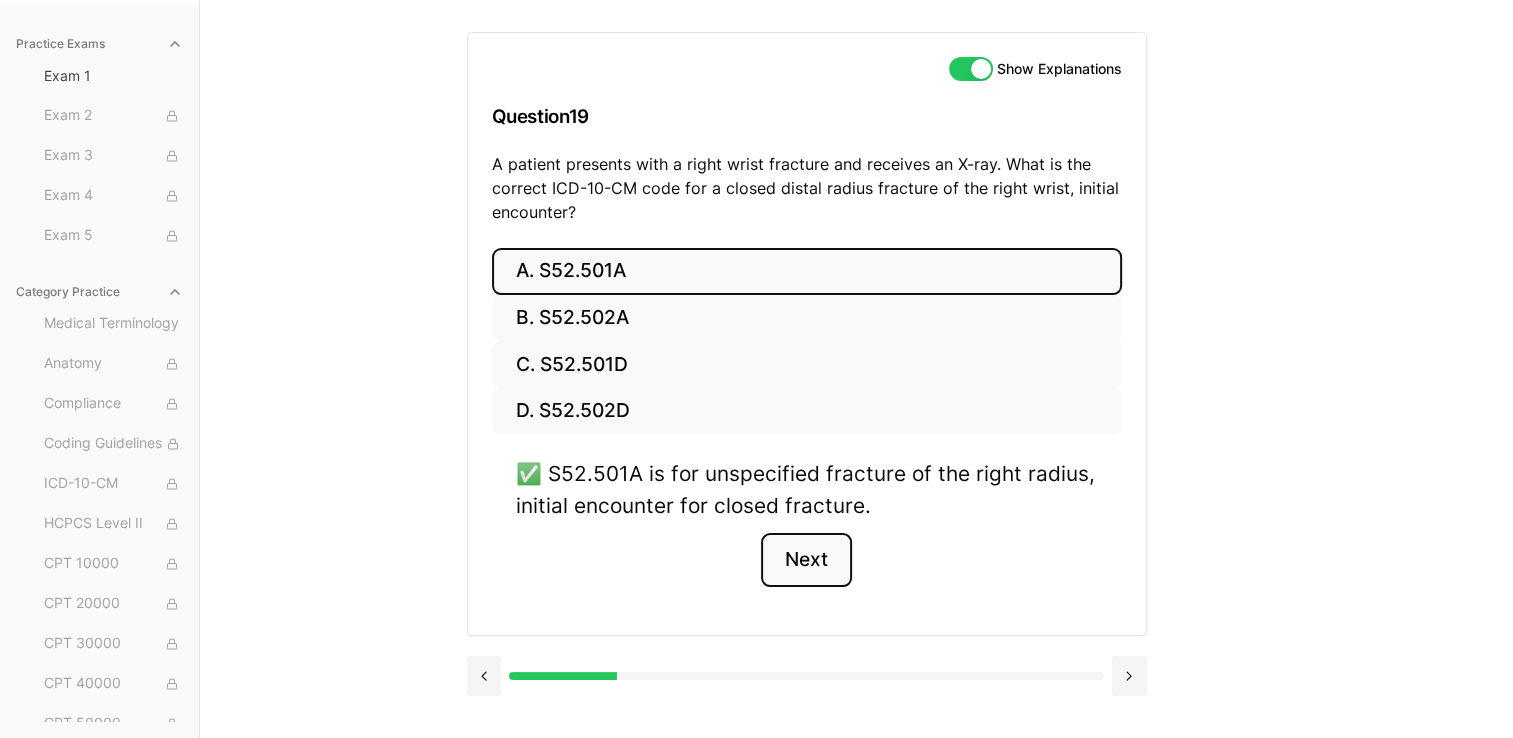 click on "Next" at bounding box center (806, 560) 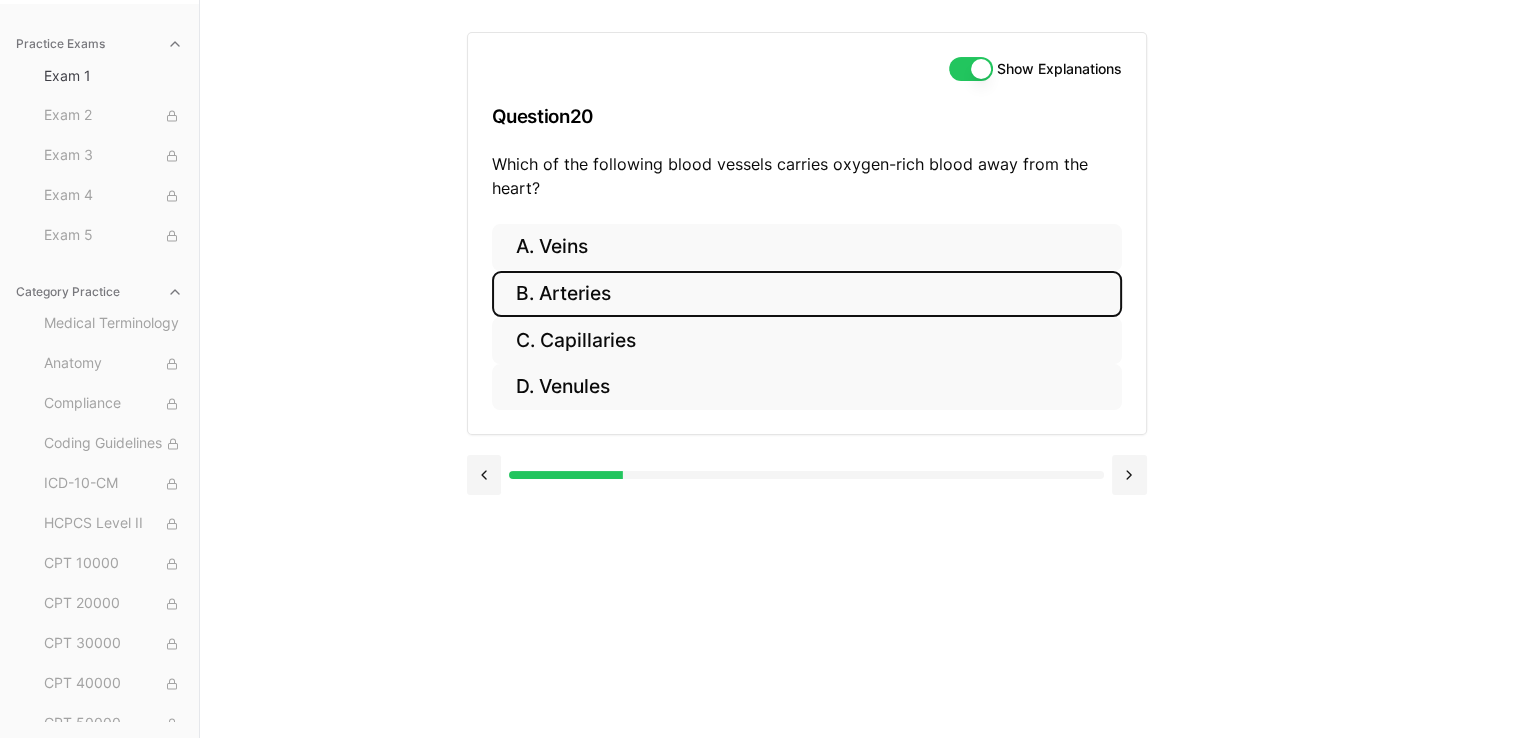 click on "B. Arteries" at bounding box center (807, 294) 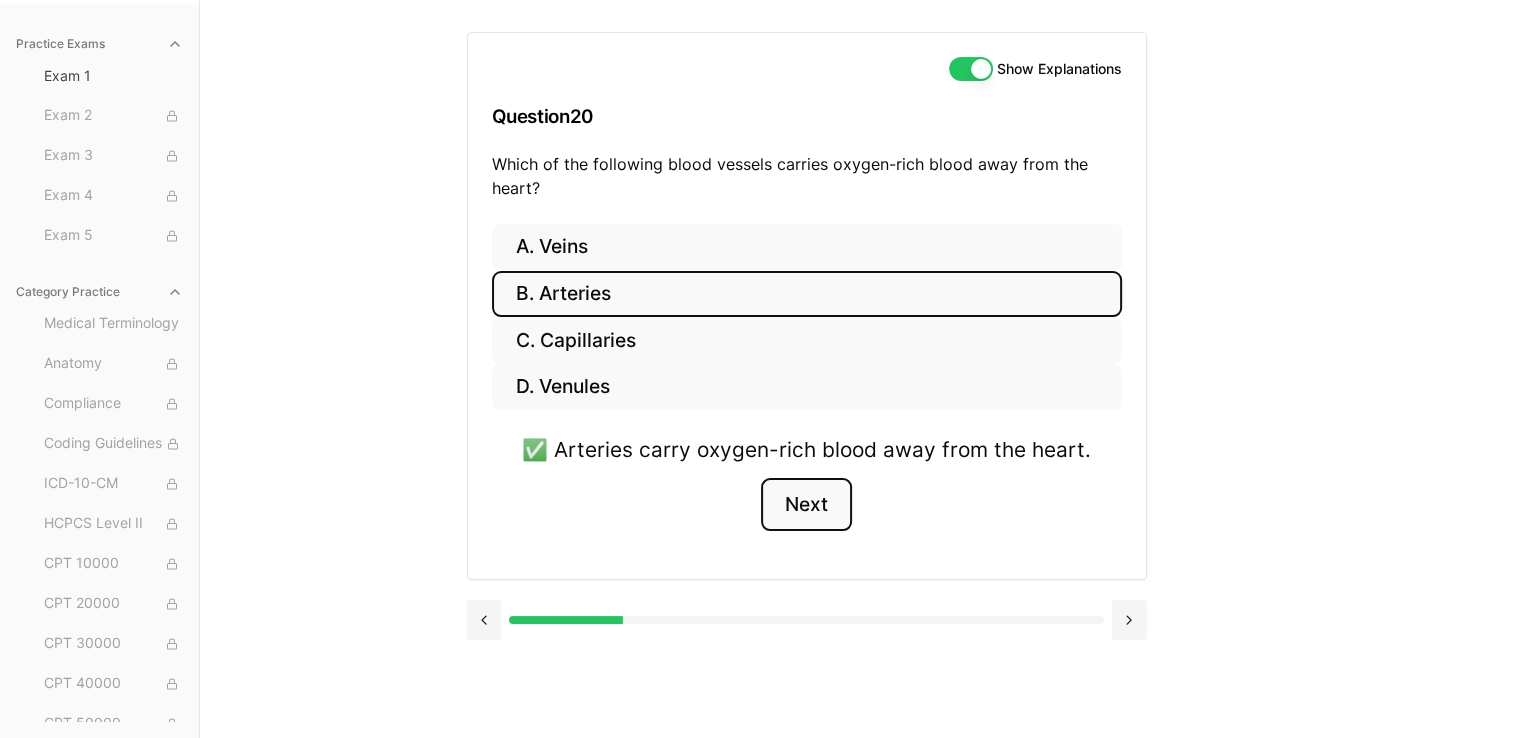 click on "Next" at bounding box center [806, 505] 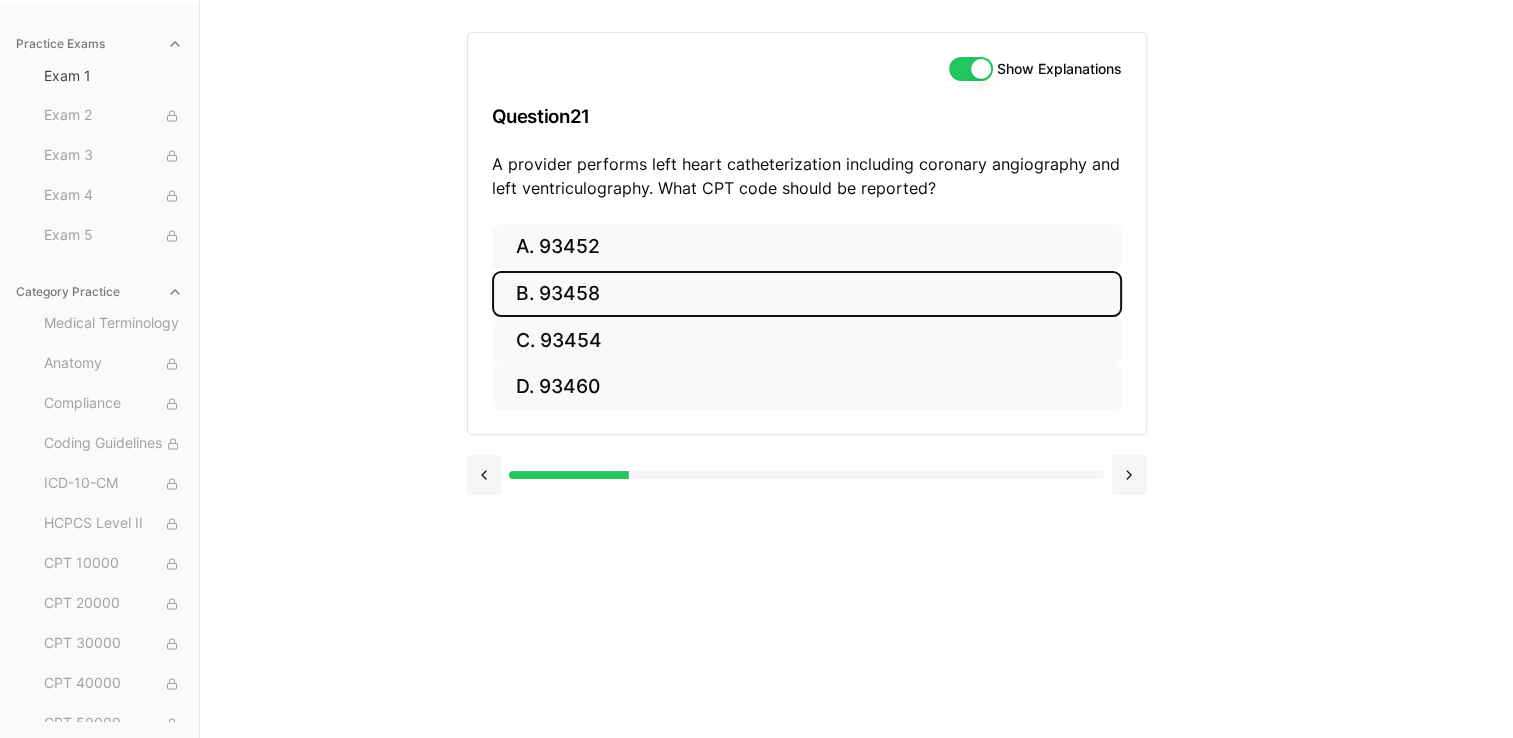 click on "B. 93458" at bounding box center [807, 294] 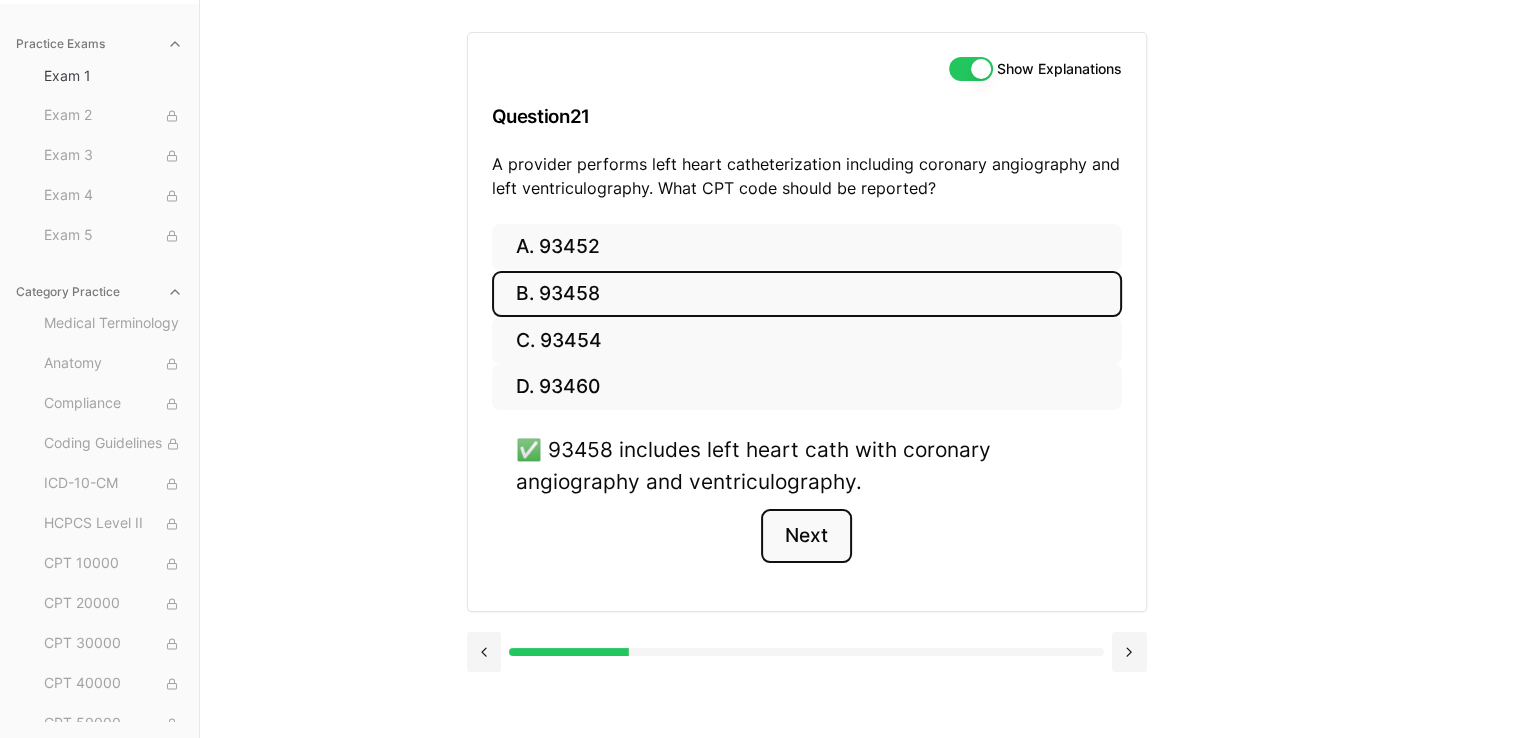 click on "Next" at bounding box center [806, 536] 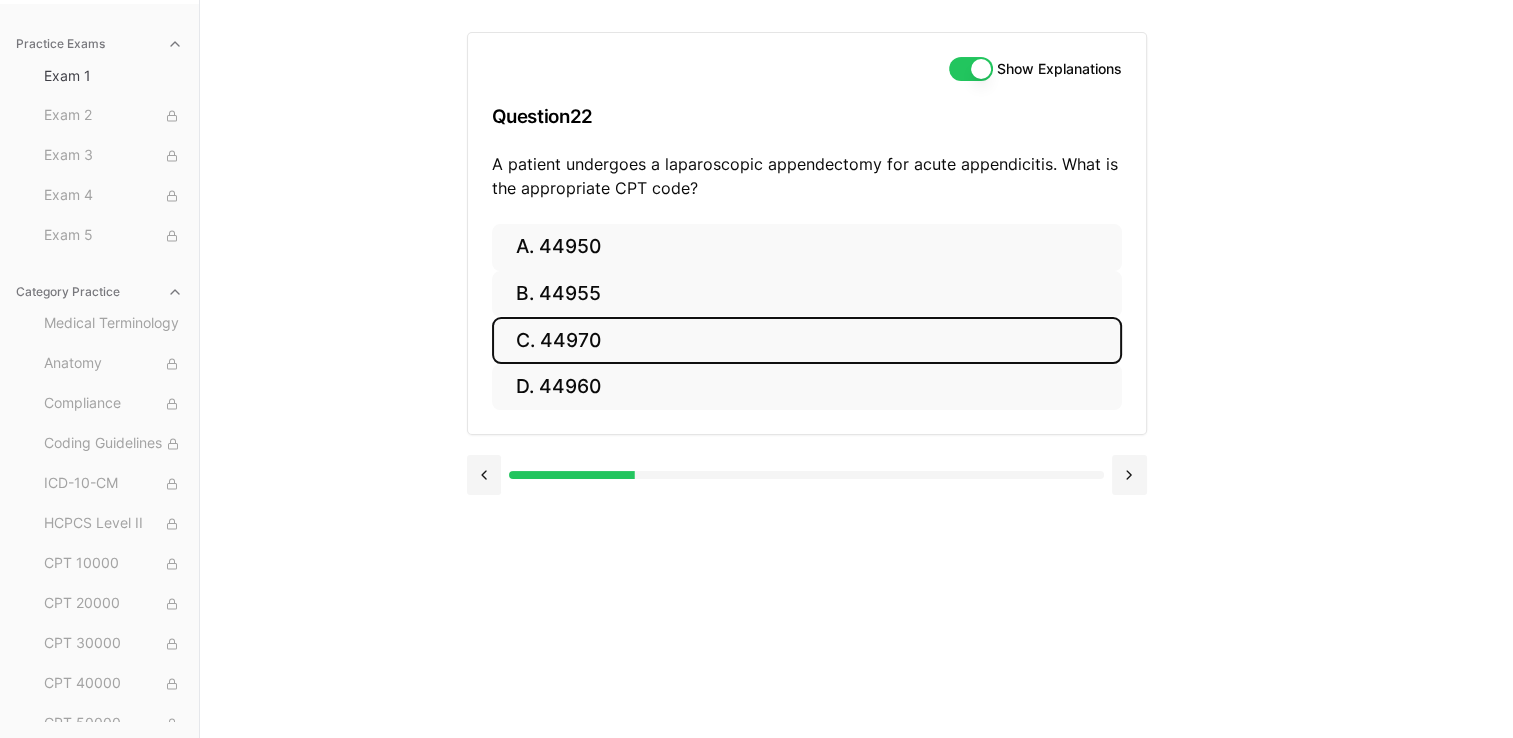 click on "C. 44970" at bounding box center [807, 340] 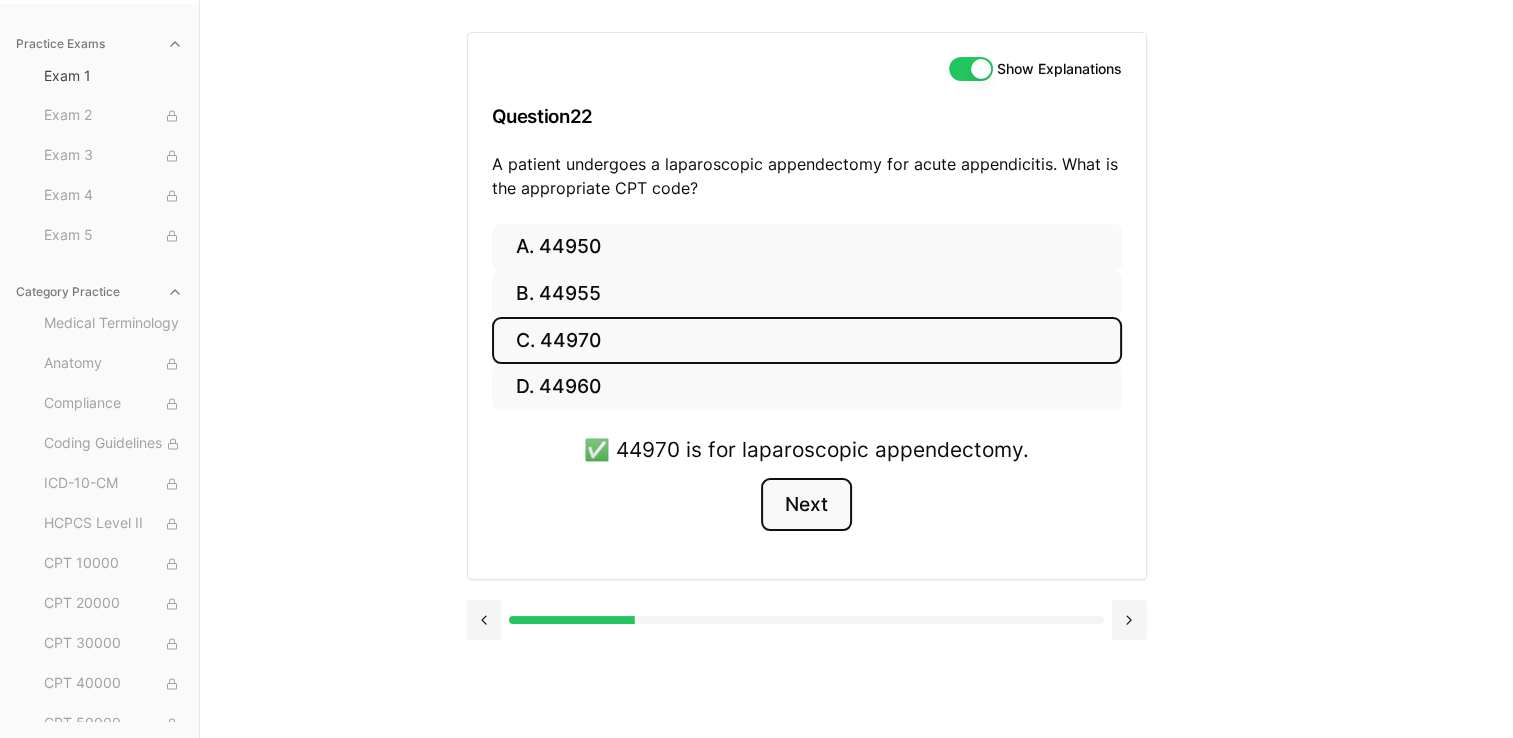 click on "Next" at bounding box center [806, 505] 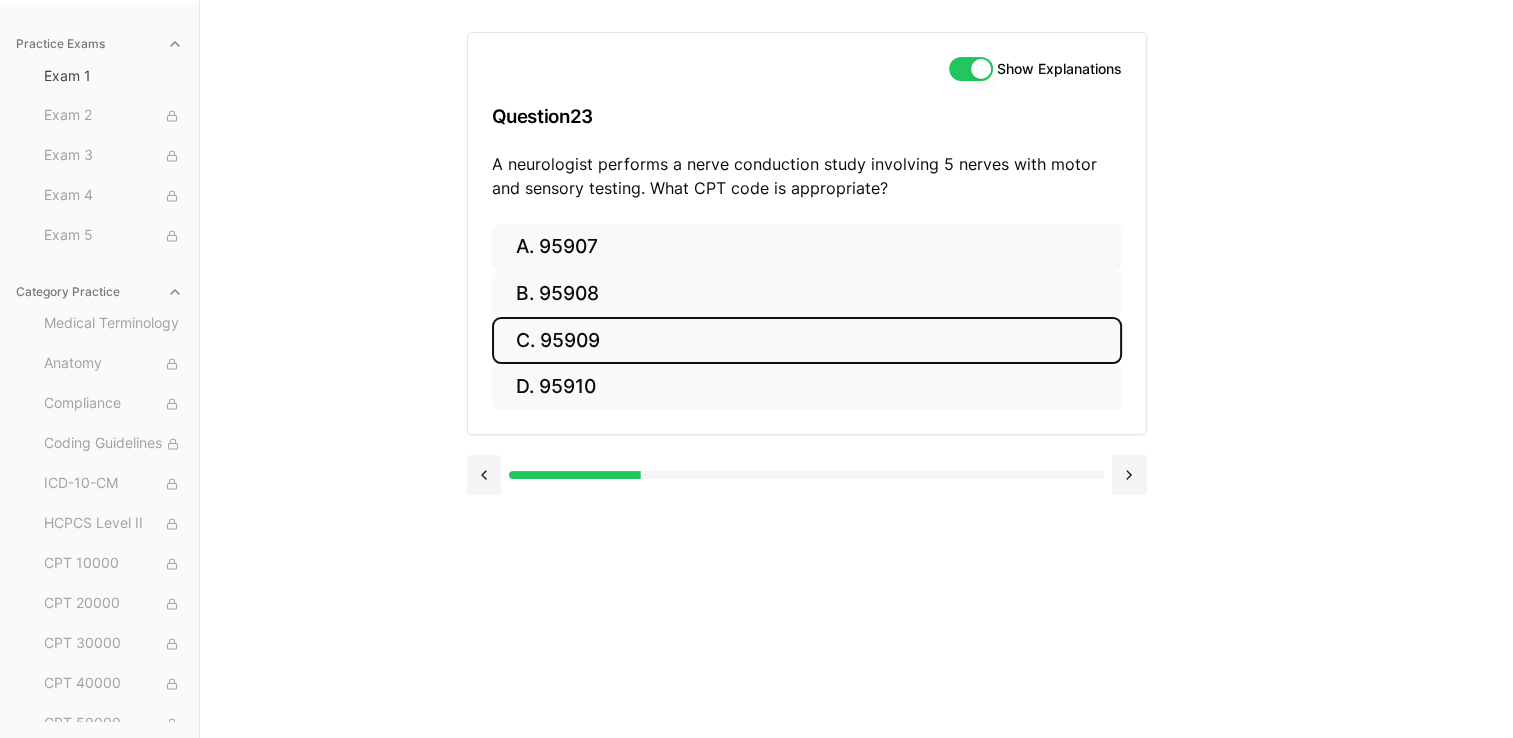 click on "C. 95909" at bounding box center (807, 340) 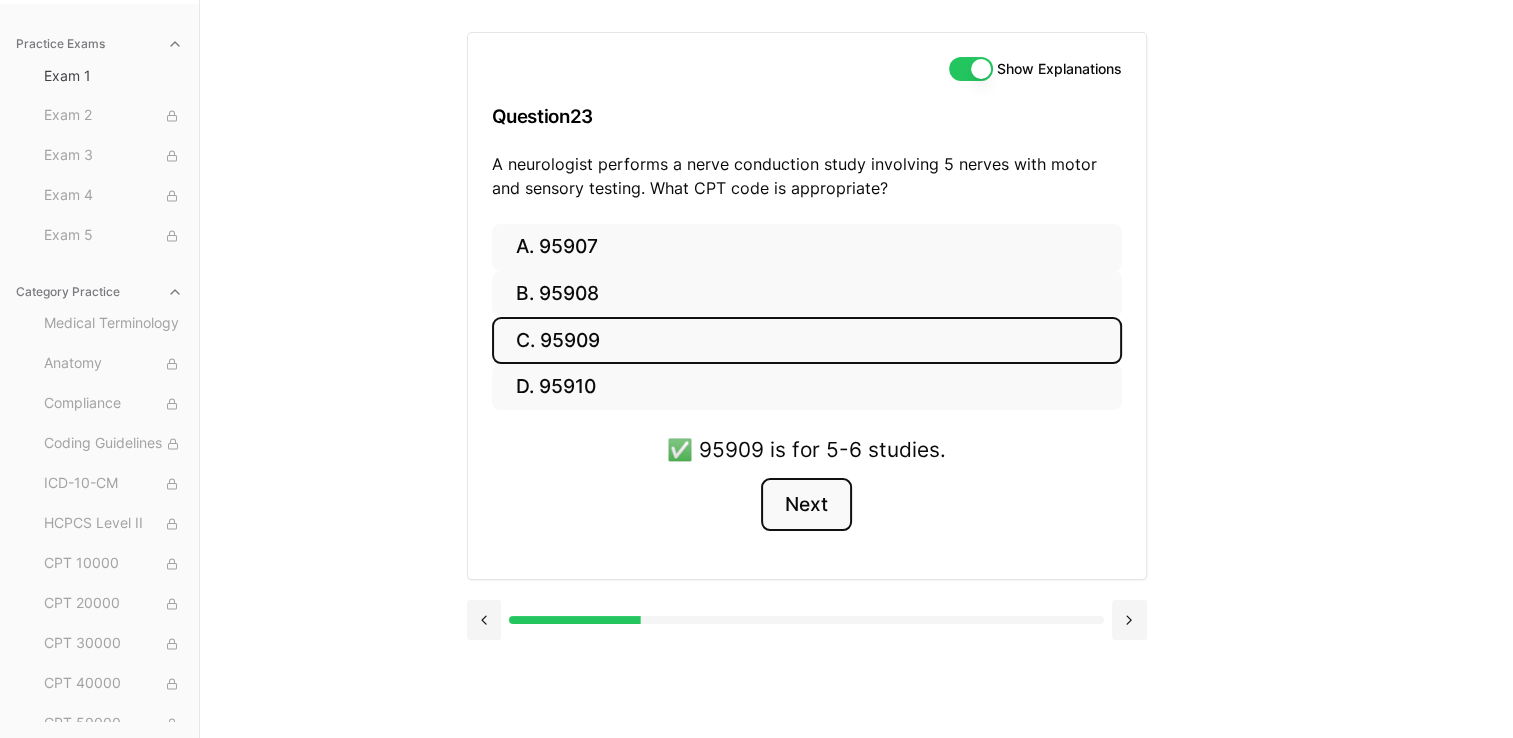 click on "Next" at bounding box center [806, 505] 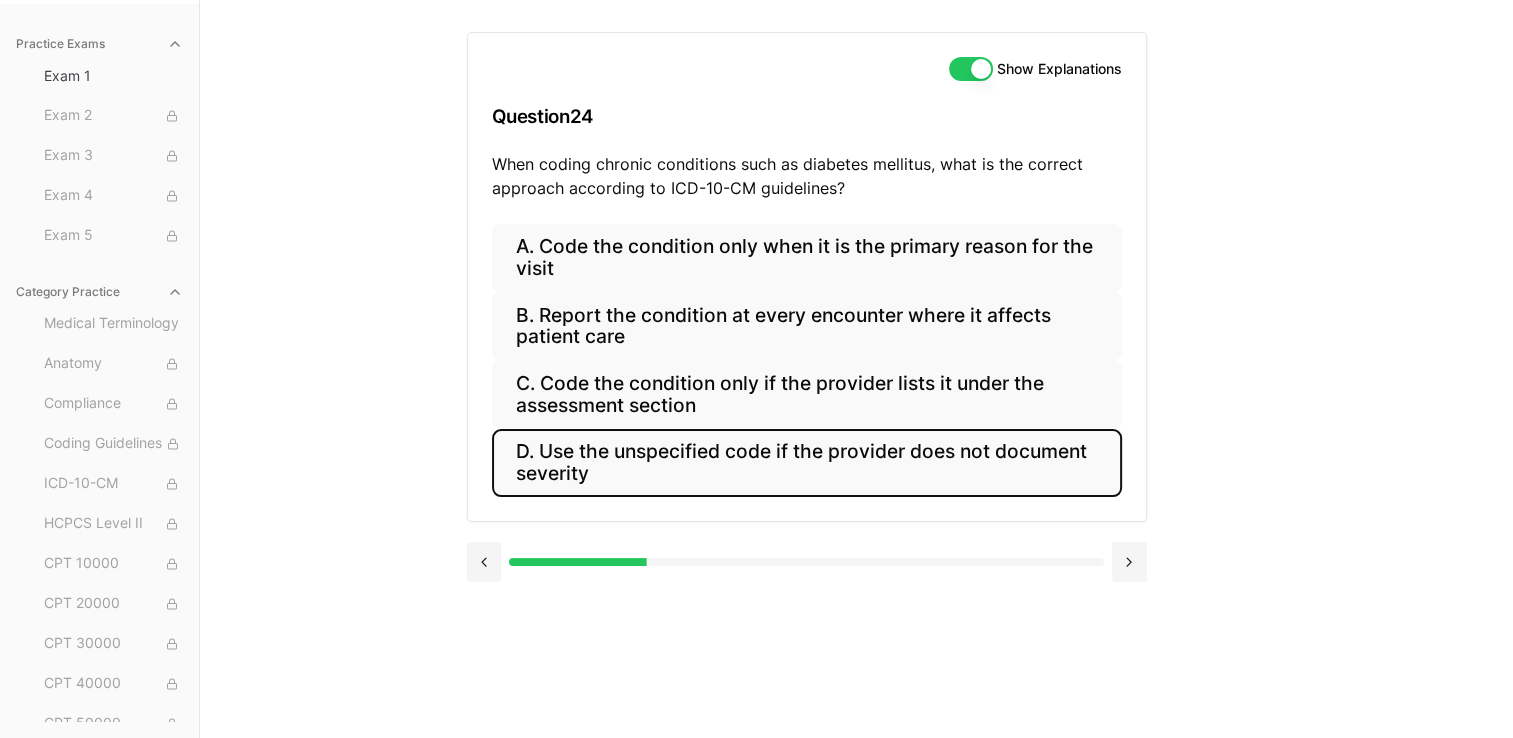 click on "D. Use the unspecified code if the provider does not document severity" at bounding box center [807, 463] 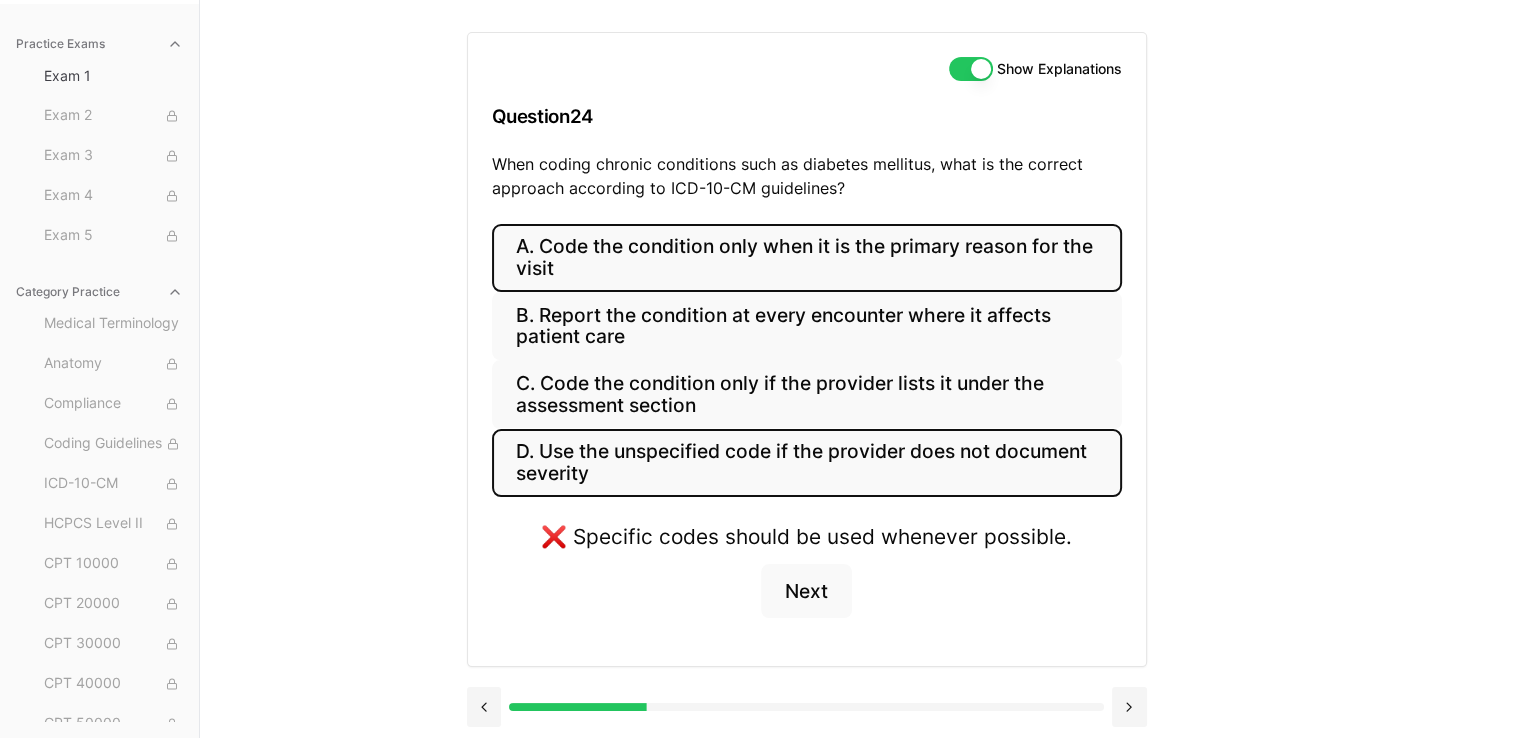 click on "A. Code the condition only when it is the primary reason for the visit" at bounding box center (807, 258) 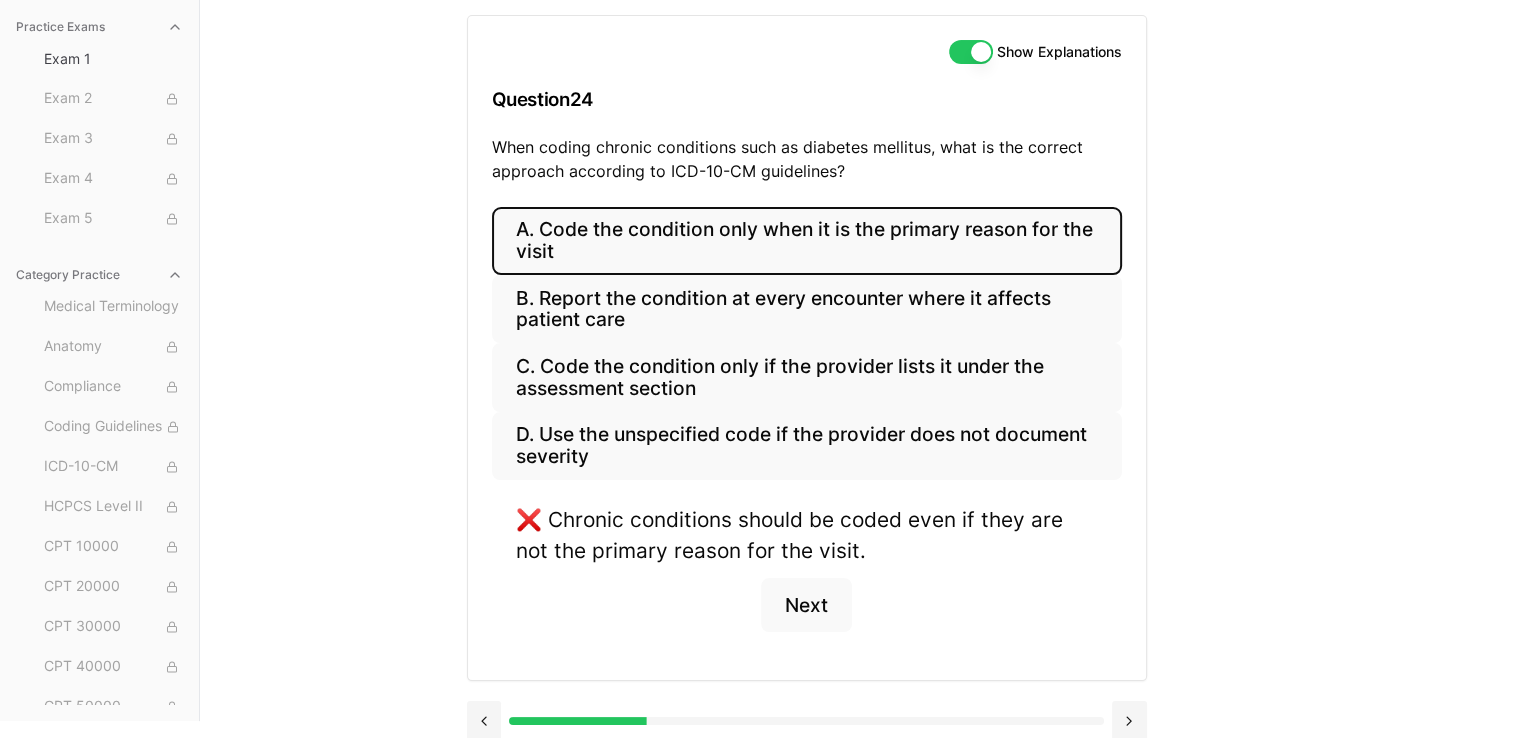 scroll, scrollTop: 217, scrollLeft: 0, axis: vertical 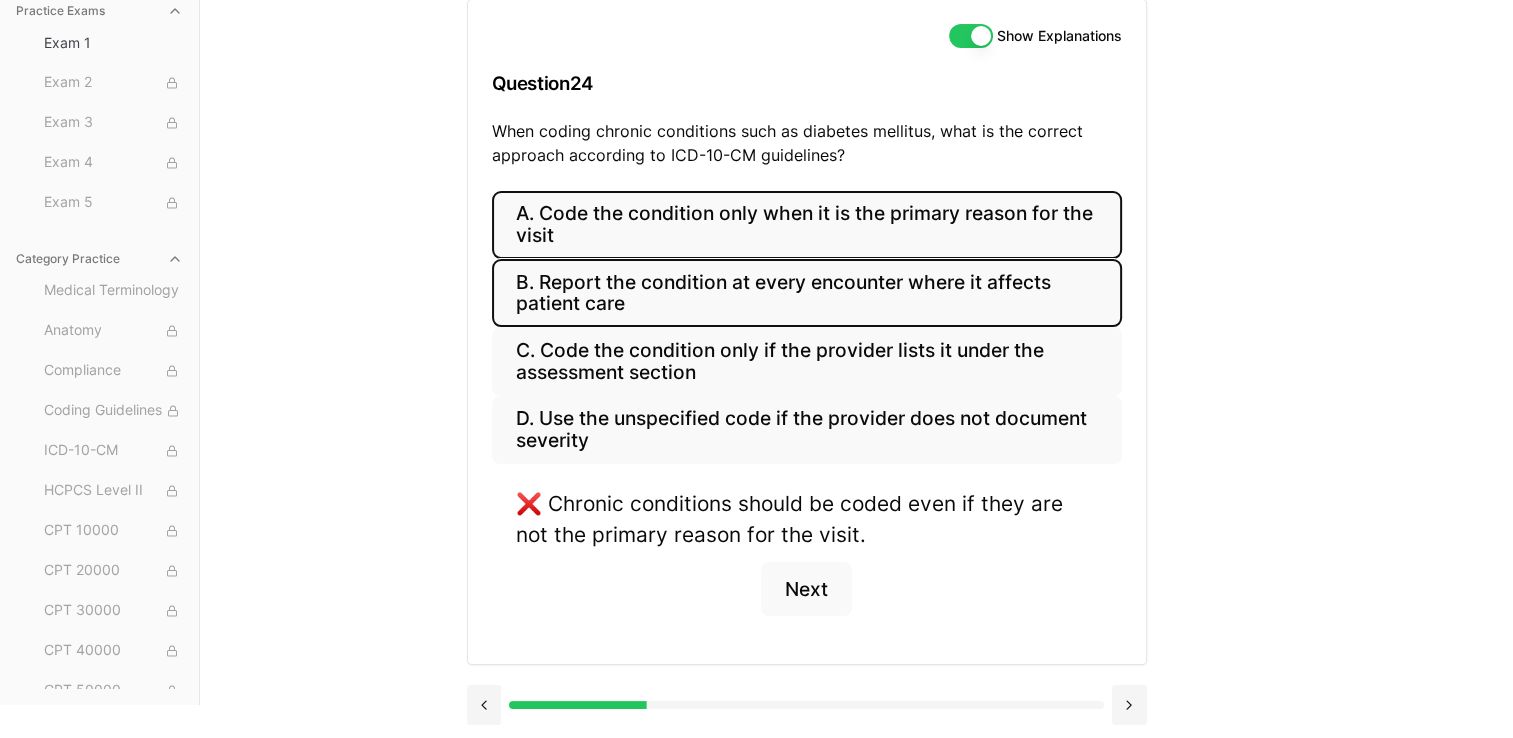 click on "B. Report the condition at every encounter where it affects patient care" at bounding box center (807, 293) 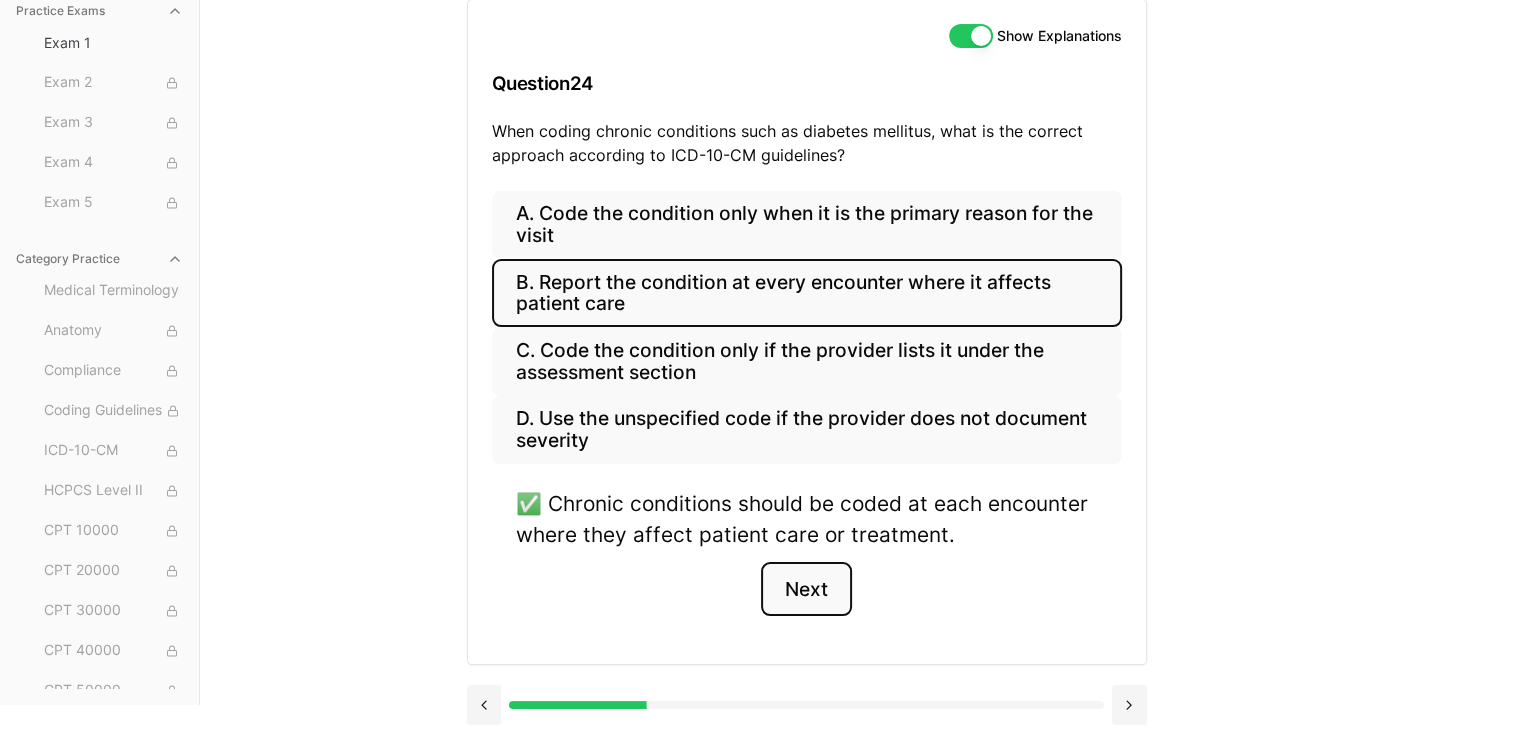 click on "Next" at bounding box center (806, 589) 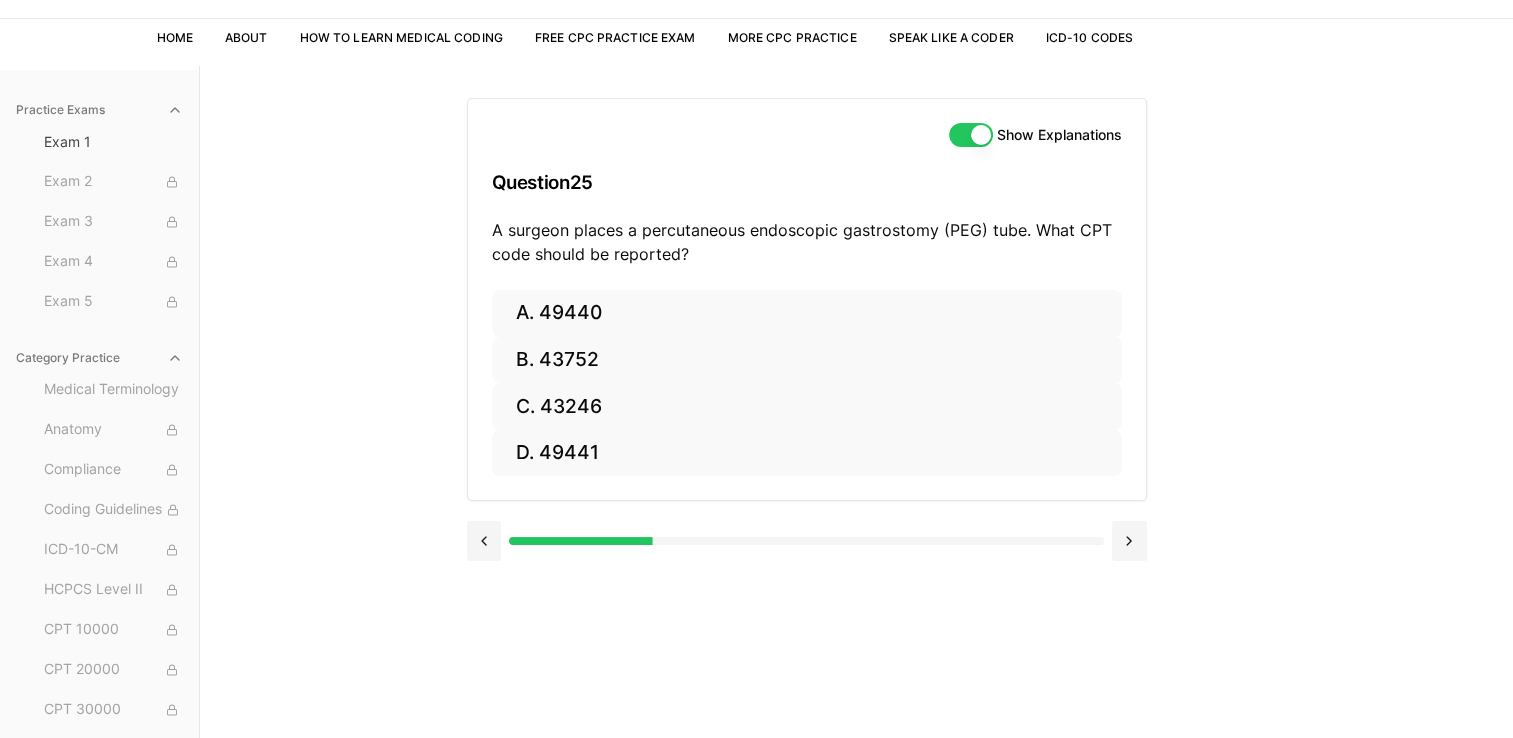 scroll, scrollTop: 84, scrollLeft: 0, axis: vertical 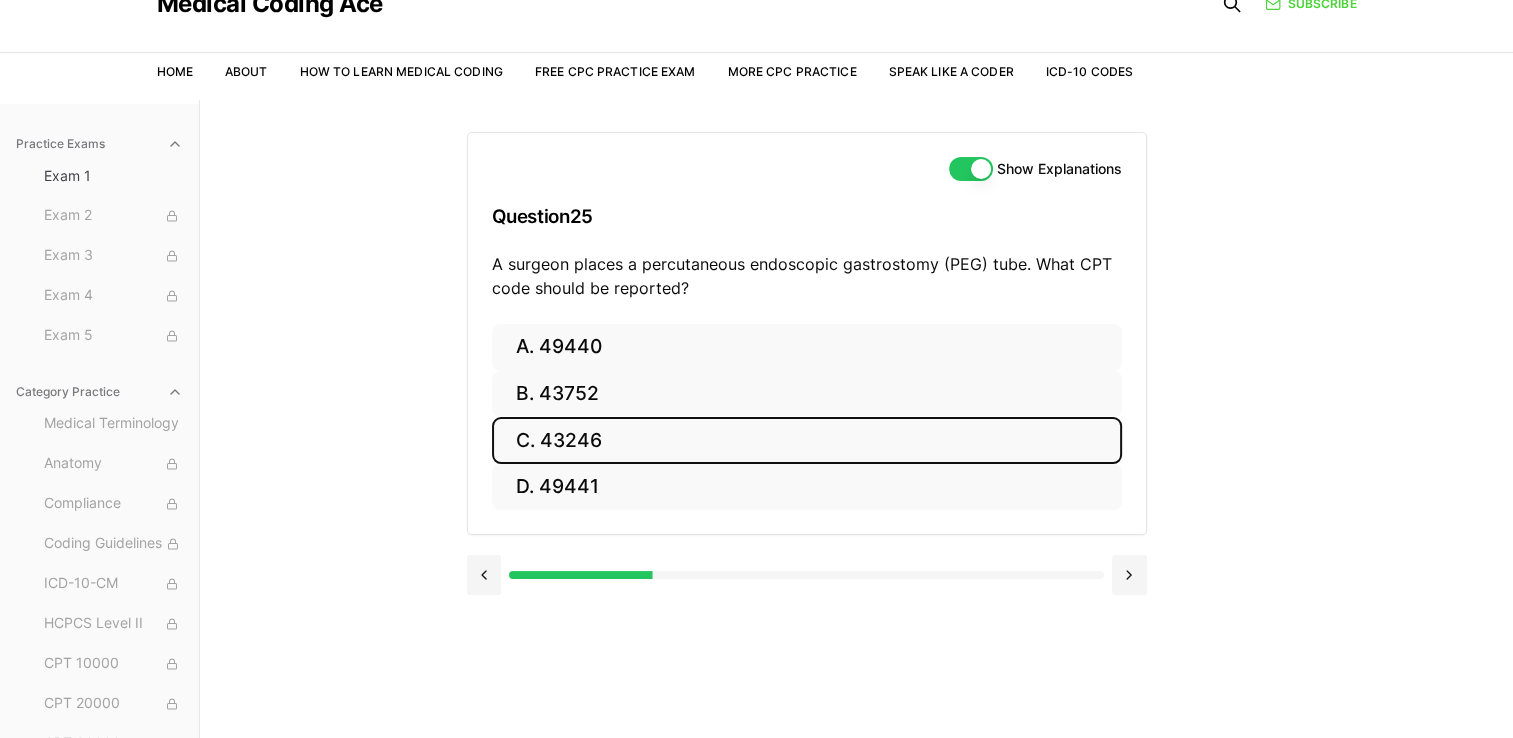 click on "C. 43246" at bounding box center (807, 440) 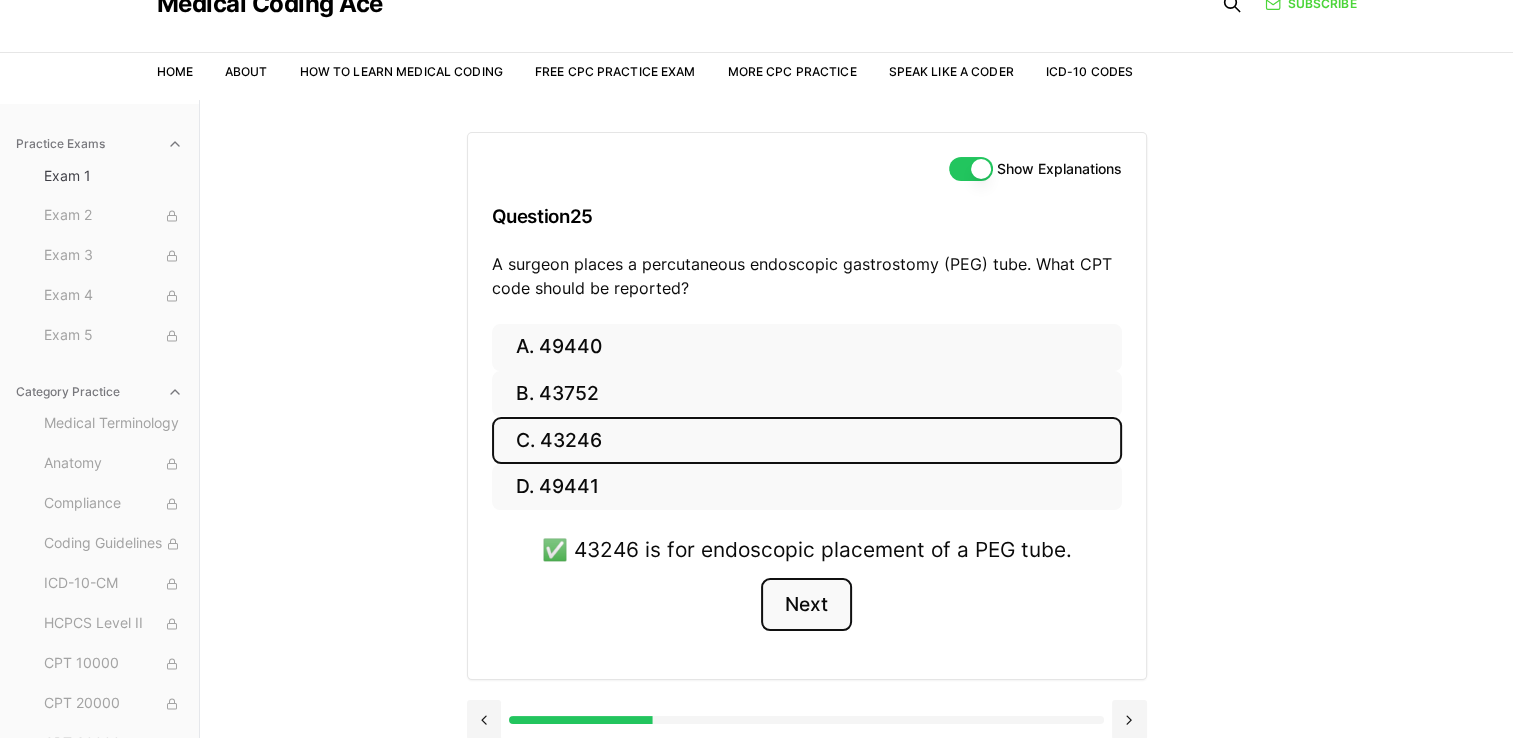 click on "Next" at bounding box center (806, 605) 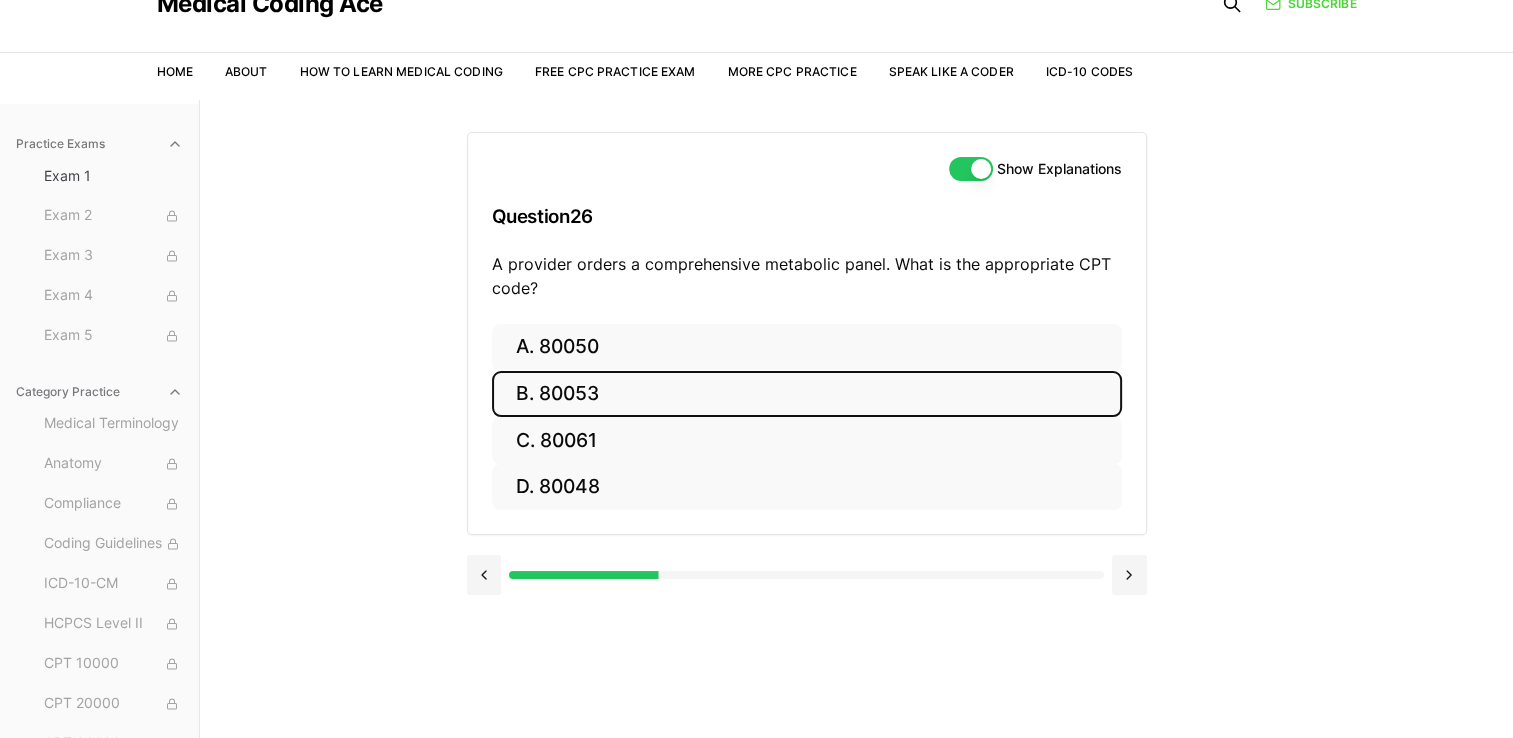click on "B. 80053" at bounding box center [807, 394] 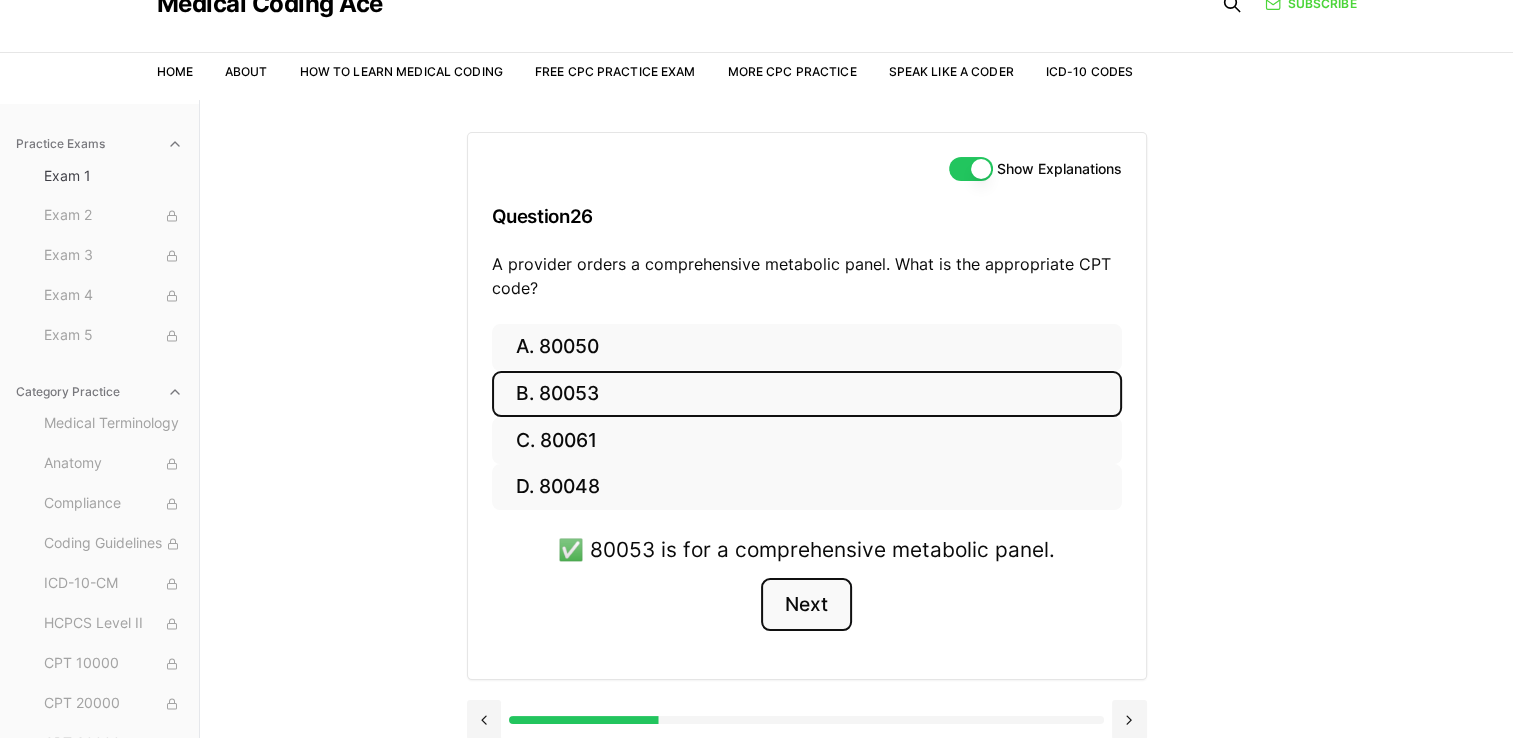 click on "Next" at bounding box center (806, 605) 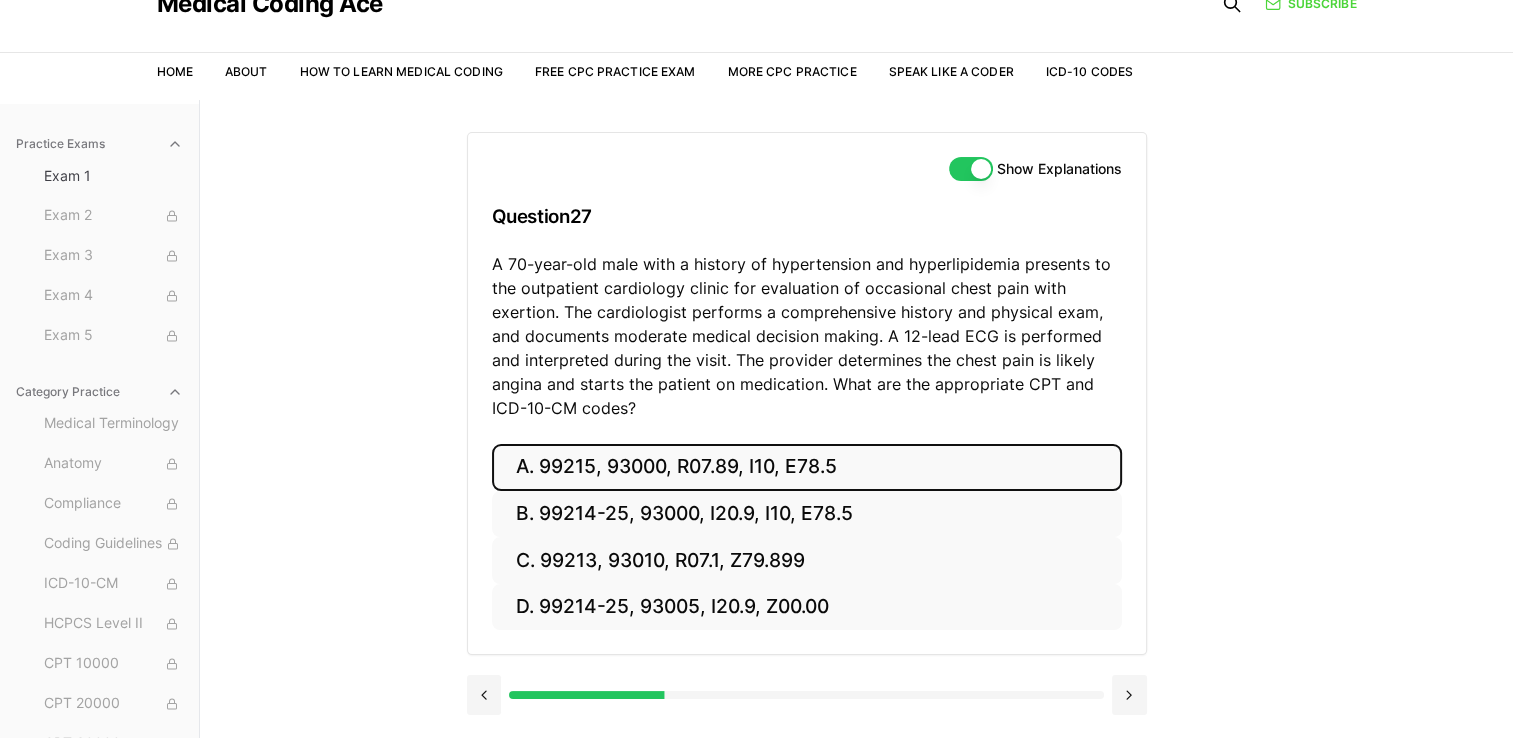 click on "A. 99215, 93000, R07.89, I10, E78.5" at bounding box center (807, 467) 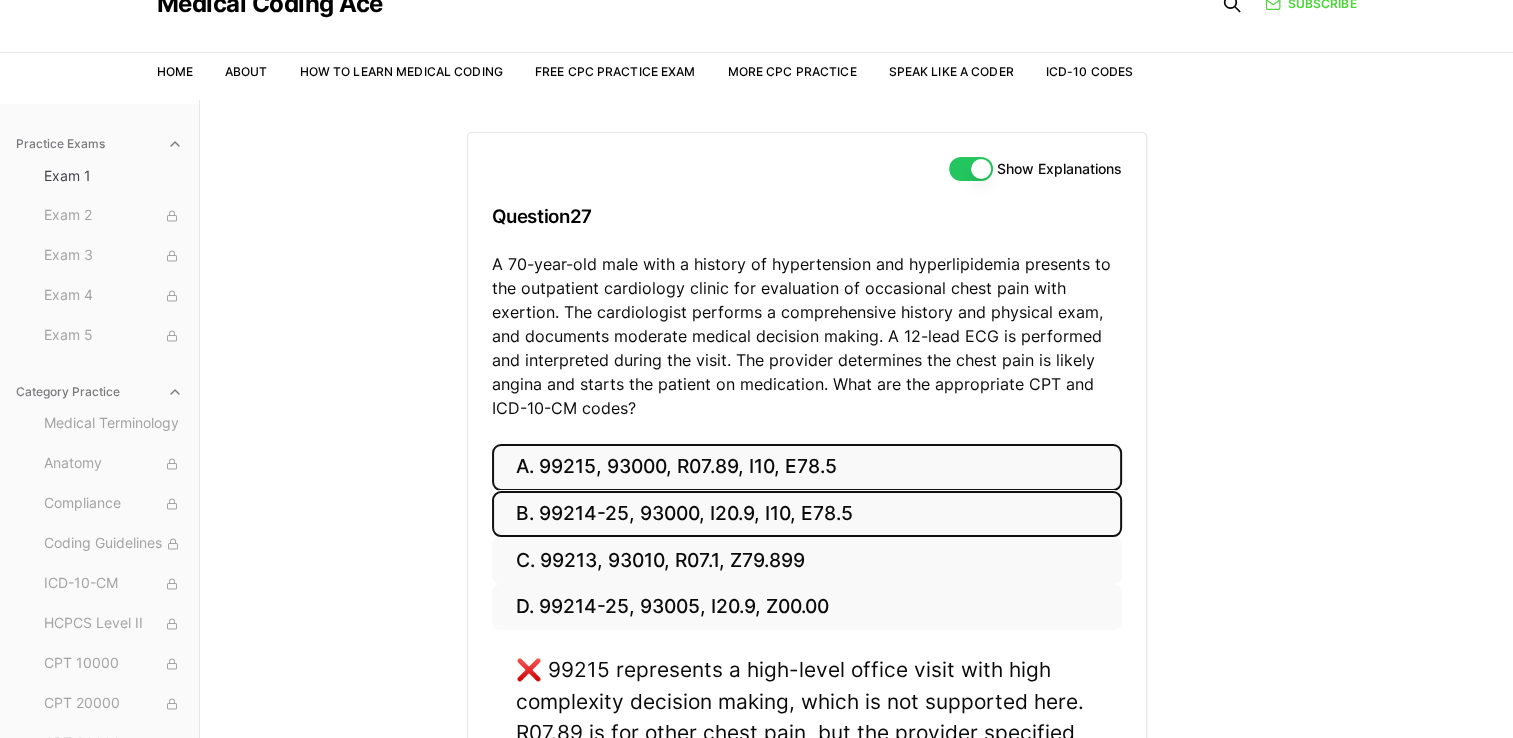click on "B. 99214-25, 93000, I20.9, I10, E78.5" at bounding box center [807, 514] 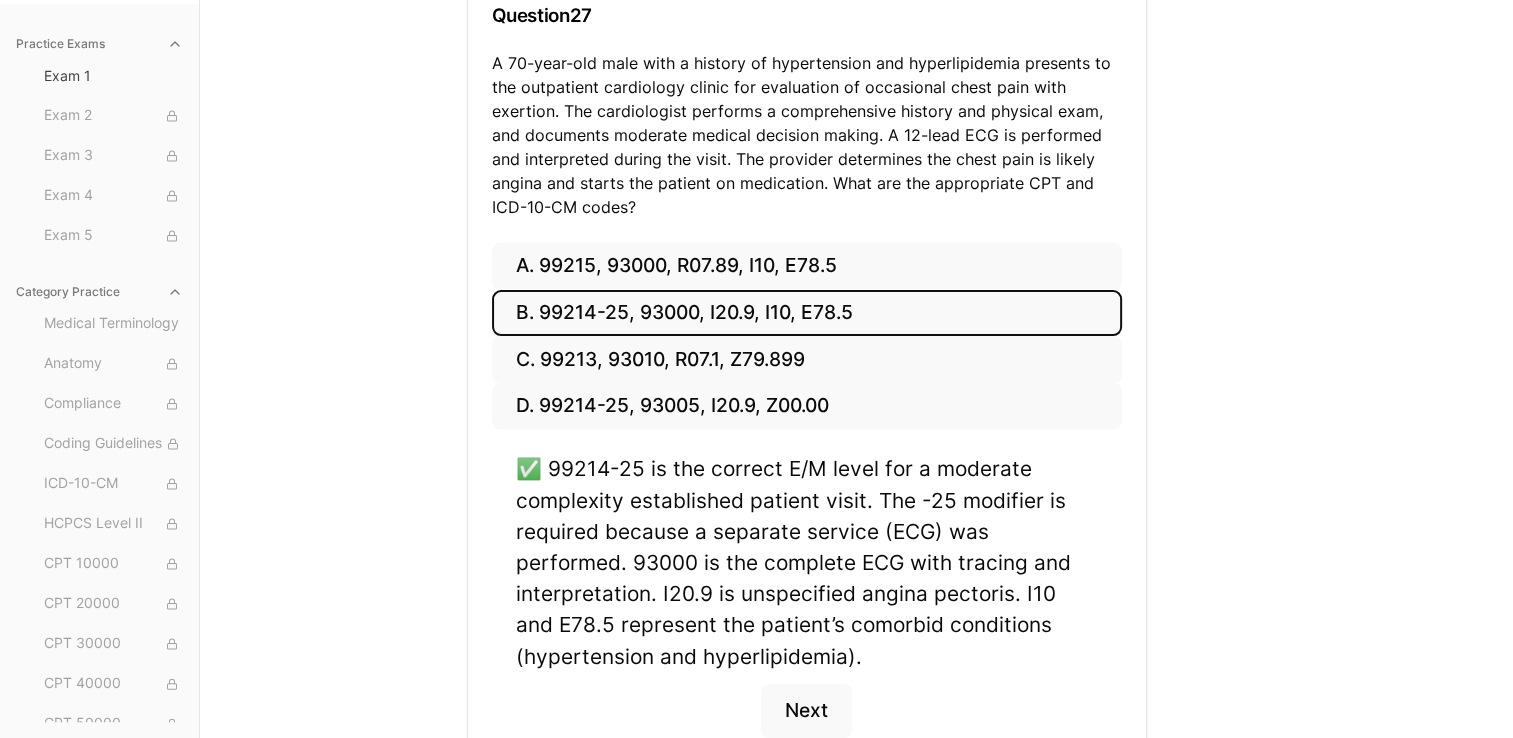 scroll, scrollTop: 284, scrollLeft: 0, axis: vertical 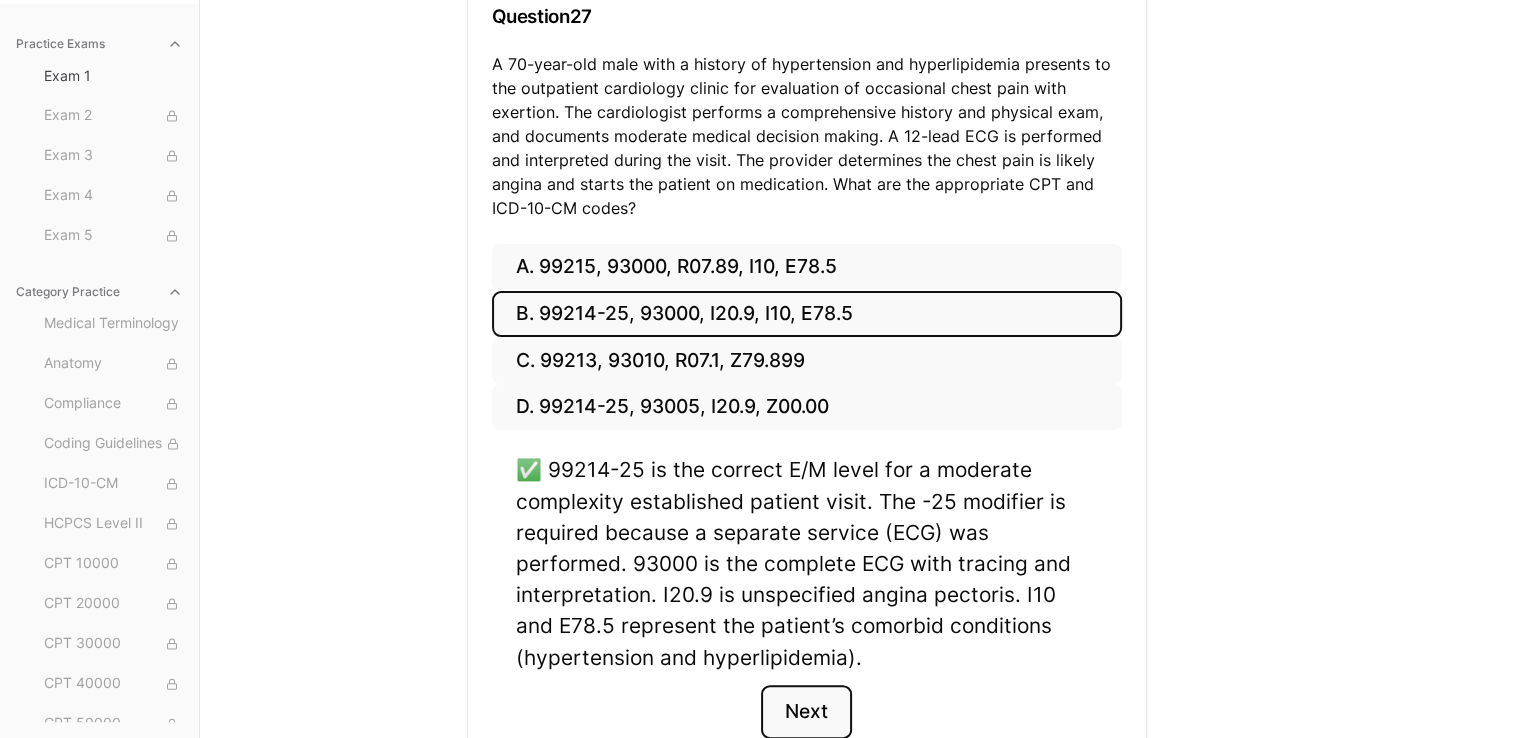 click on "Next" at bounding box center (806, 712) 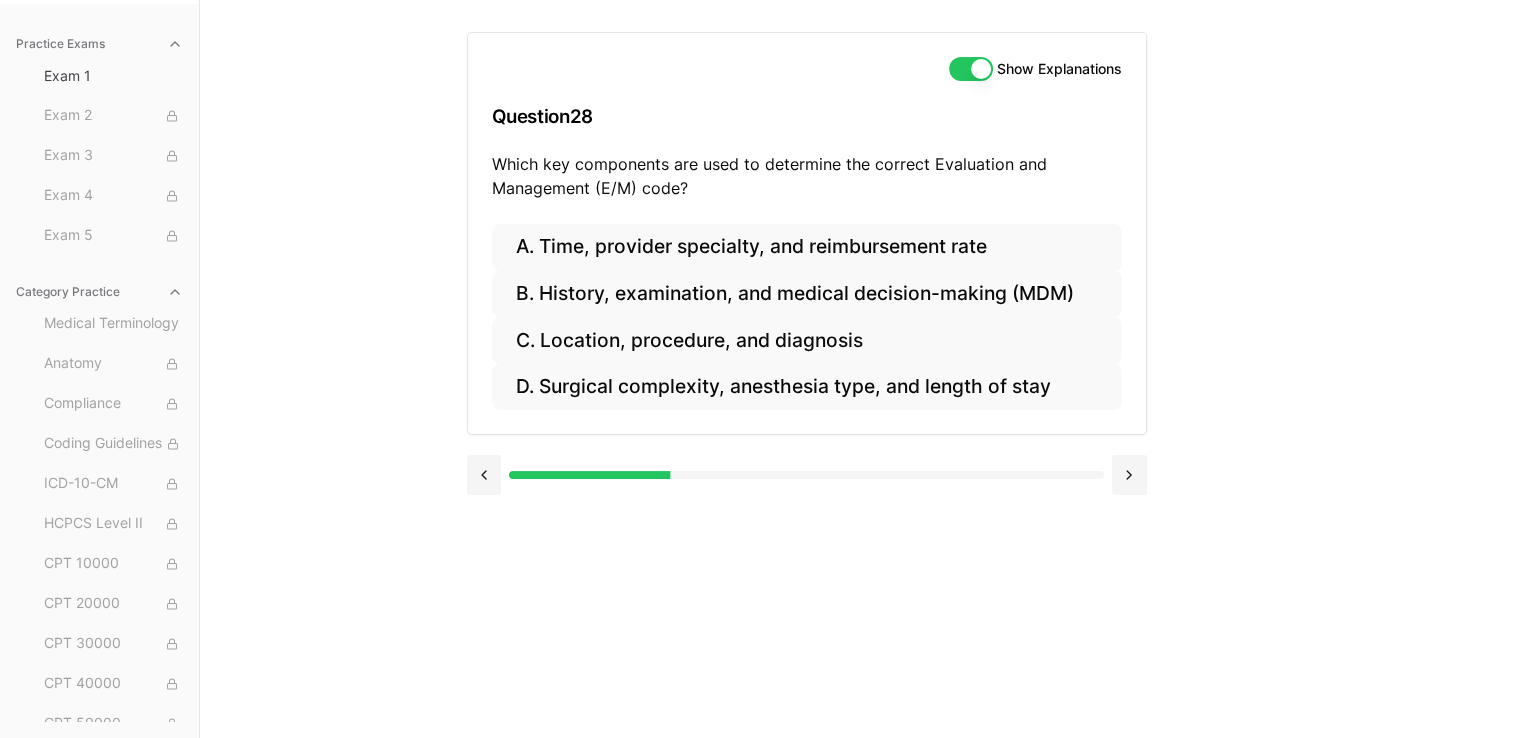 scroll, scrollTop: 184, scrollLeft: 0, axis: vertical 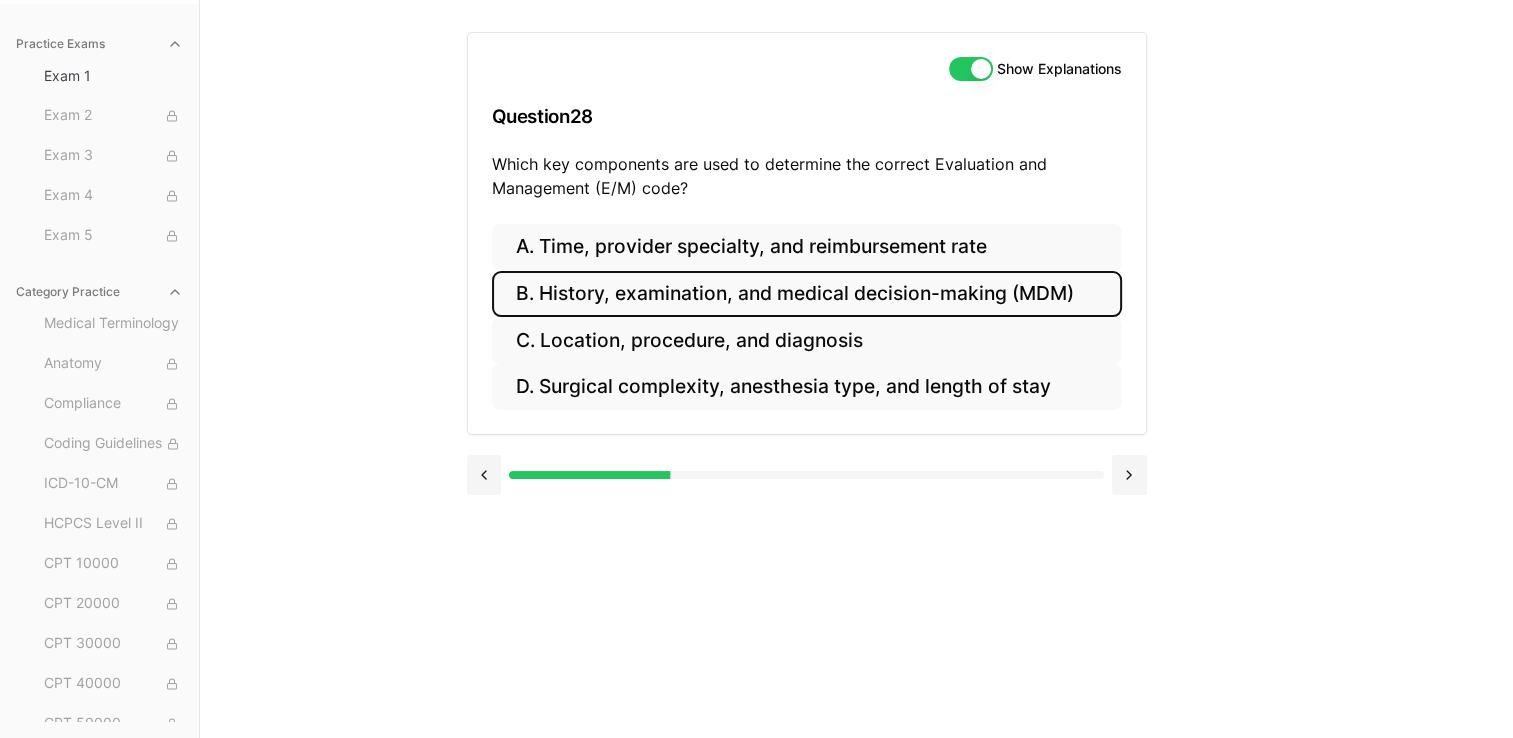 click on "B. History, examination, and medical decision-making (MDM)" at bounding box center (807, 294) 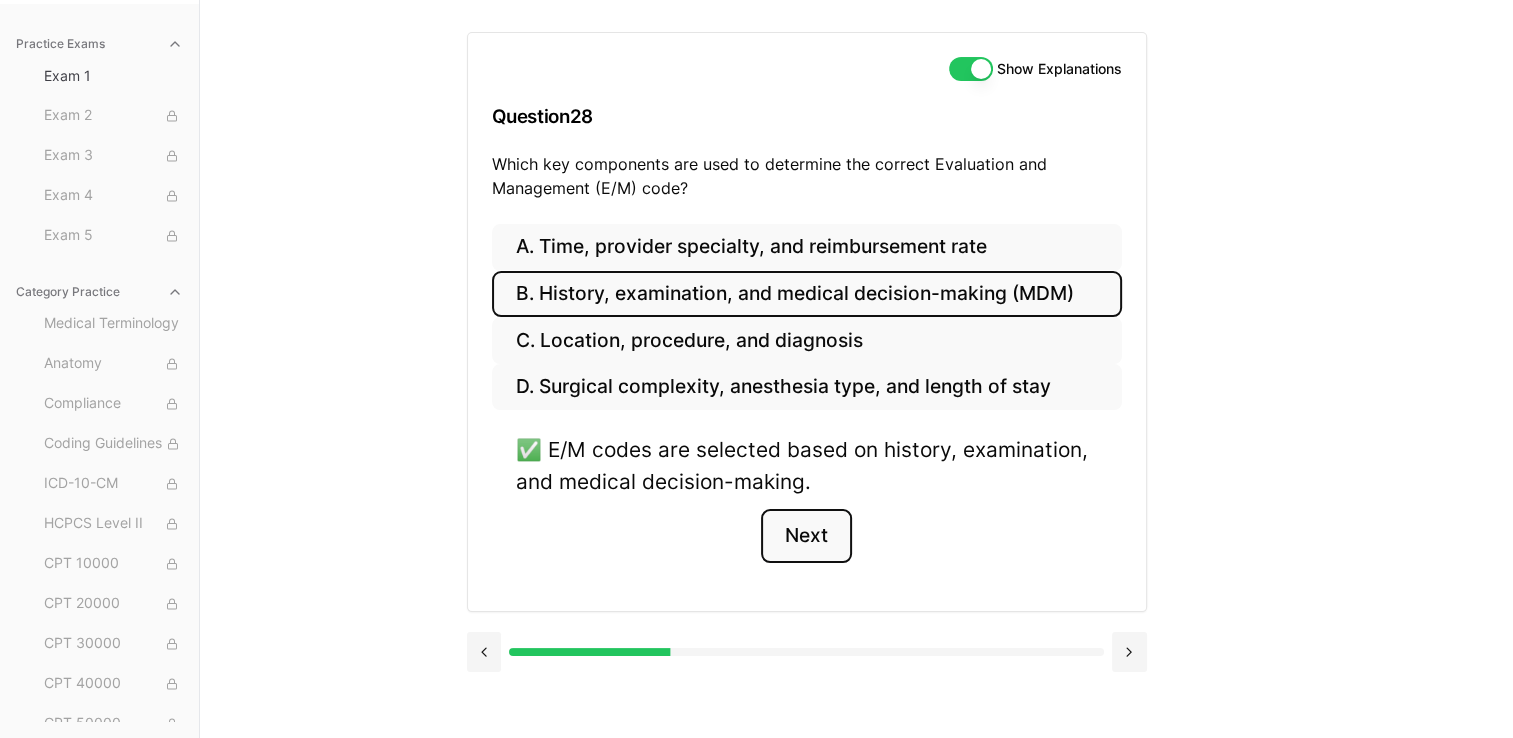 click on "Next" at bounding box center [806, 536] 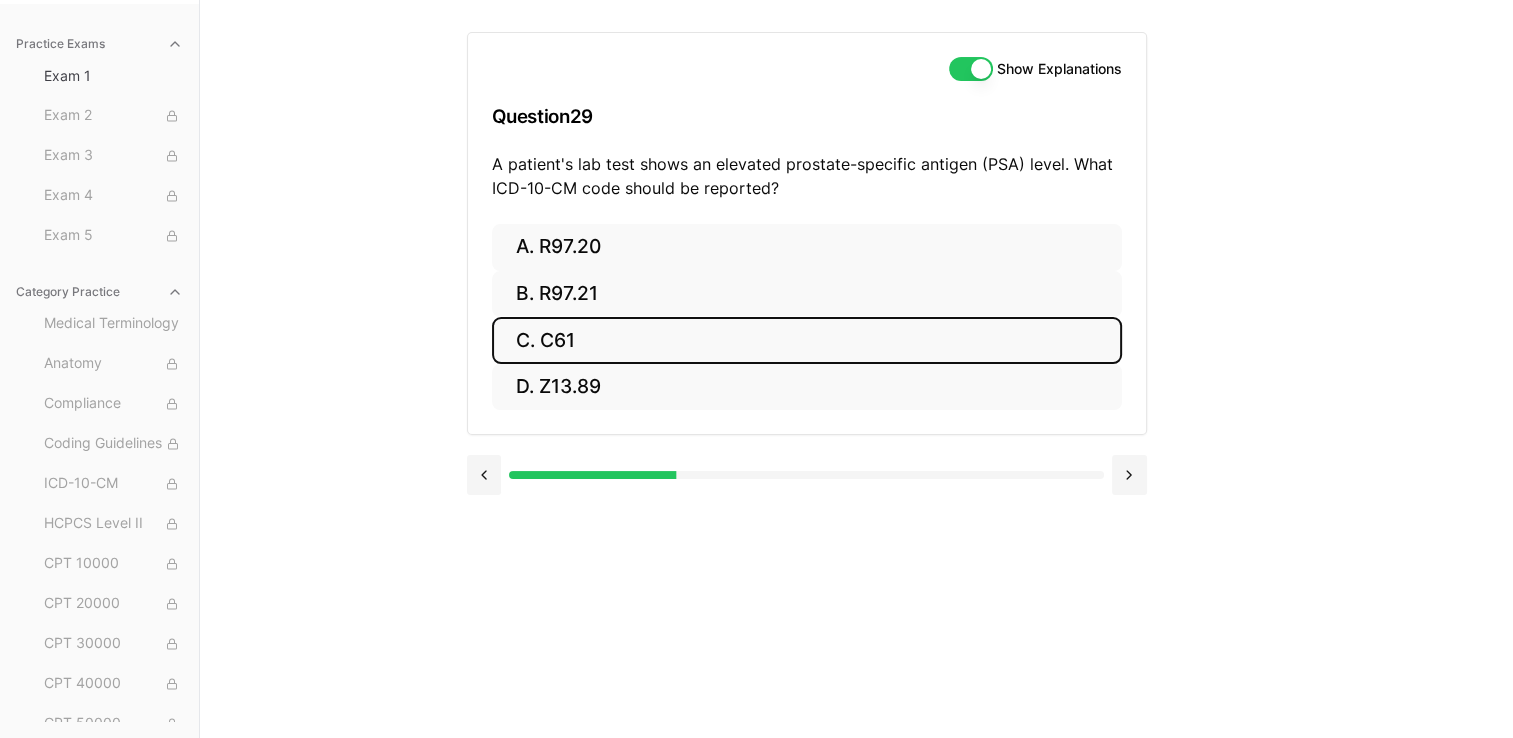 click on "C. C61" at bounding box center (807, 340) 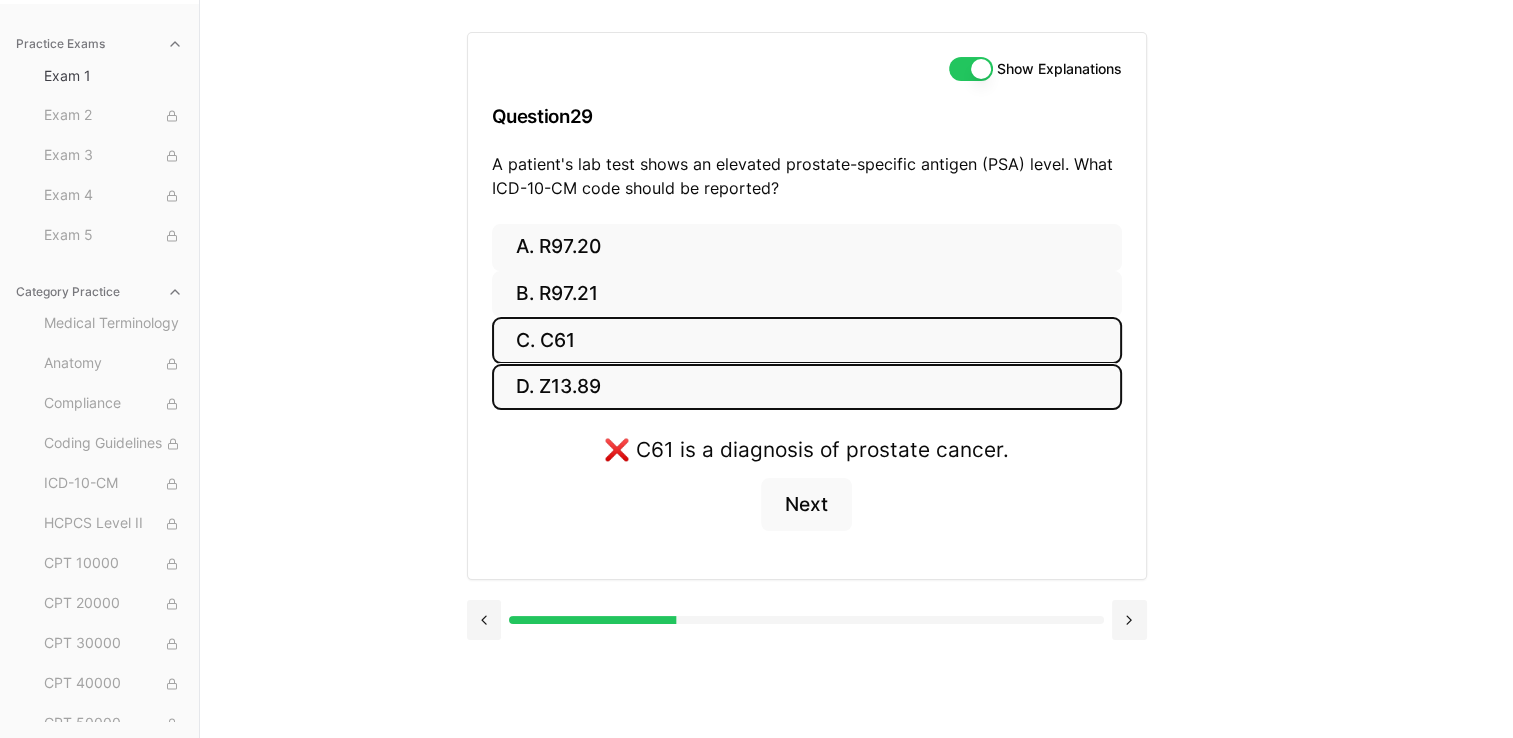 click on "D. Z13.89" at bounding box center [807, 387] 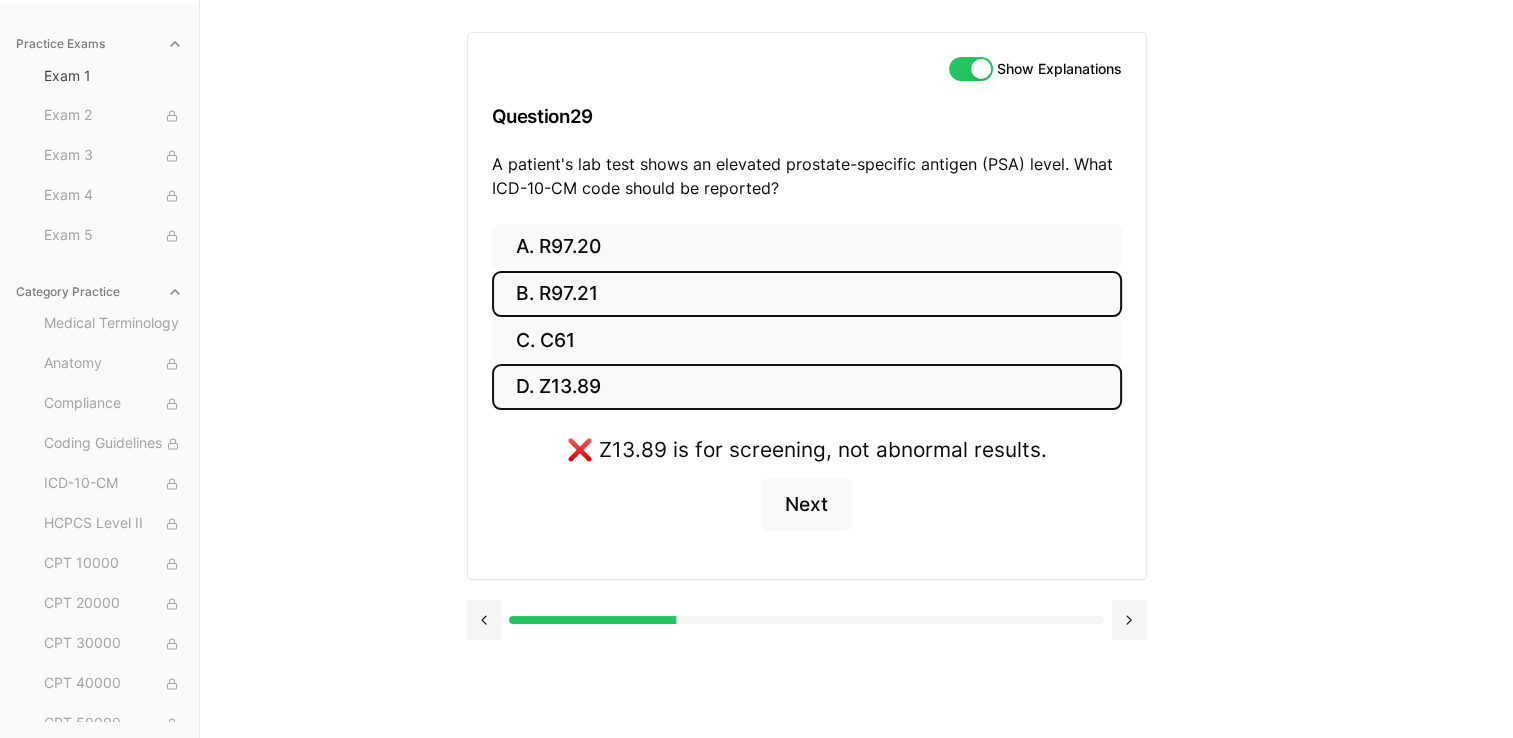 click on "B. R97.21" at bounding box center [807, 294] 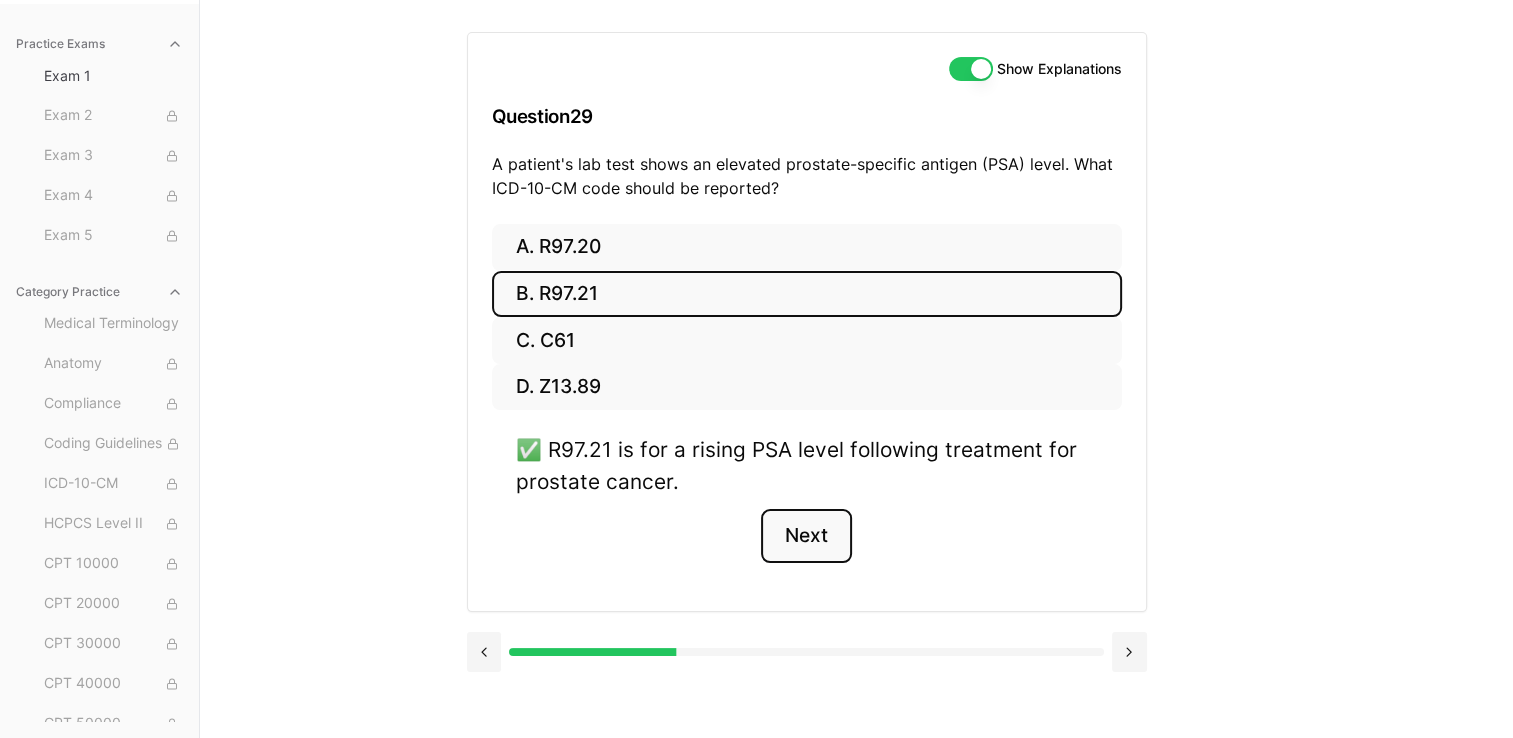 click on "Next" at bounding box center [806, 536] 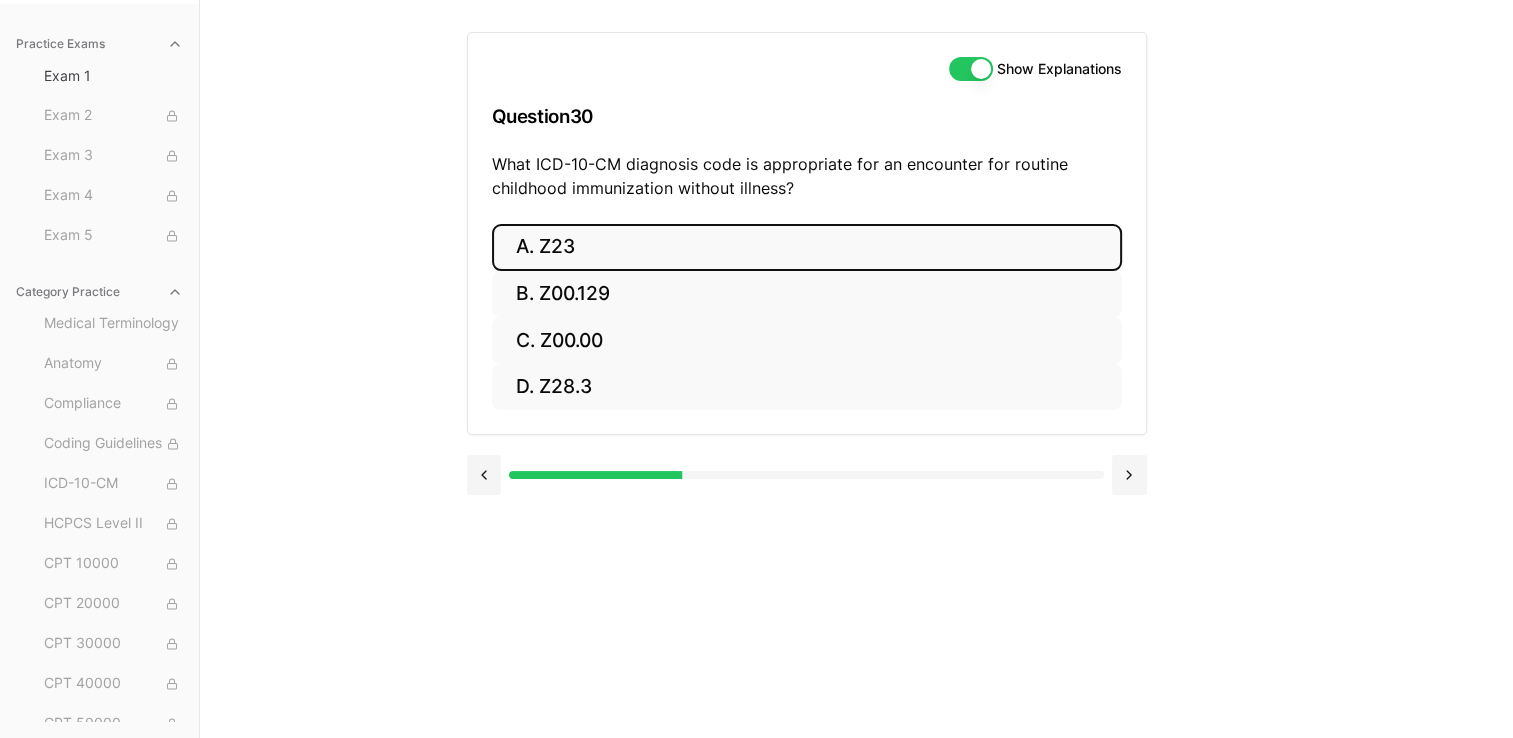 click on "A. Z23" at bounding box center (807, 247) 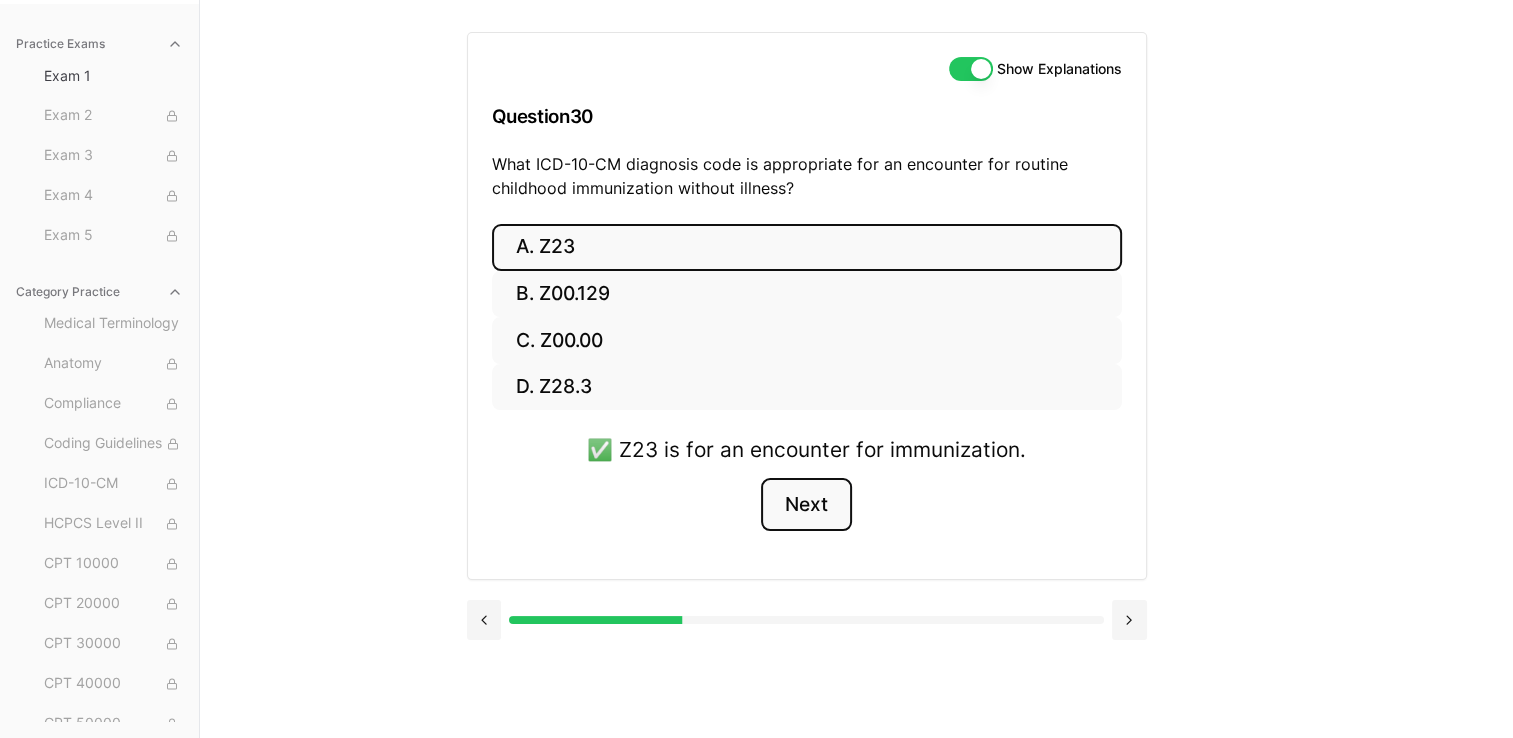 click on "Next" at bounding box center (806, 505) 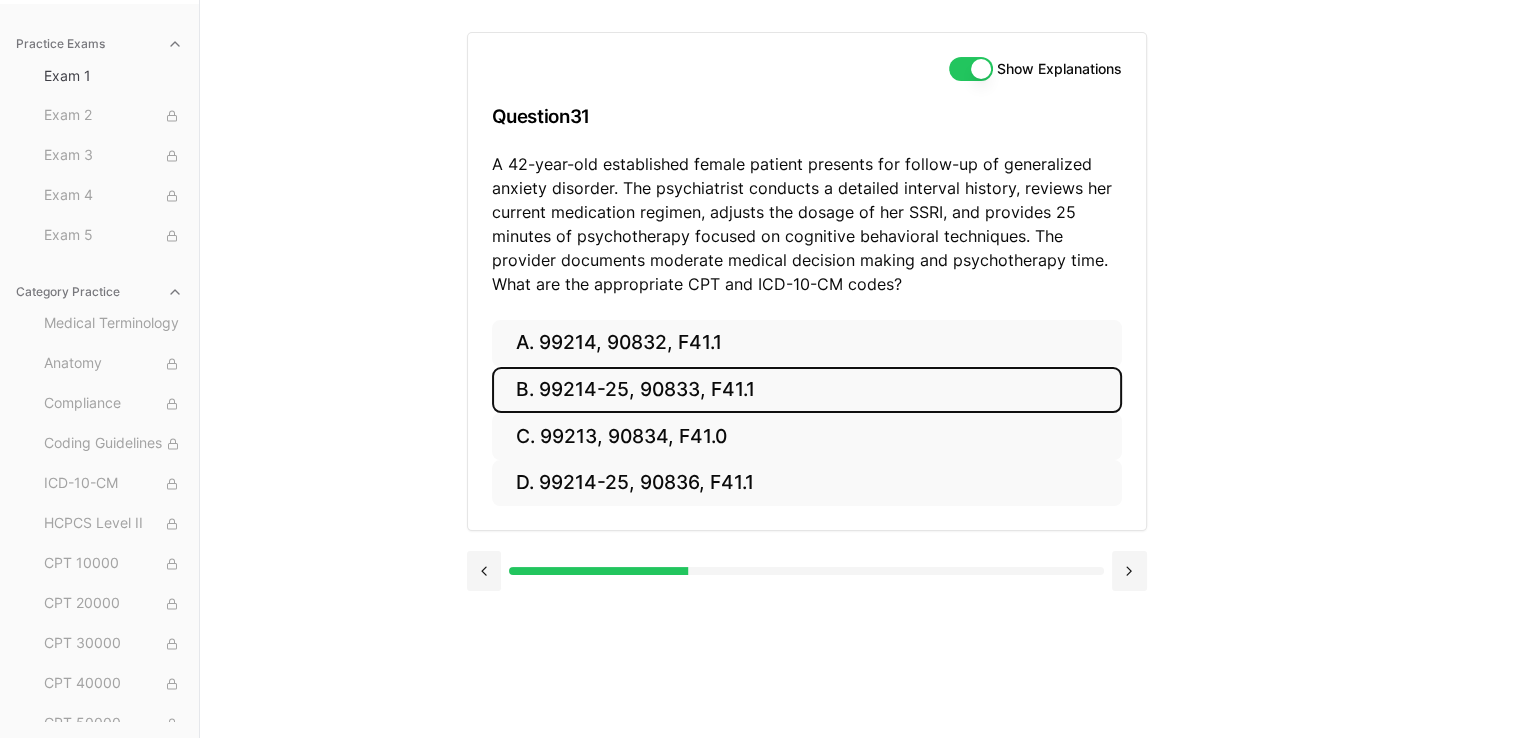 click on "B. 99214-25, 90833, F41.1" at bounding box center (807, 390) 